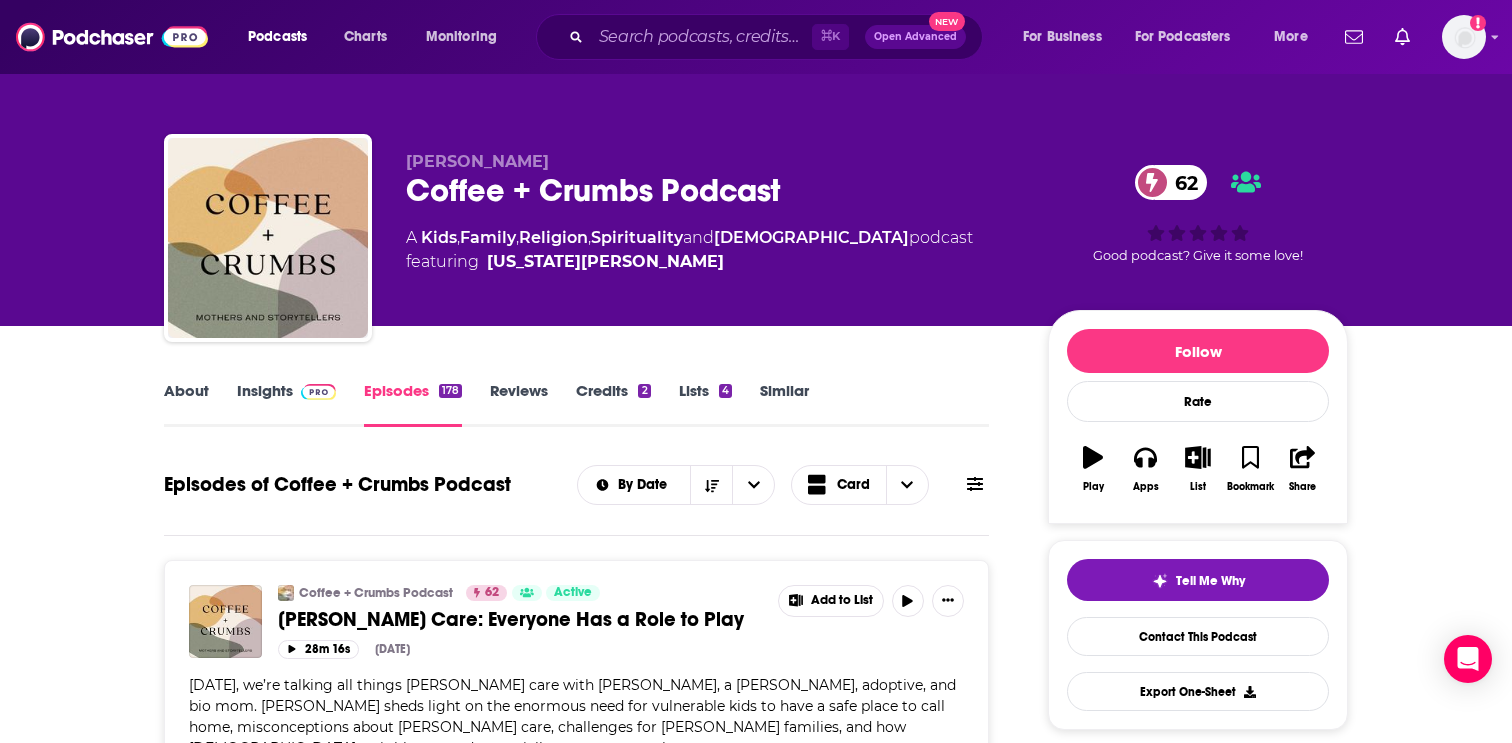 scroll, scrollTop: 1786, scrollLeft: 0, axis: vertical 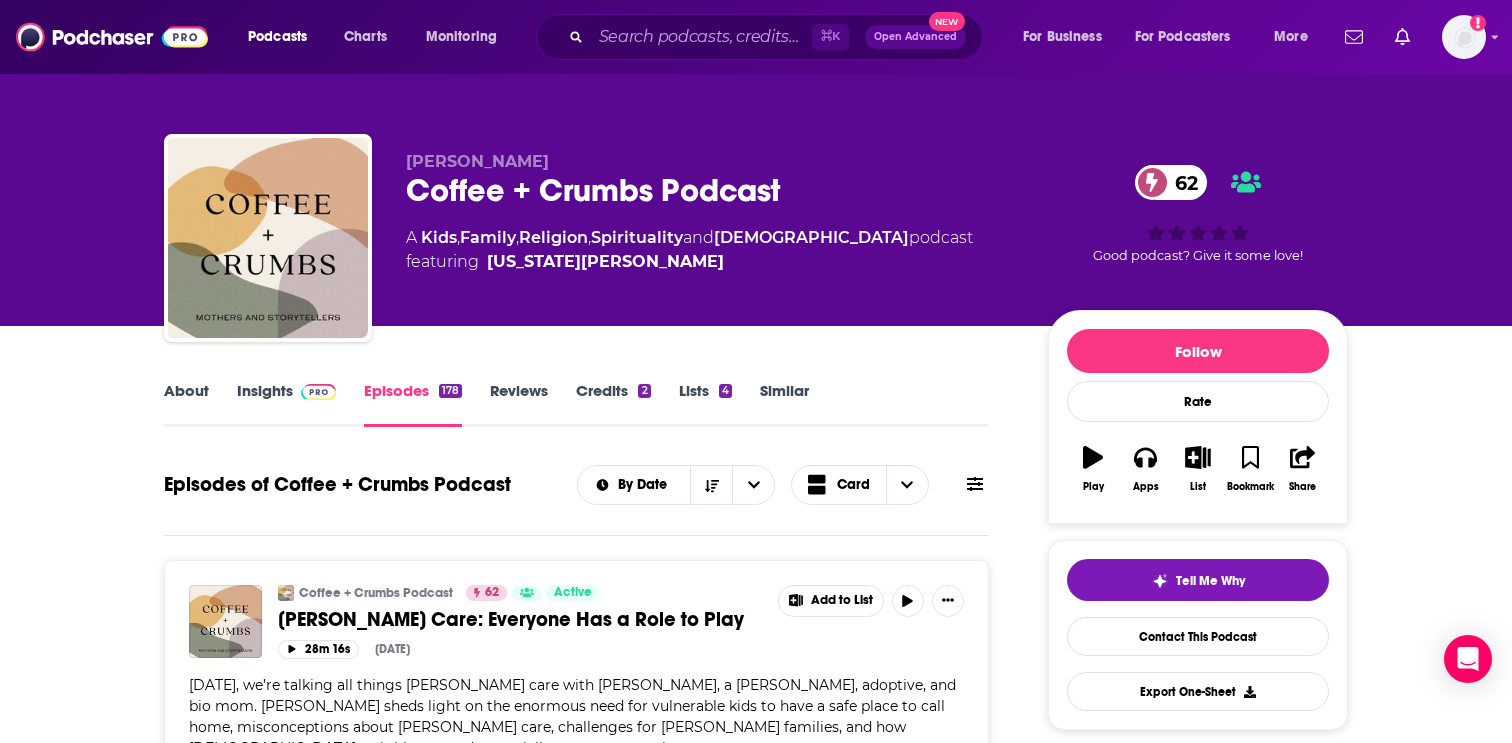 click on "About" at bounding box center [186, 404] 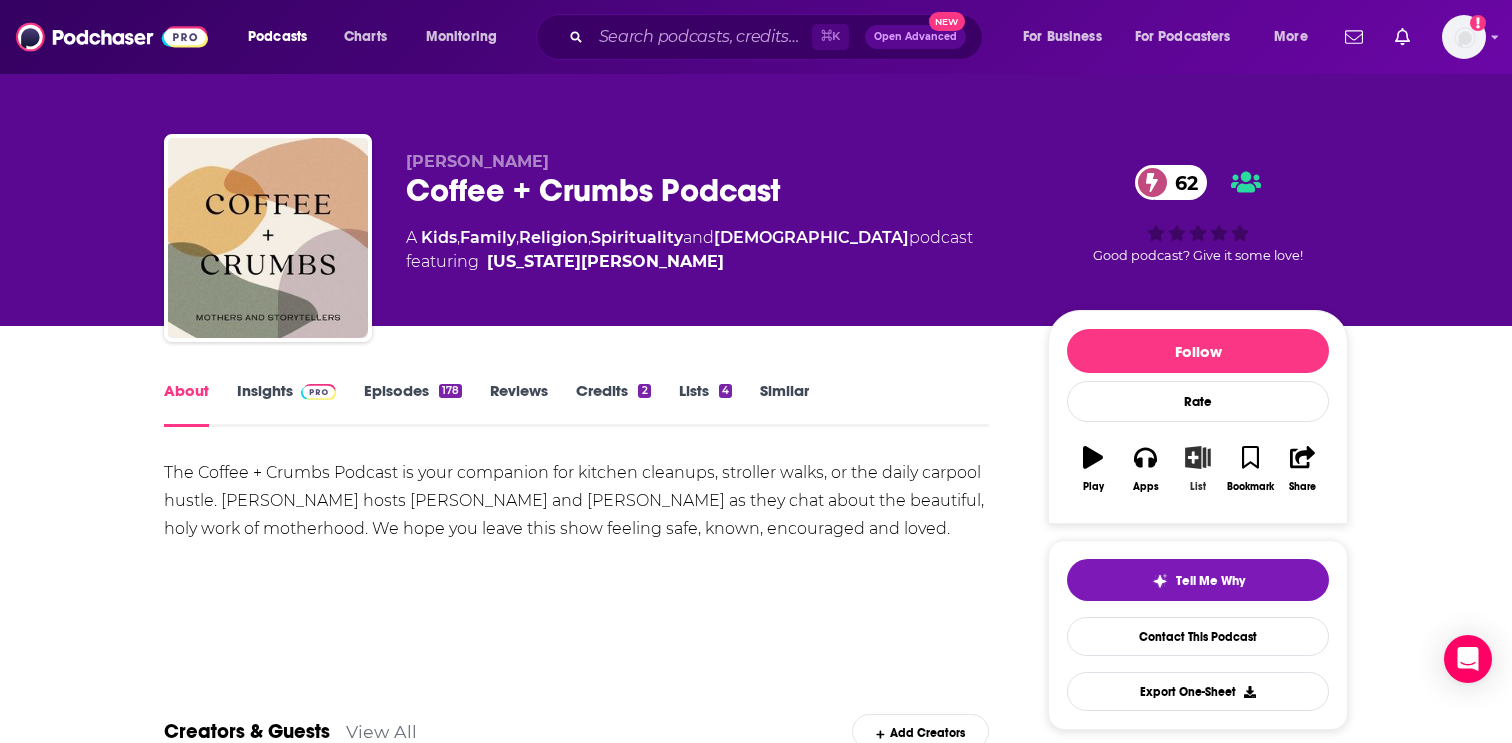 click 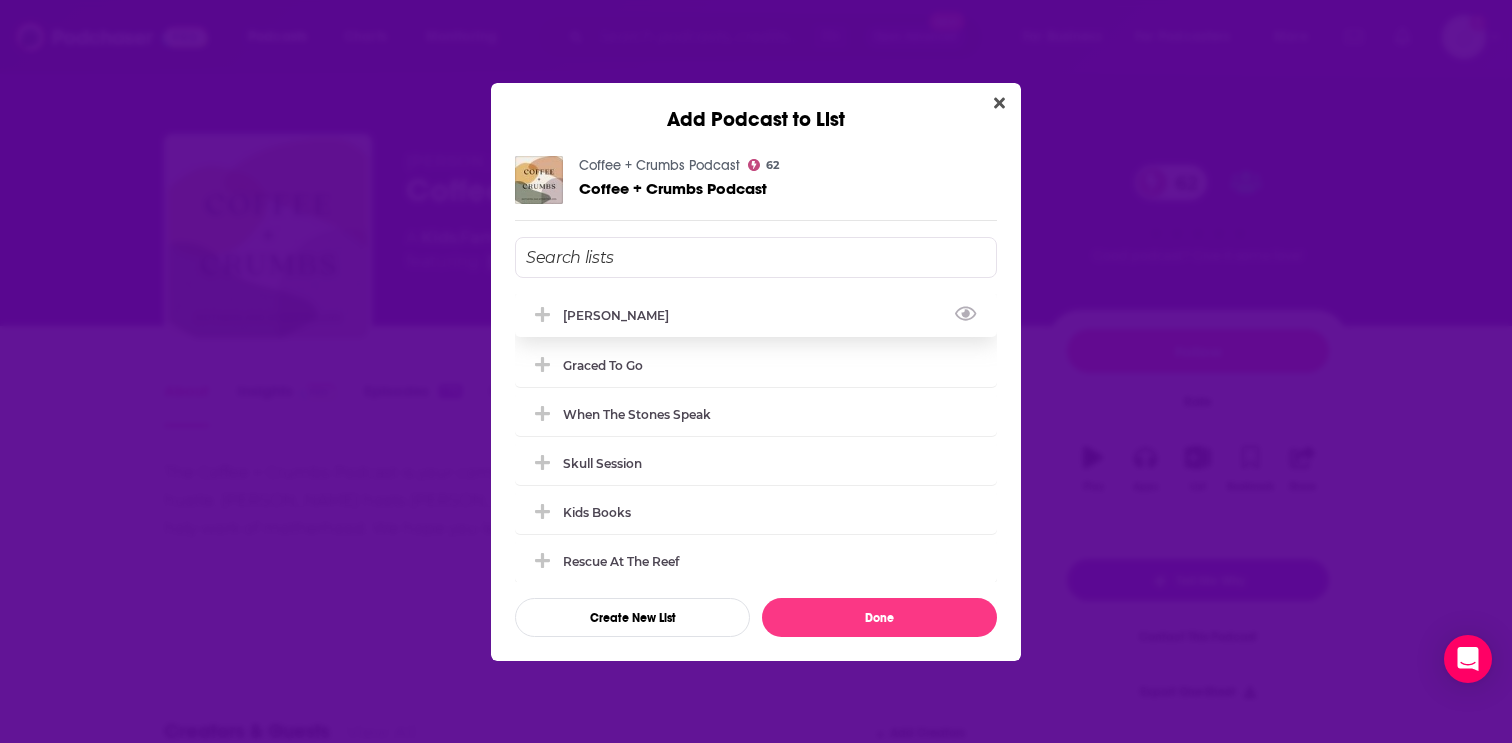click on "[PERSON_NAME]" at bounding box center (622, 315) 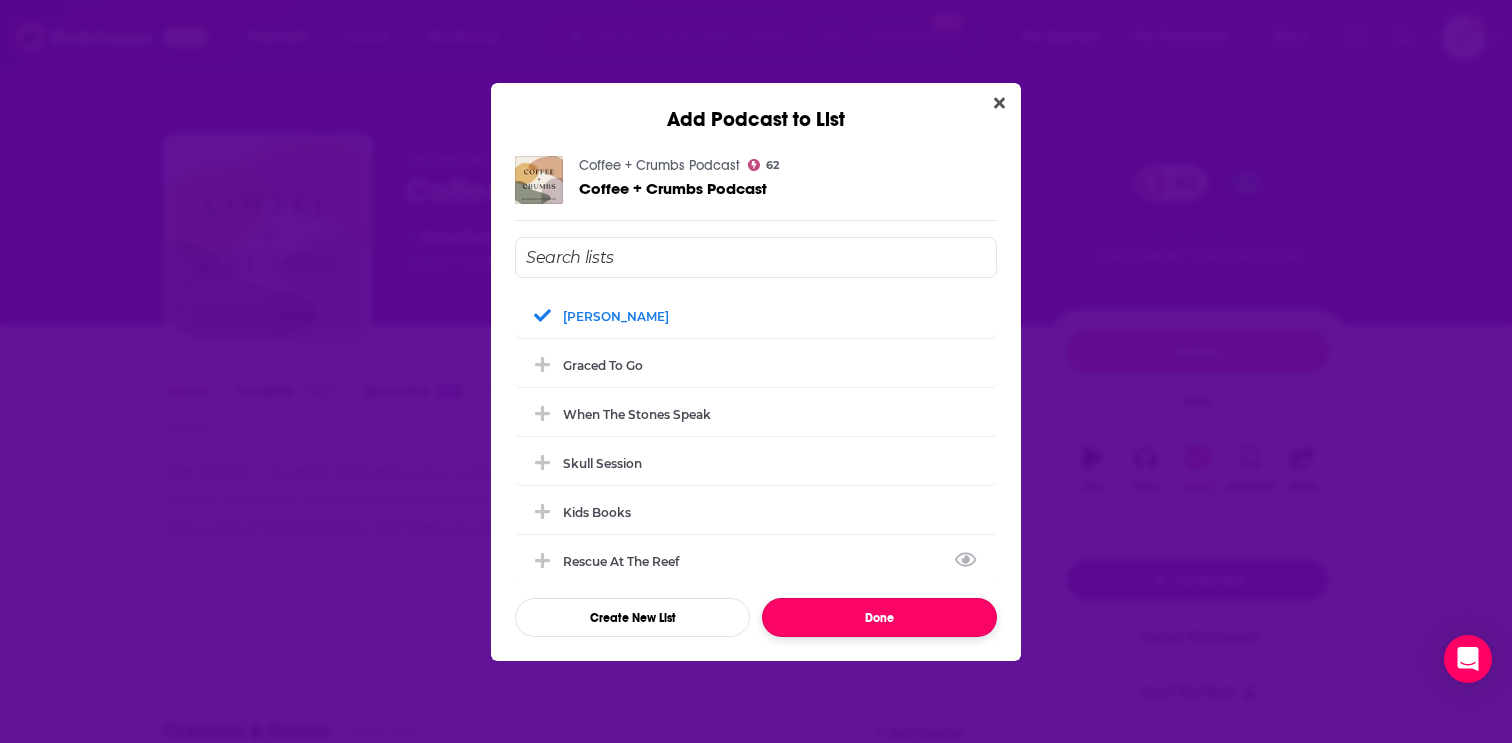 click on "Done" at bounding box center [879, 617] 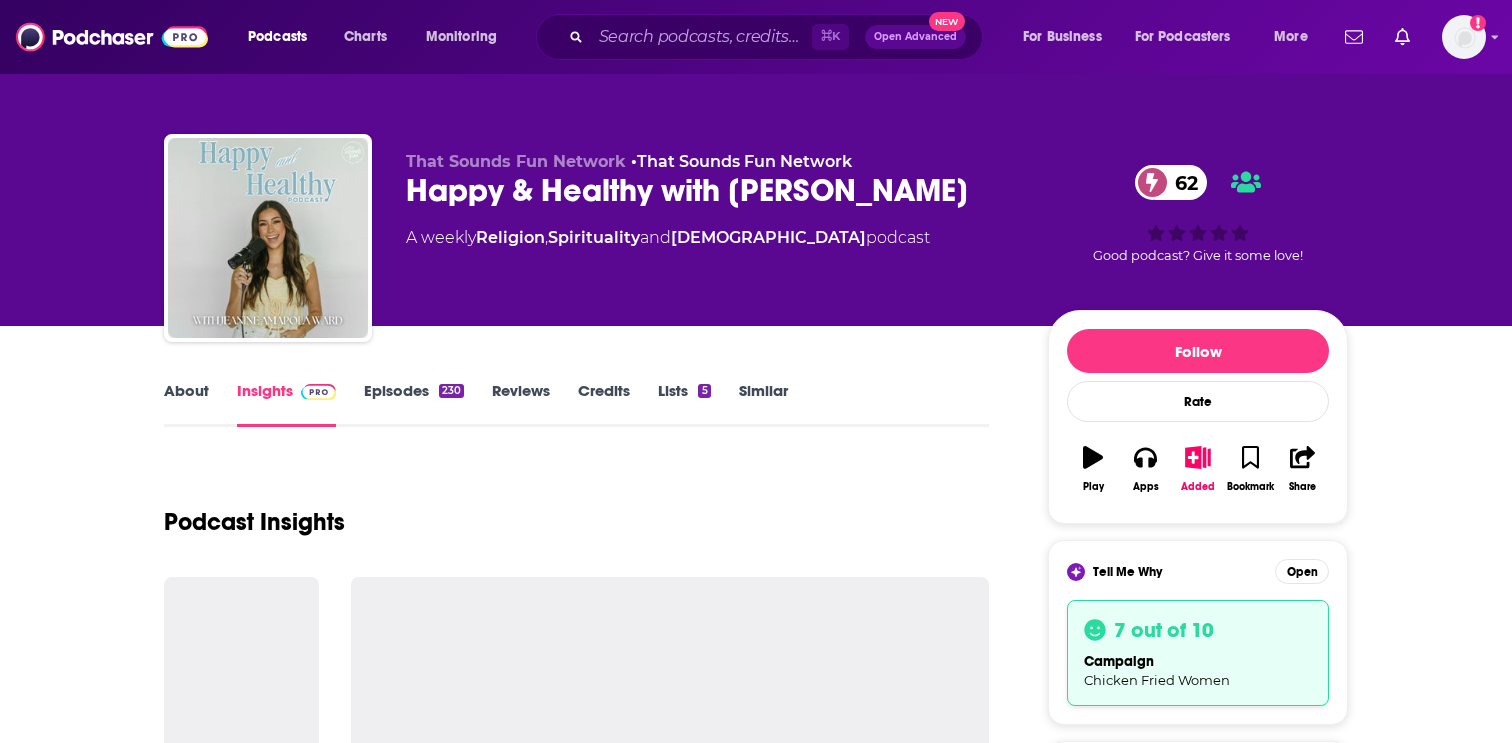 scroll, scrollTop: 0, scrollLeft: 0, axis: both 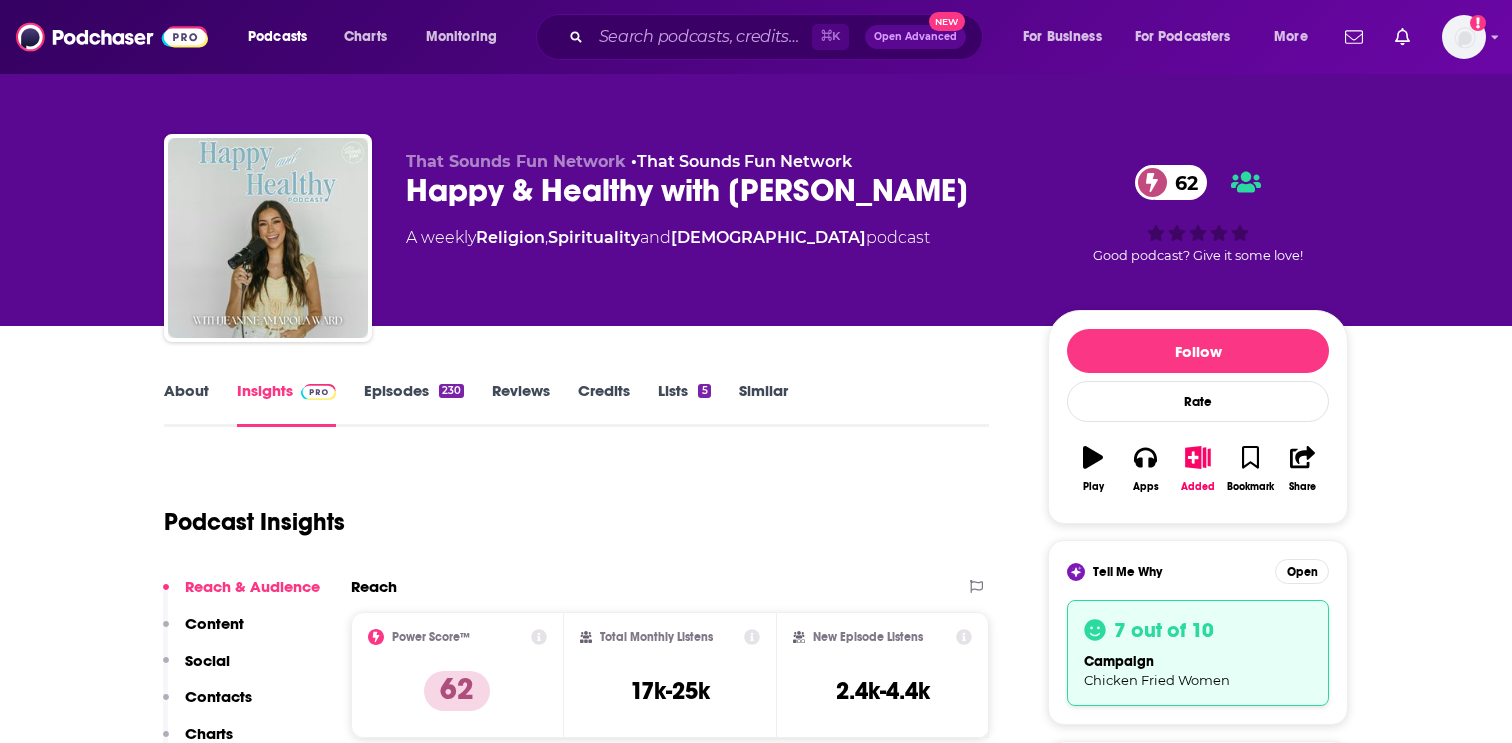 click on "About" at bounding box center (186, 404) 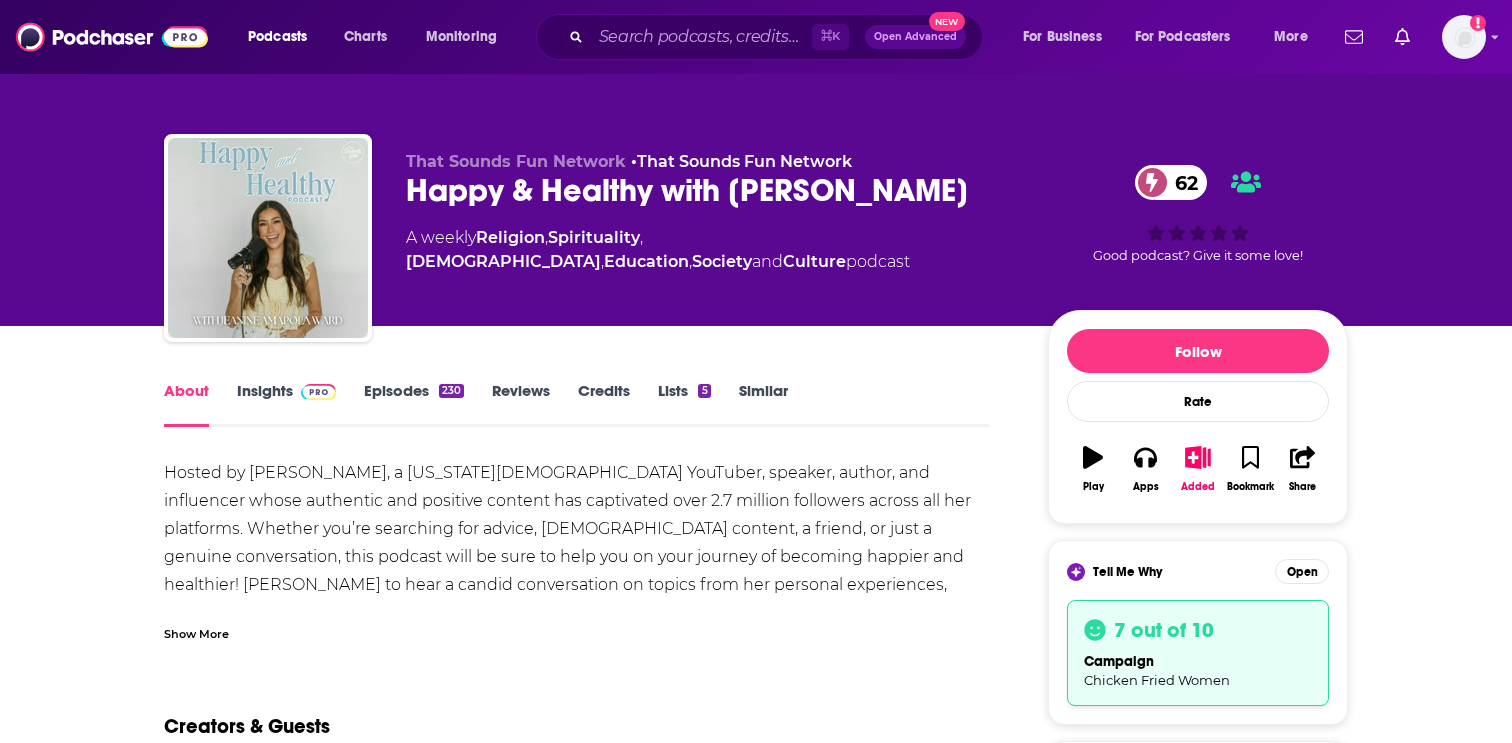 click on "Show More" at bounding box center [196, 632] 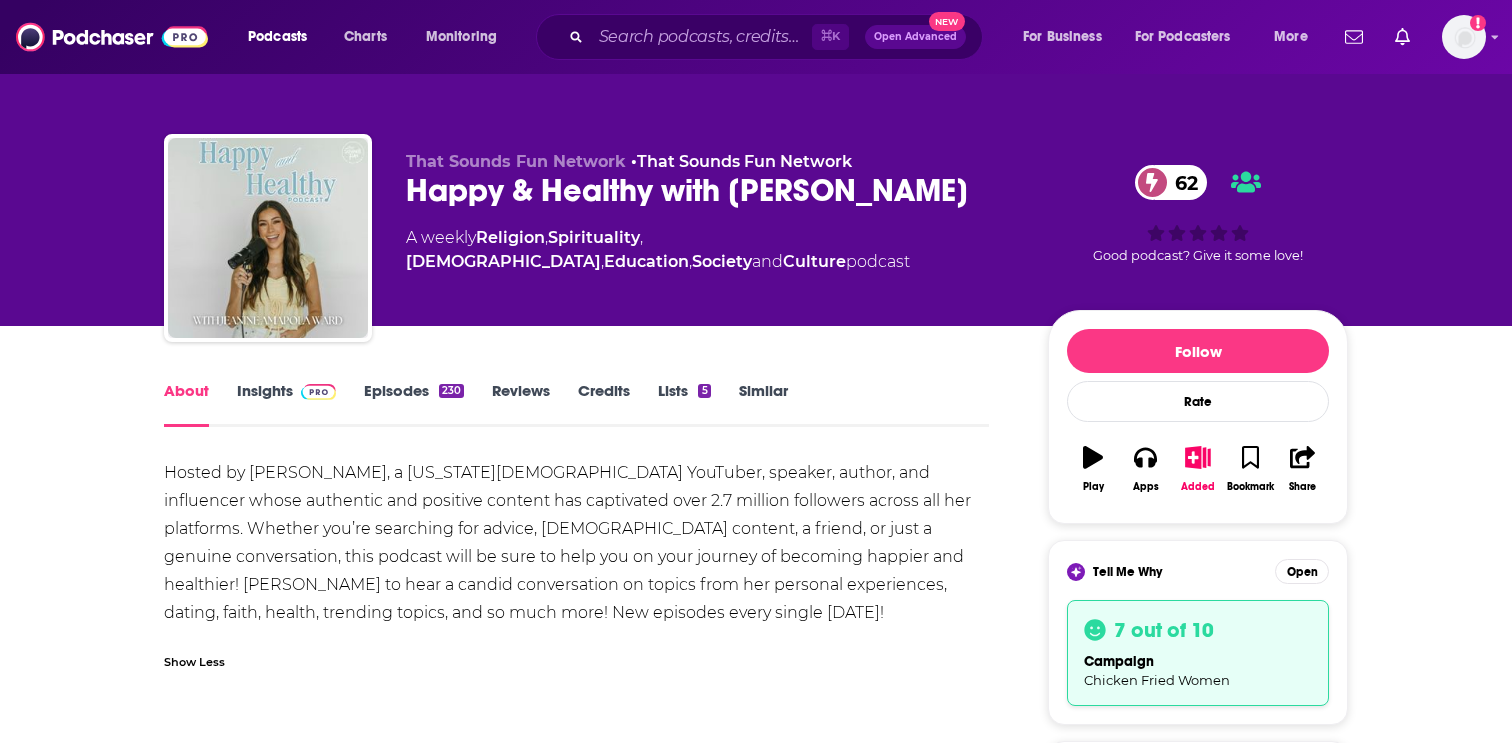 click on "Episodes 230" at bounding box center (414, 404) 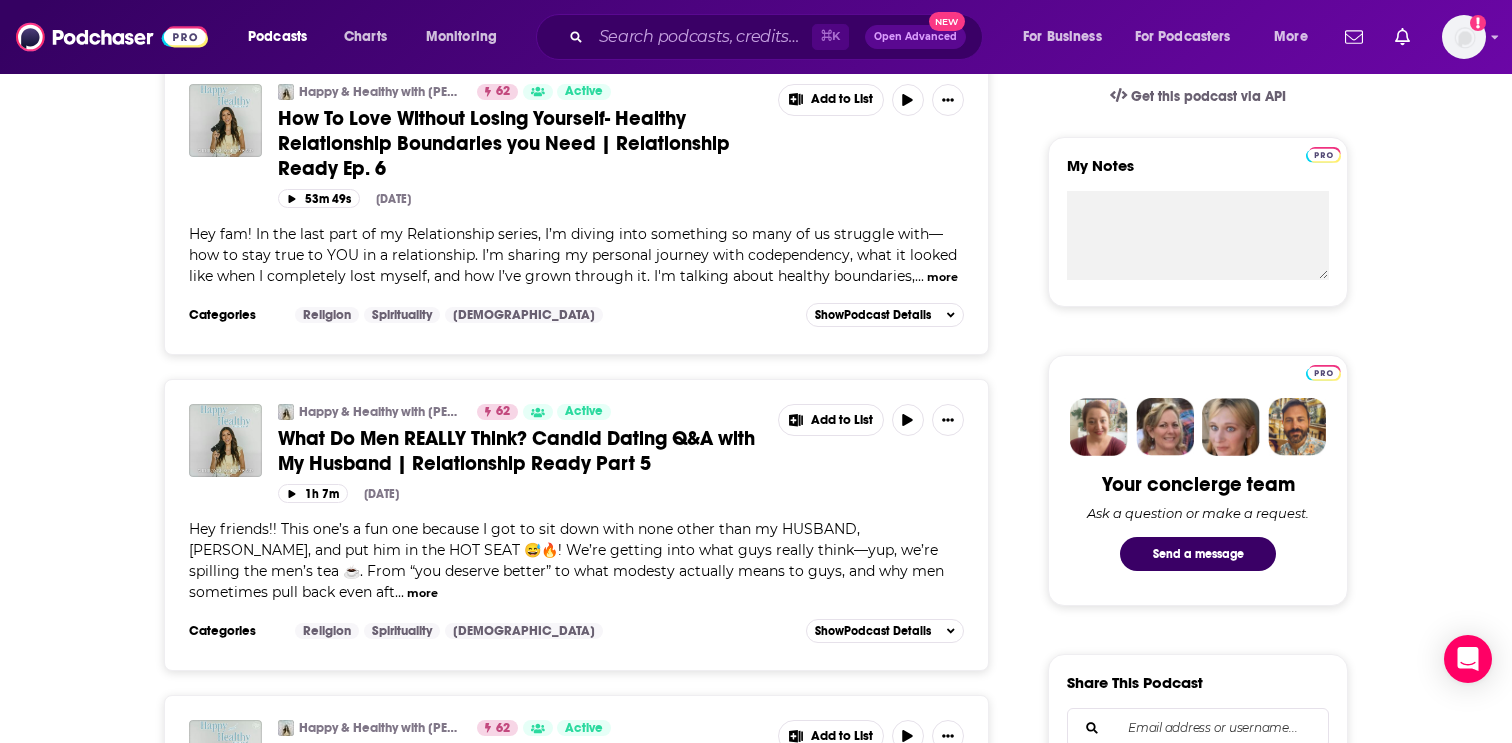 scroll, scrollTop: 1082, scrollLeft: 0, axis: vertical 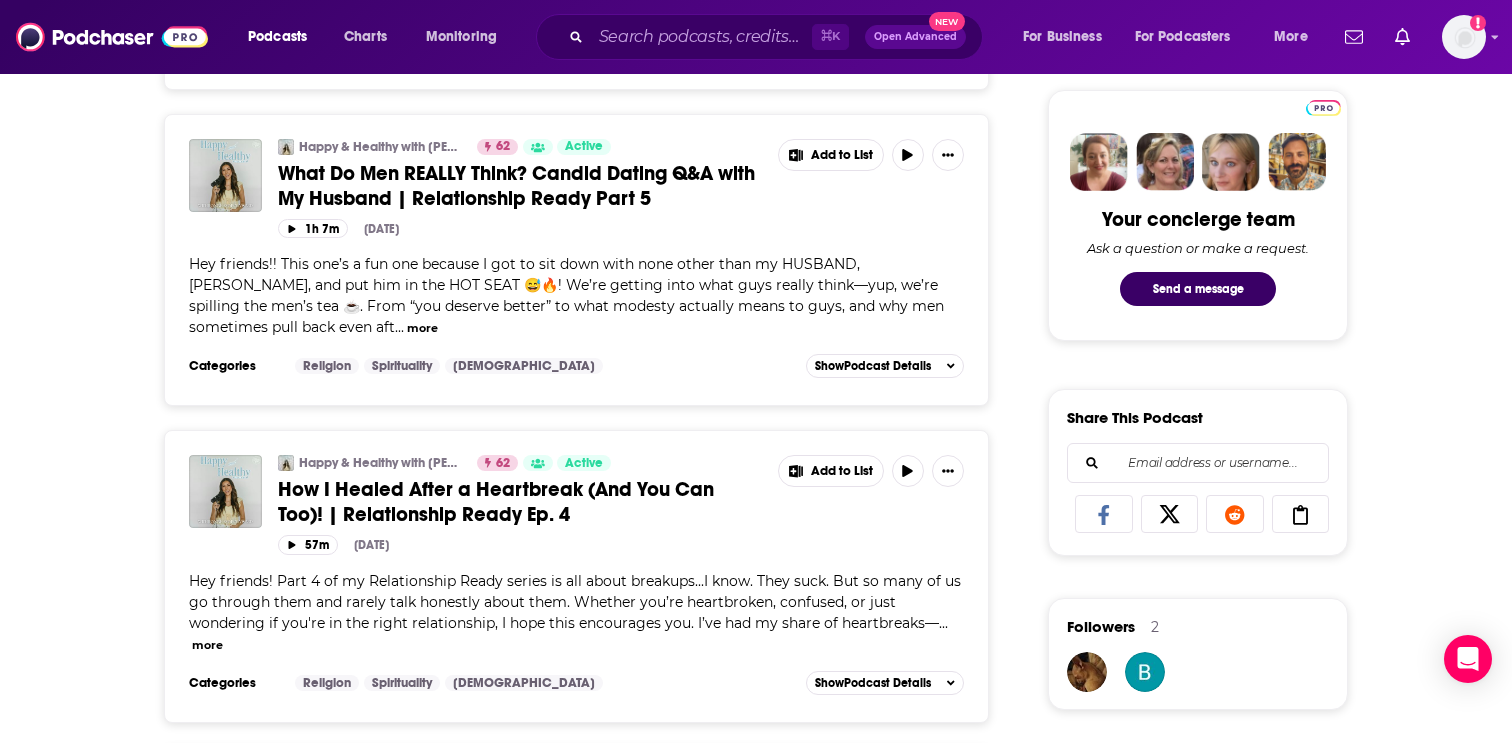 click on "How I Healed After a Heartbreak (And You Can Too)! | Relationship Ready Ep. 4" at bounding box center [496, 502] 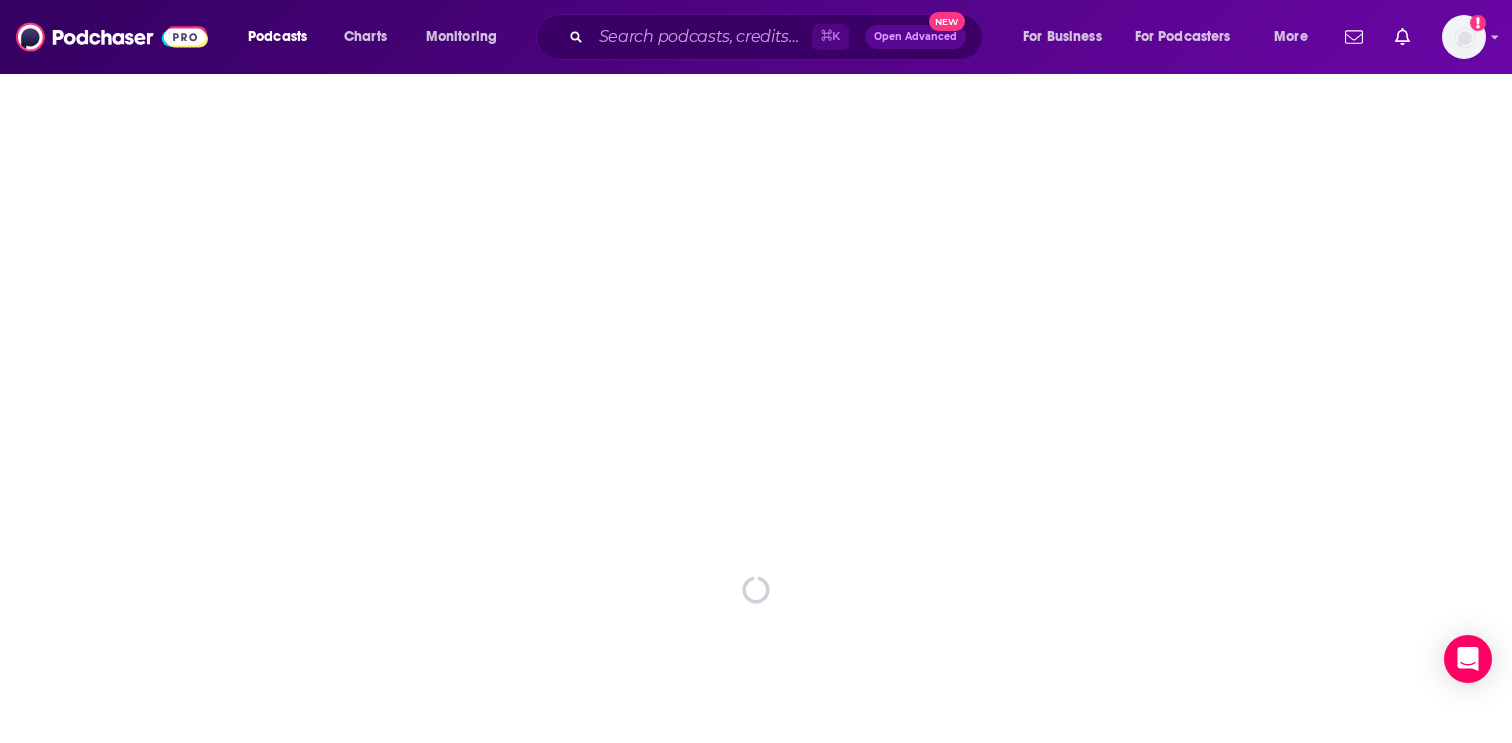 scroll, scrollTop: 0, scrollLeft: 0, axis: both 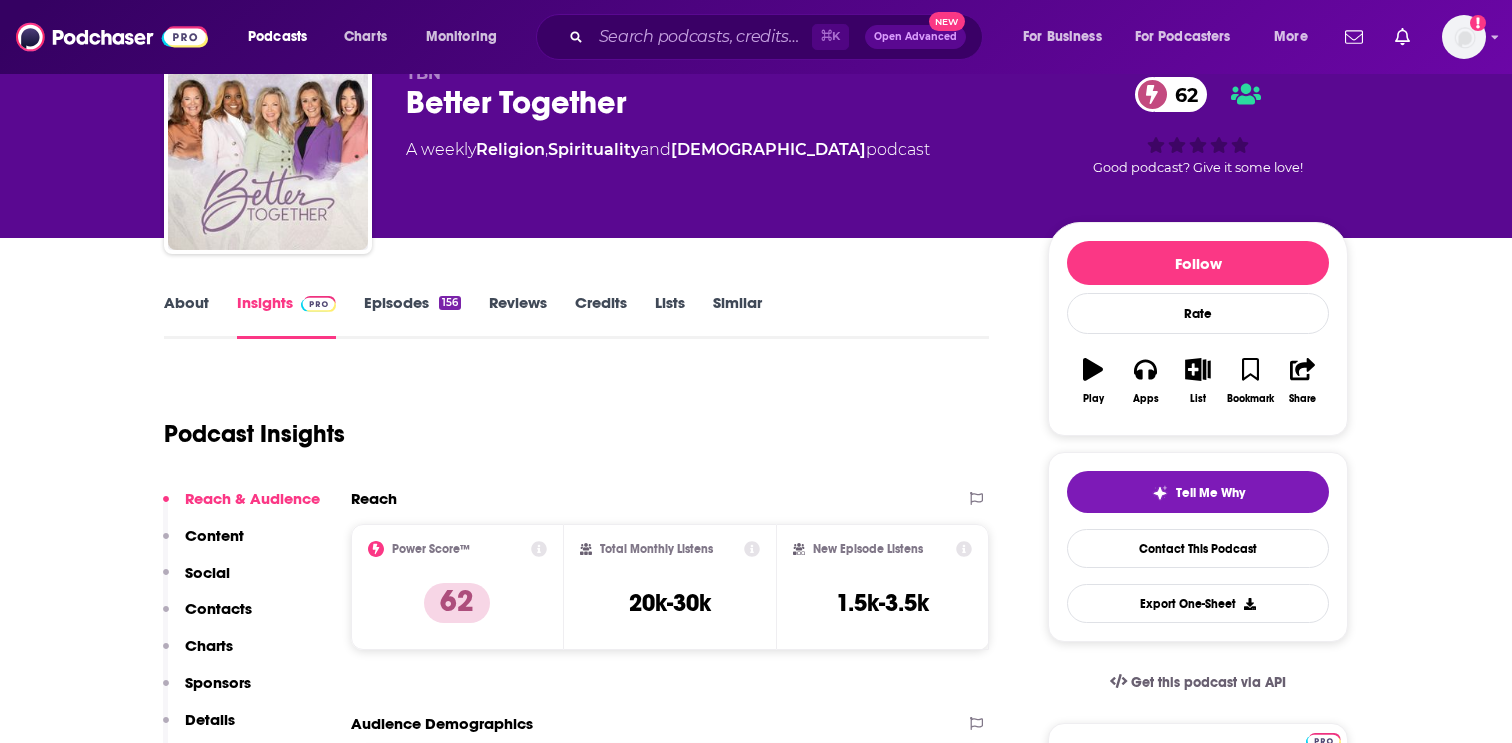 click on "About" at bounding box center [186, 316] 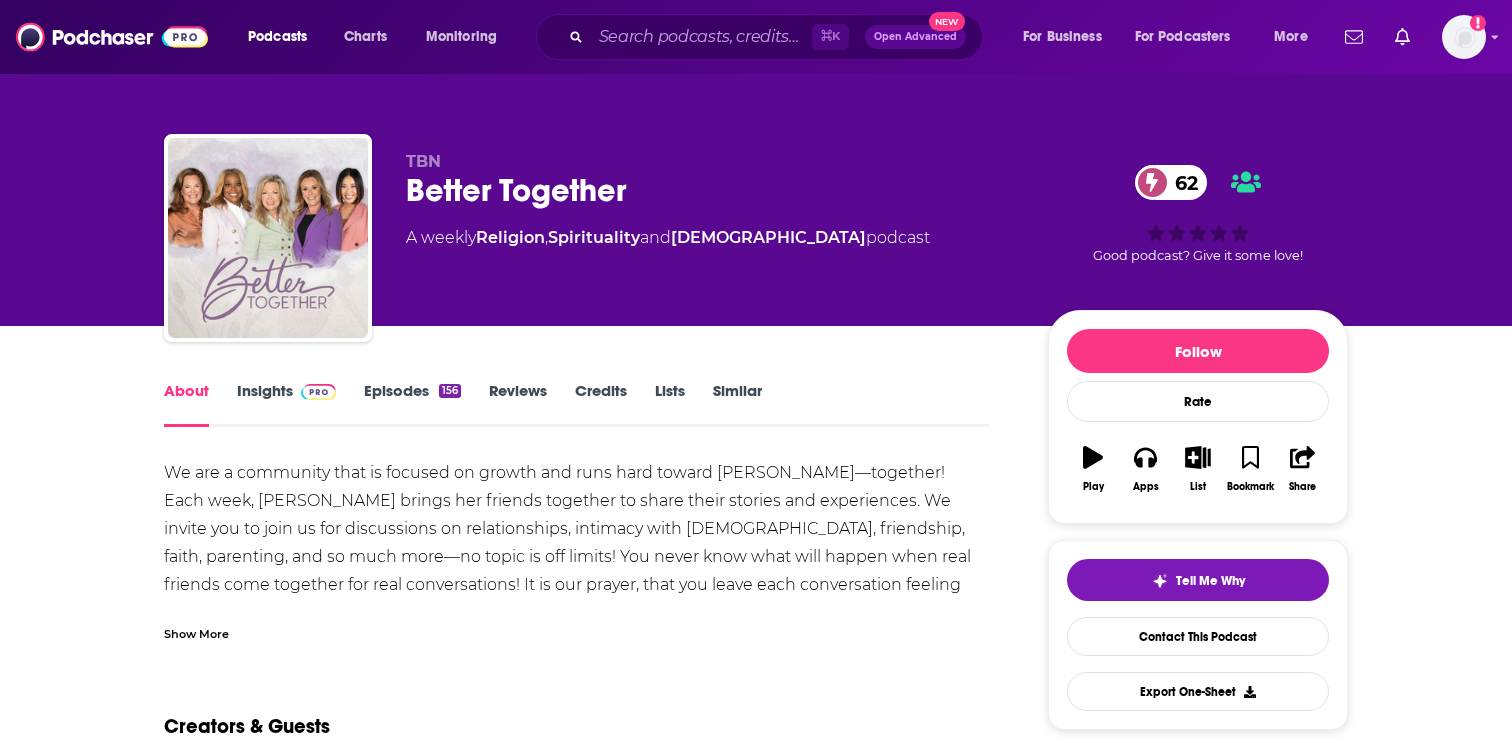 click at bounding box center [318, 392] 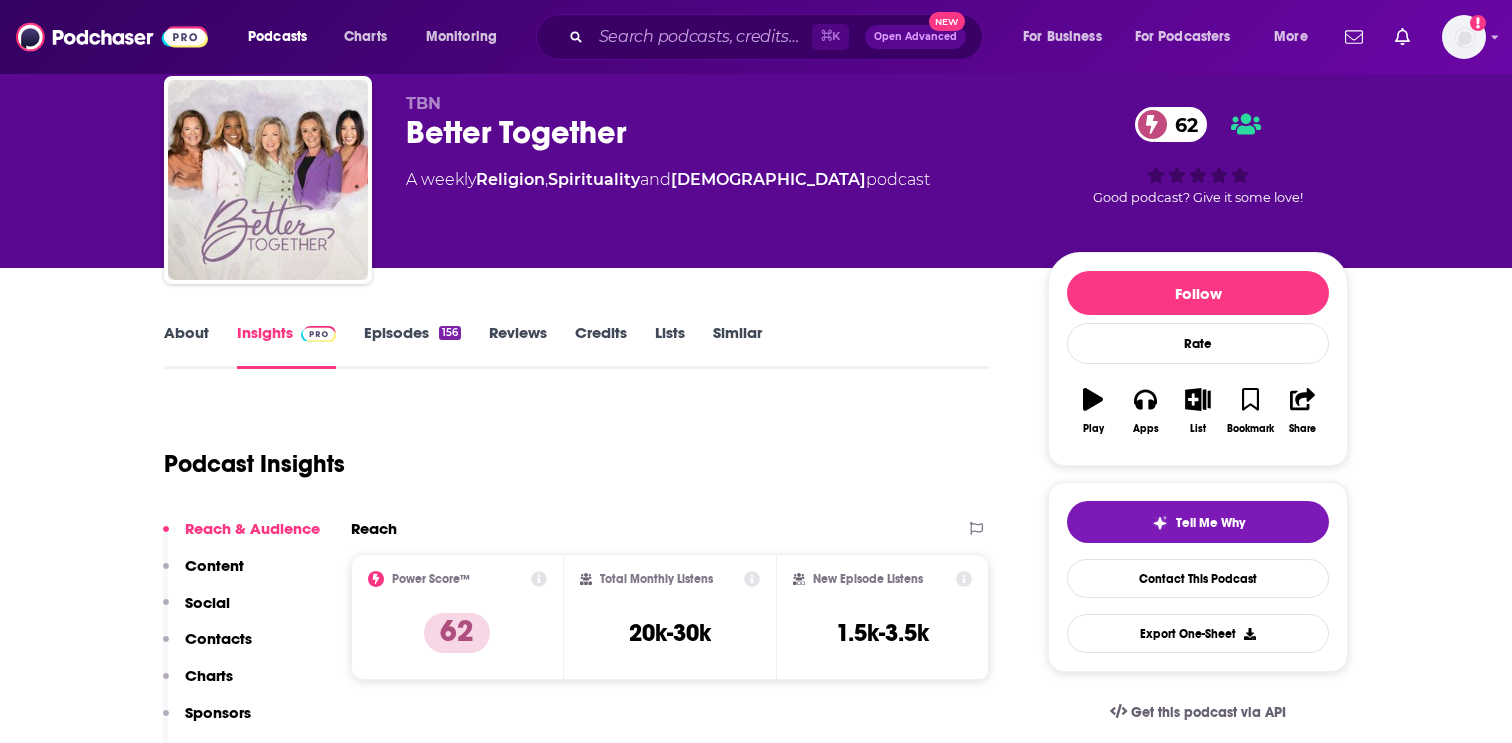 scroll, scrollTop: 0, scrollLeft: 0, axis: both 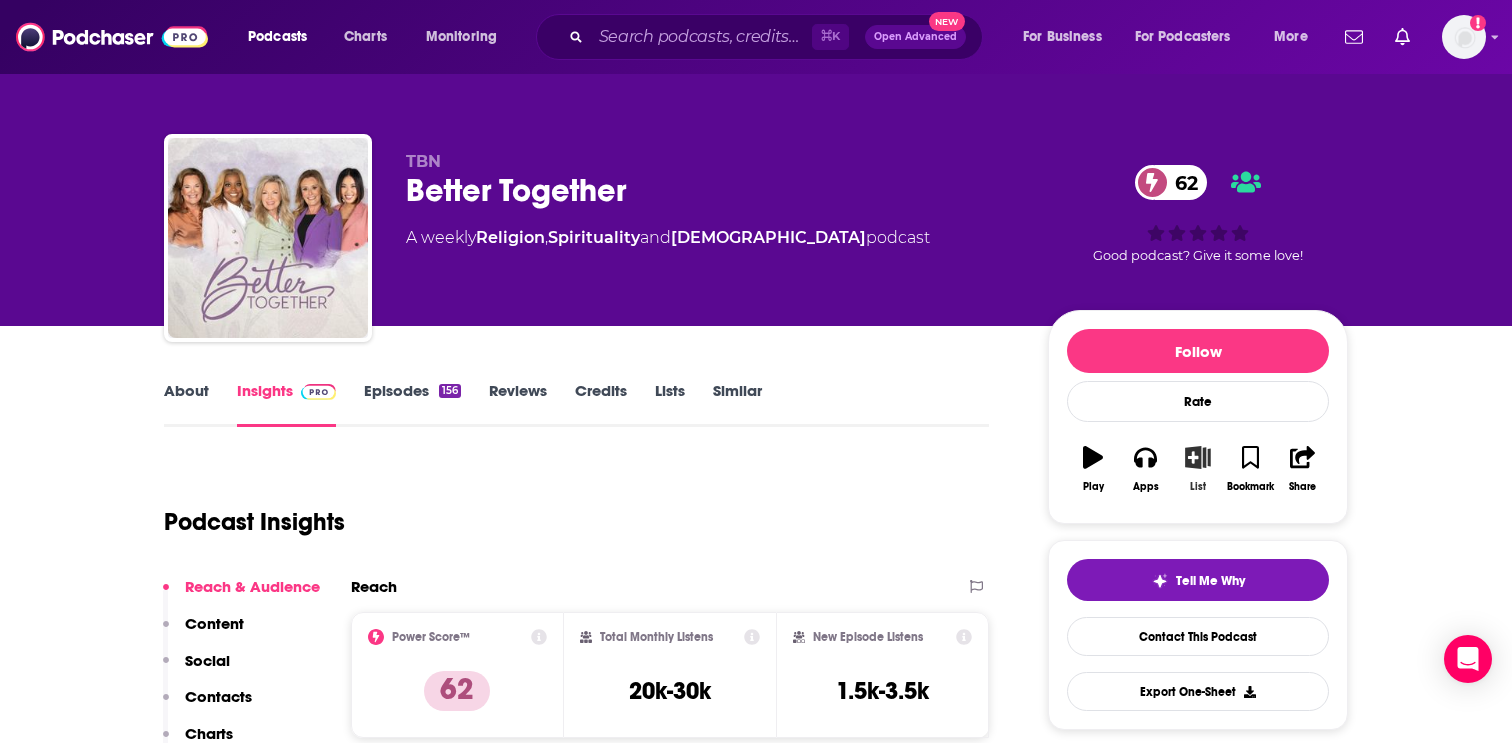click on "List" at bounding box center (1198, 469) 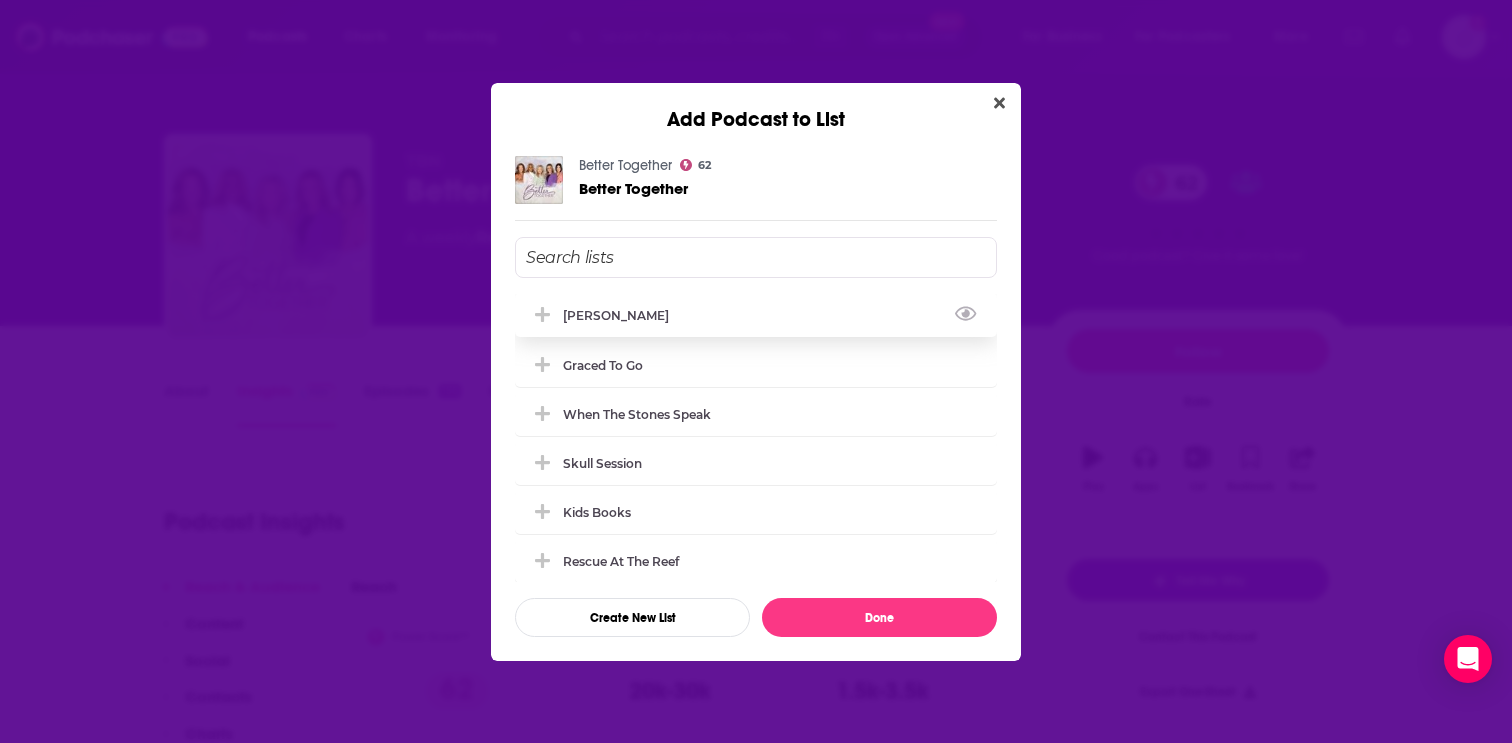 click on "Ginger Stache" at bounding box center (756, 315) 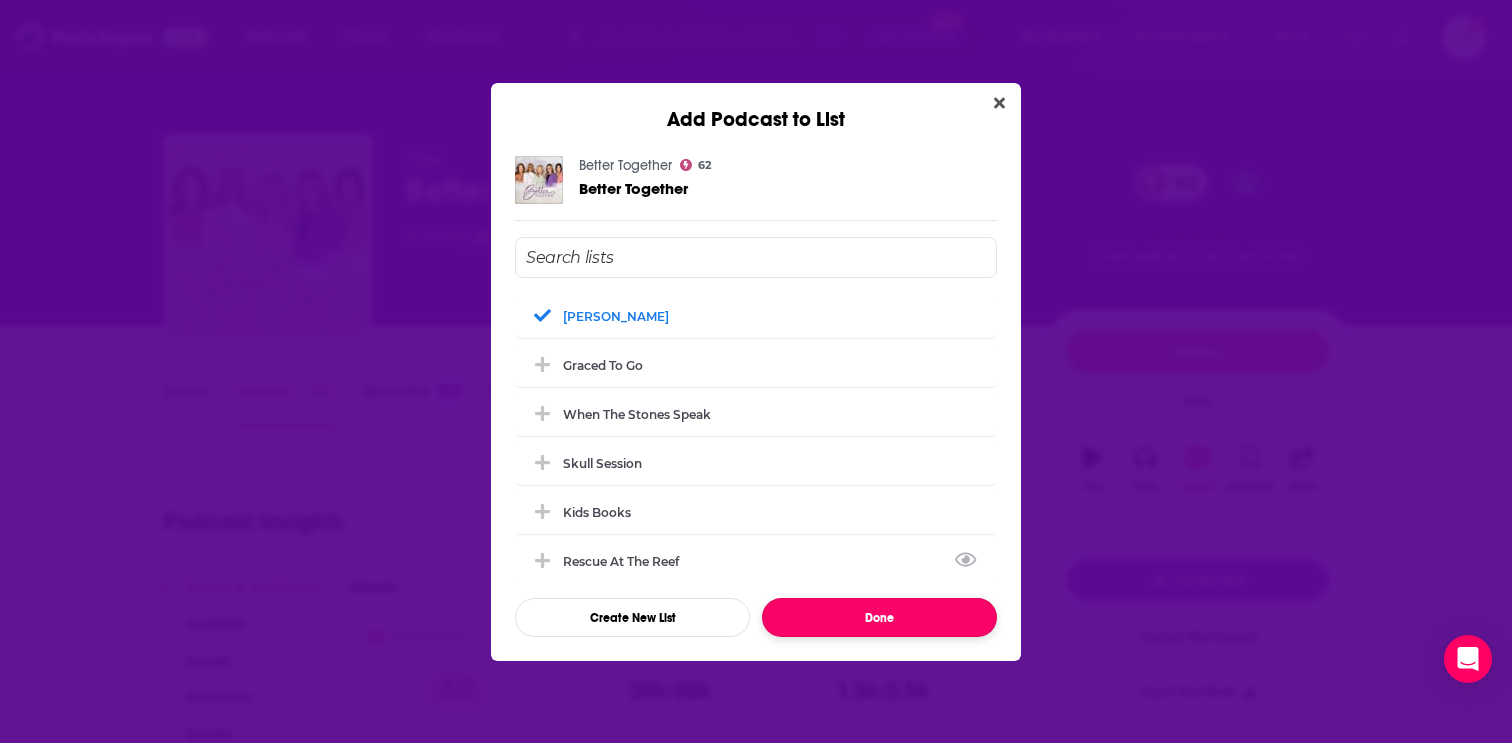 click on "Done" at bounding box center [879, 617] 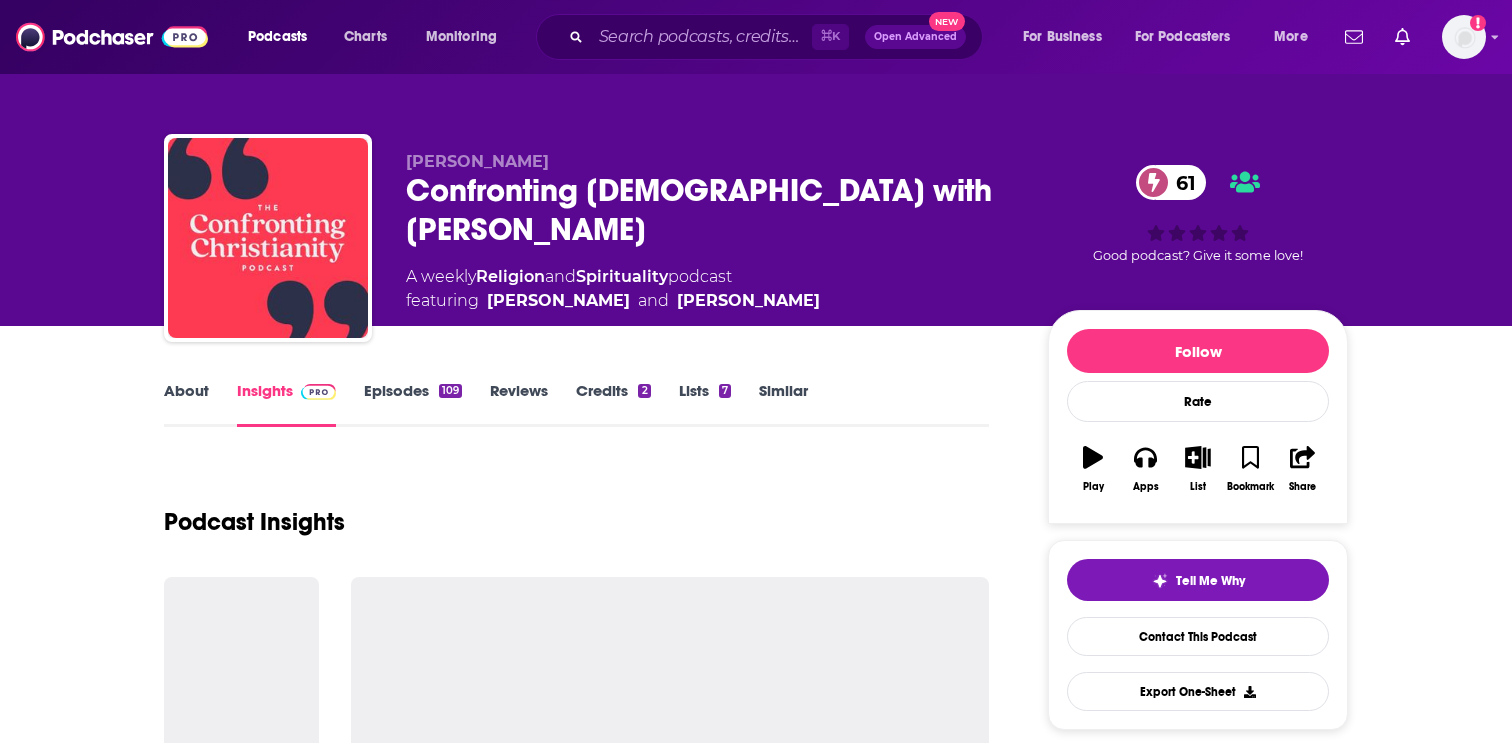 scroll, scrollTop: 0, scrollLeft: 0, axis: both 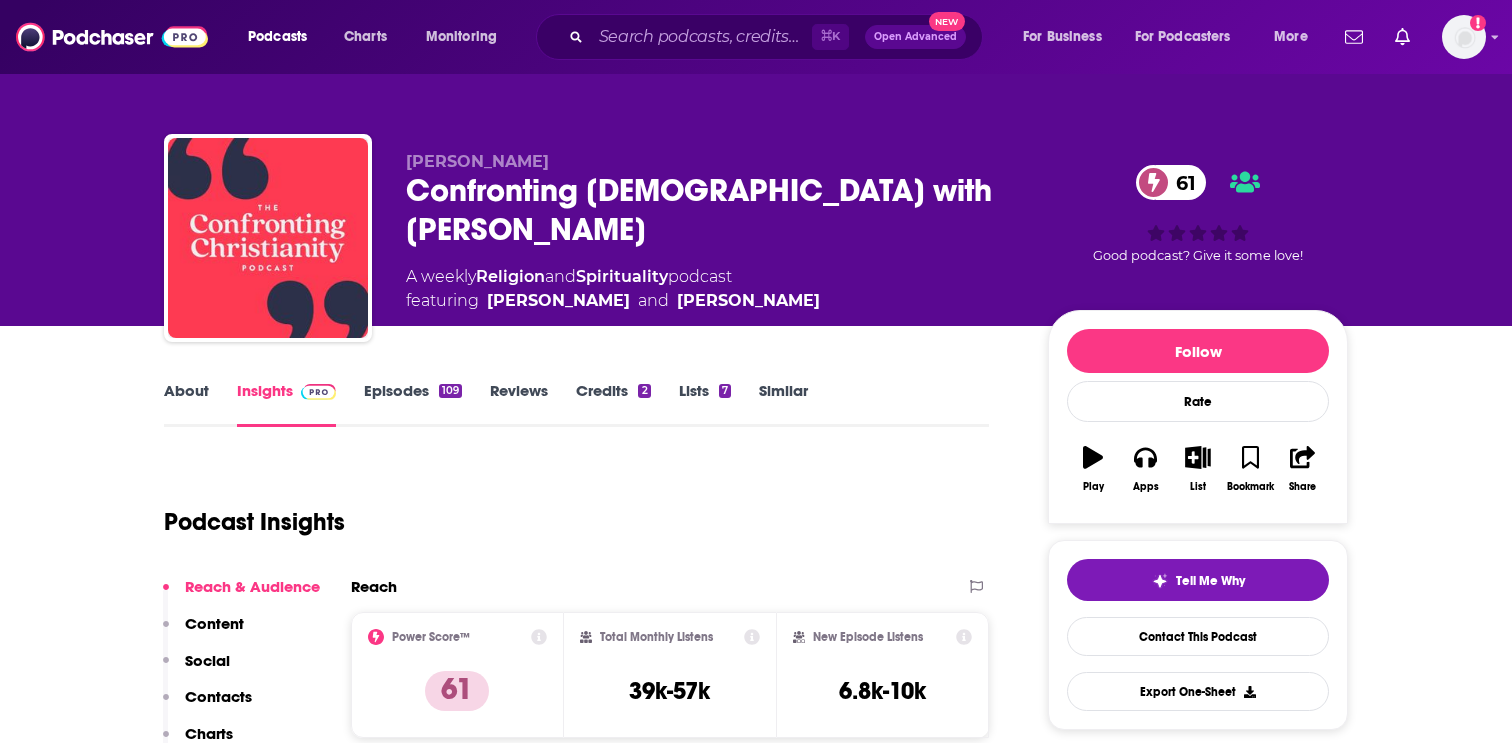 click on "About" at bounding box center [186, 404] 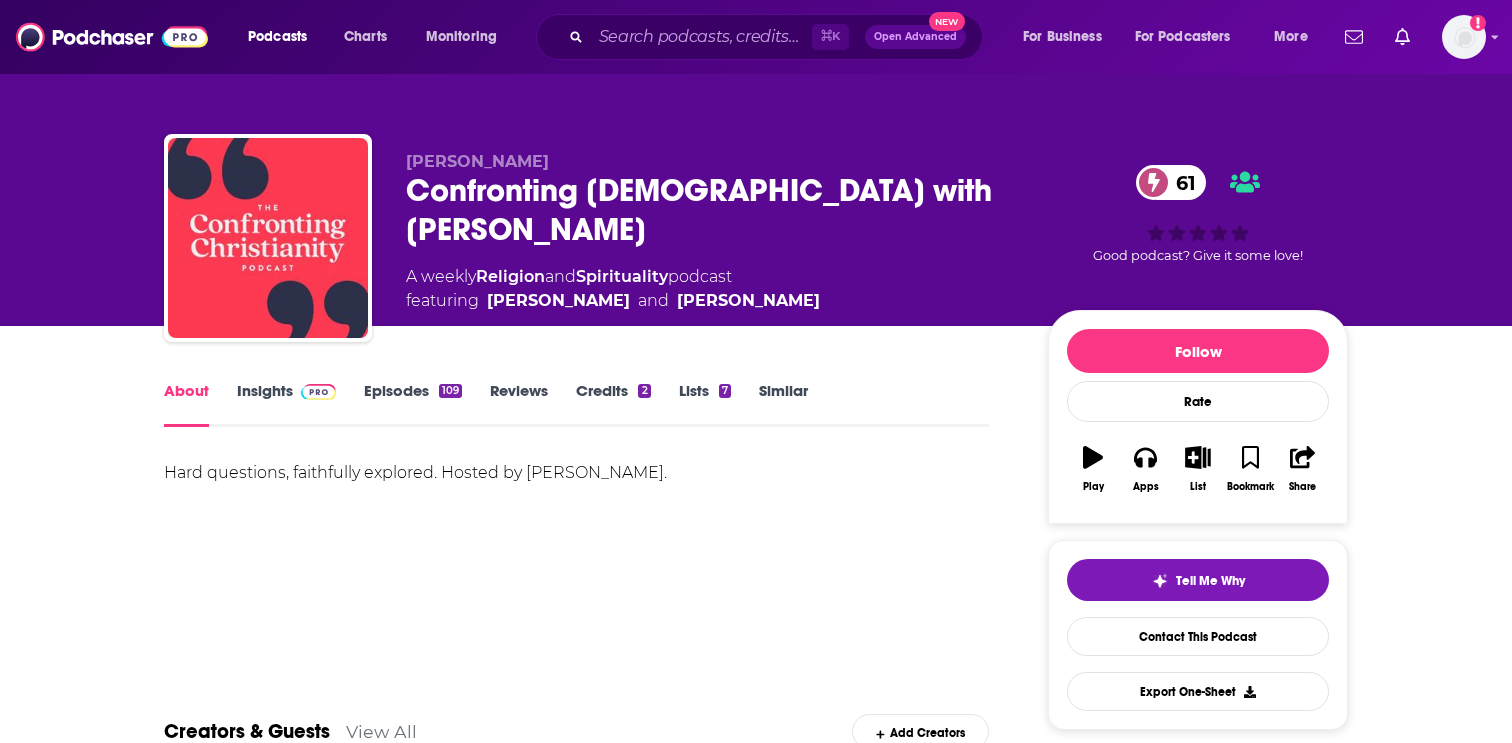 click on "Insights" at bounding box center [286, 404] 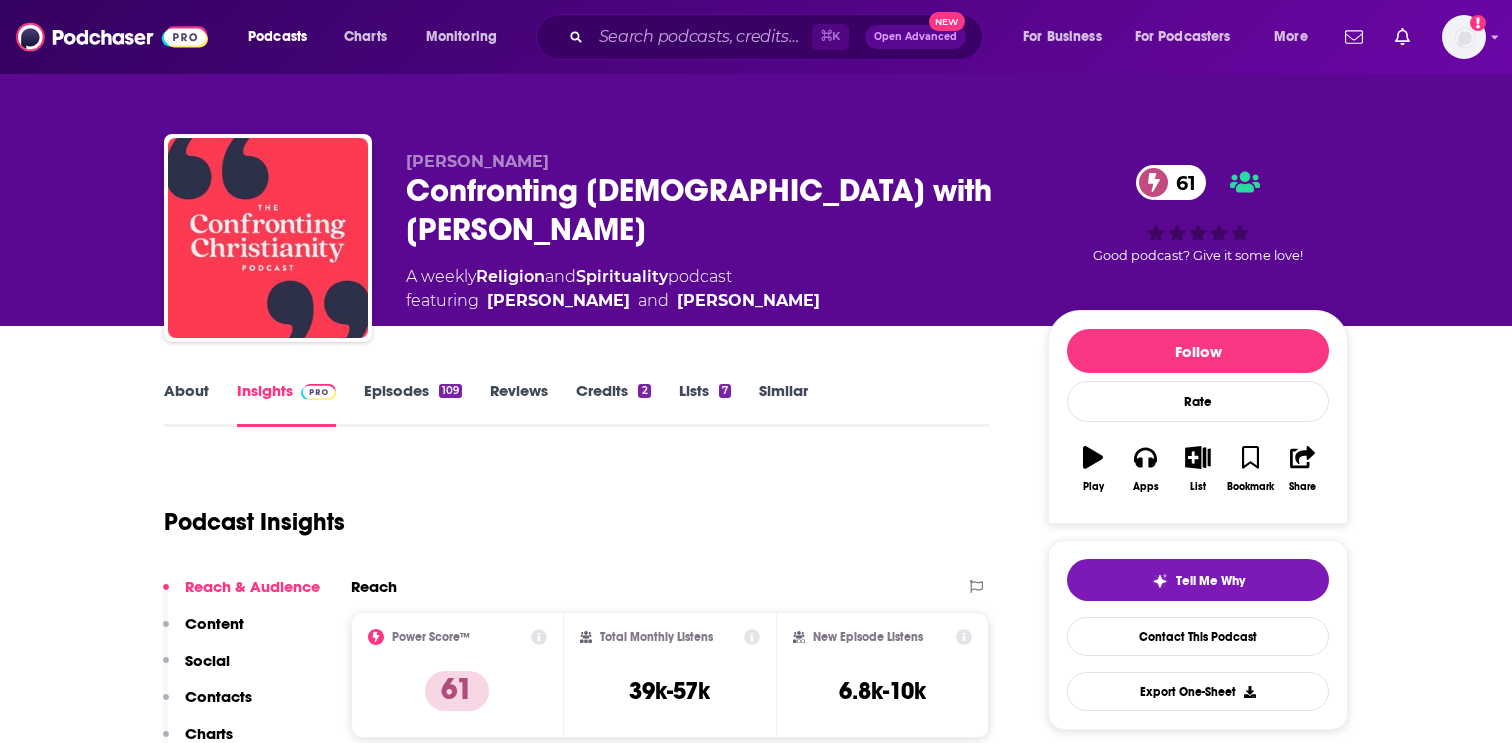 click on "Episodes 109" at bounding box center (413, 404) 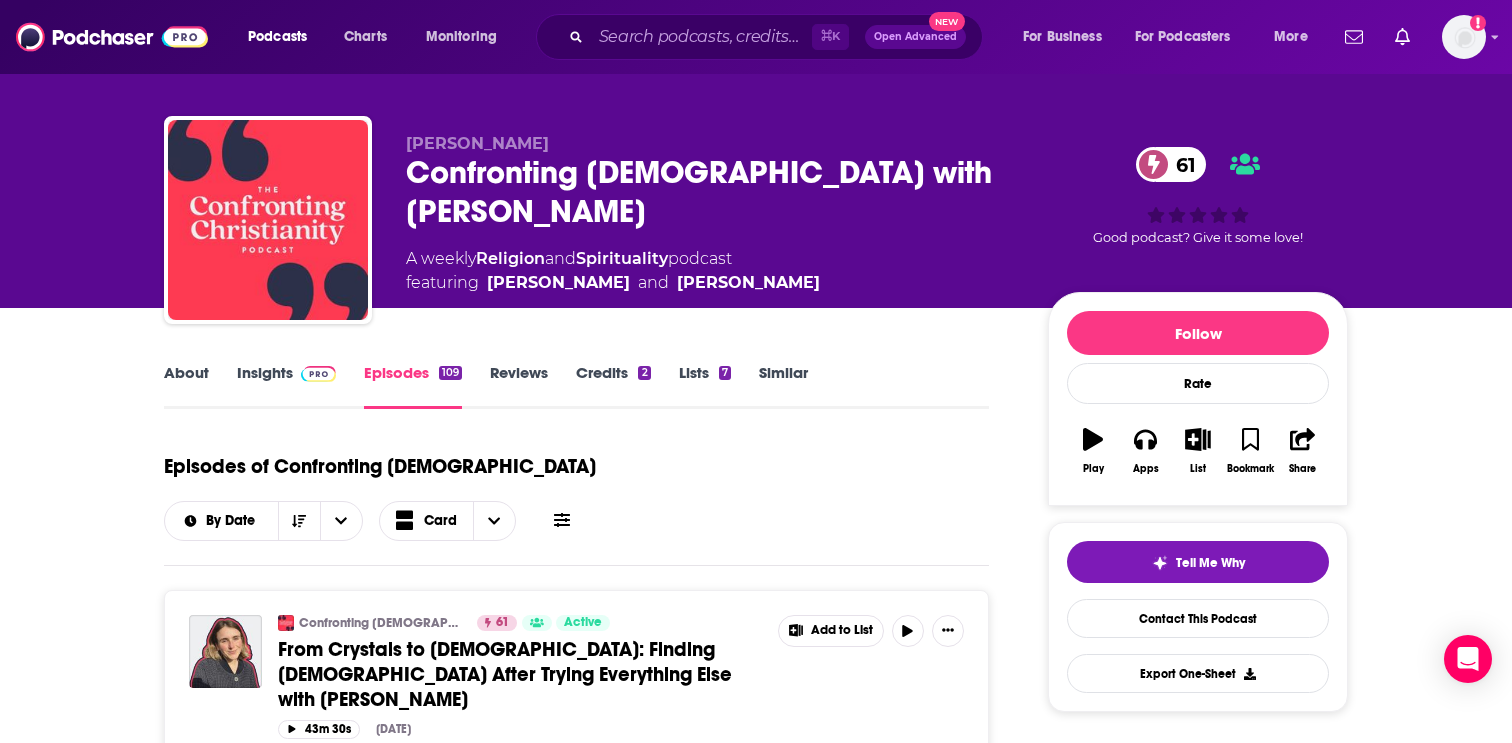 scroll, scrollTop: 0, scrollLeft: 0, axis: both 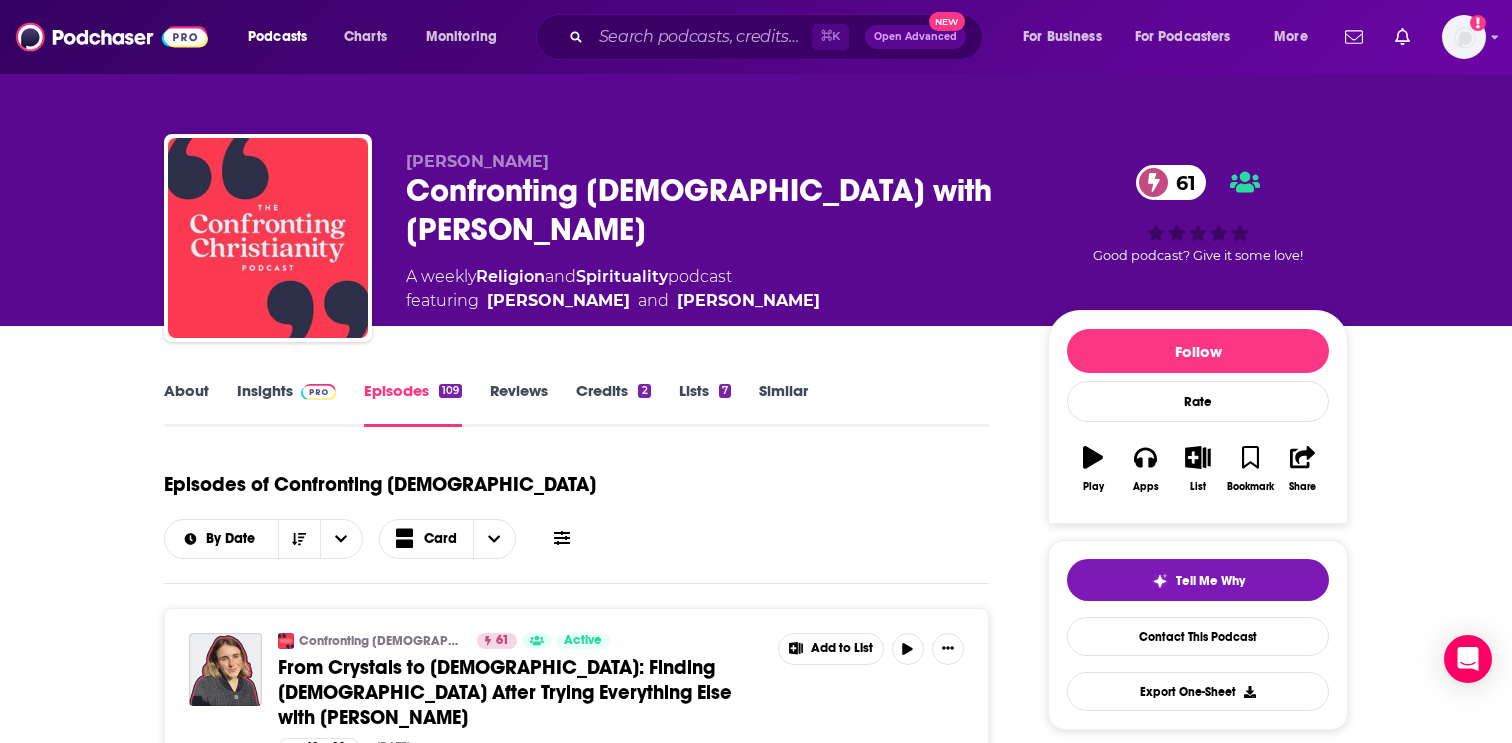 click at bounding box center (318, 392) 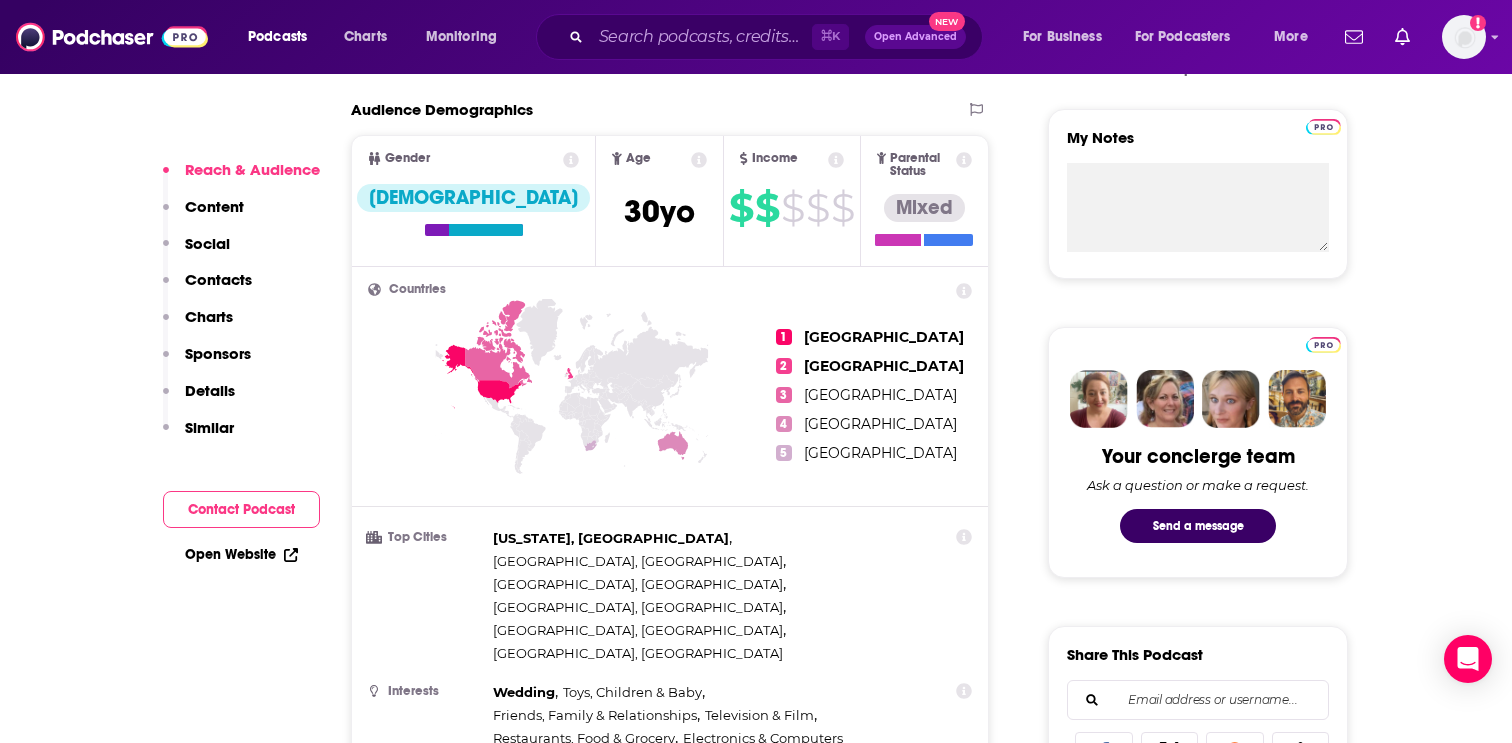 scroll, scrollTop: 706, scrollLeft: 0, axis: vertical 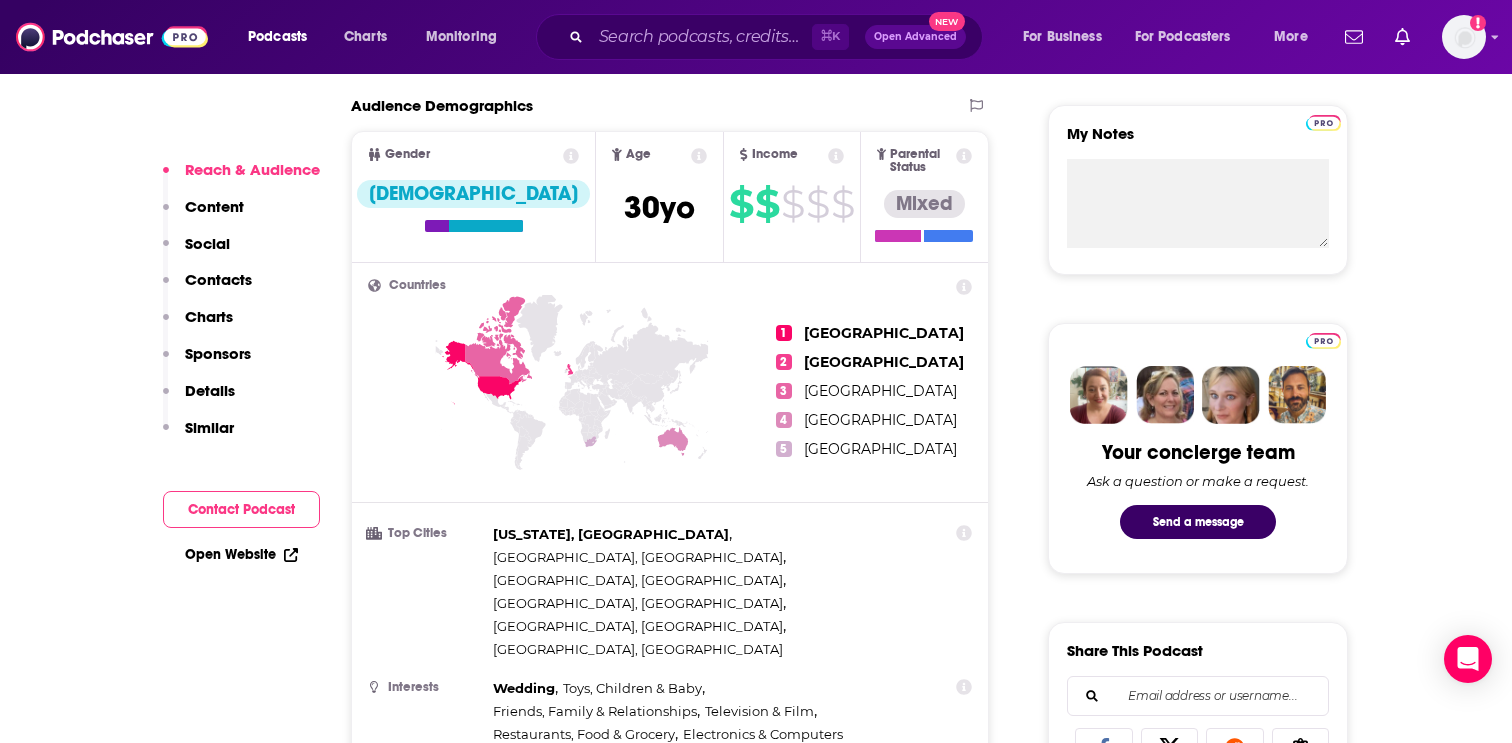 click on "United States" at bounding box center [884, 333] 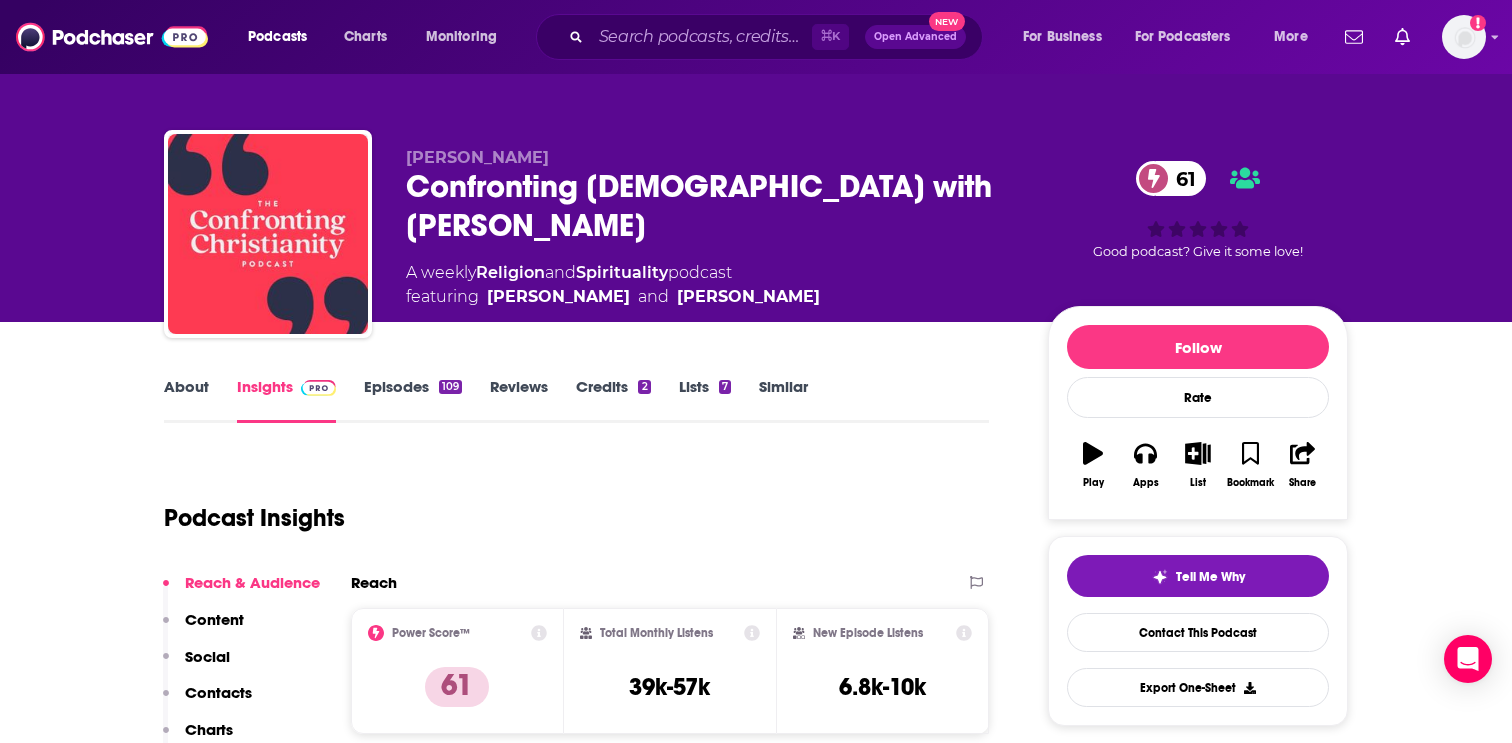 scroll, scrollTop: 0, scrollLeft: 0, axis: both 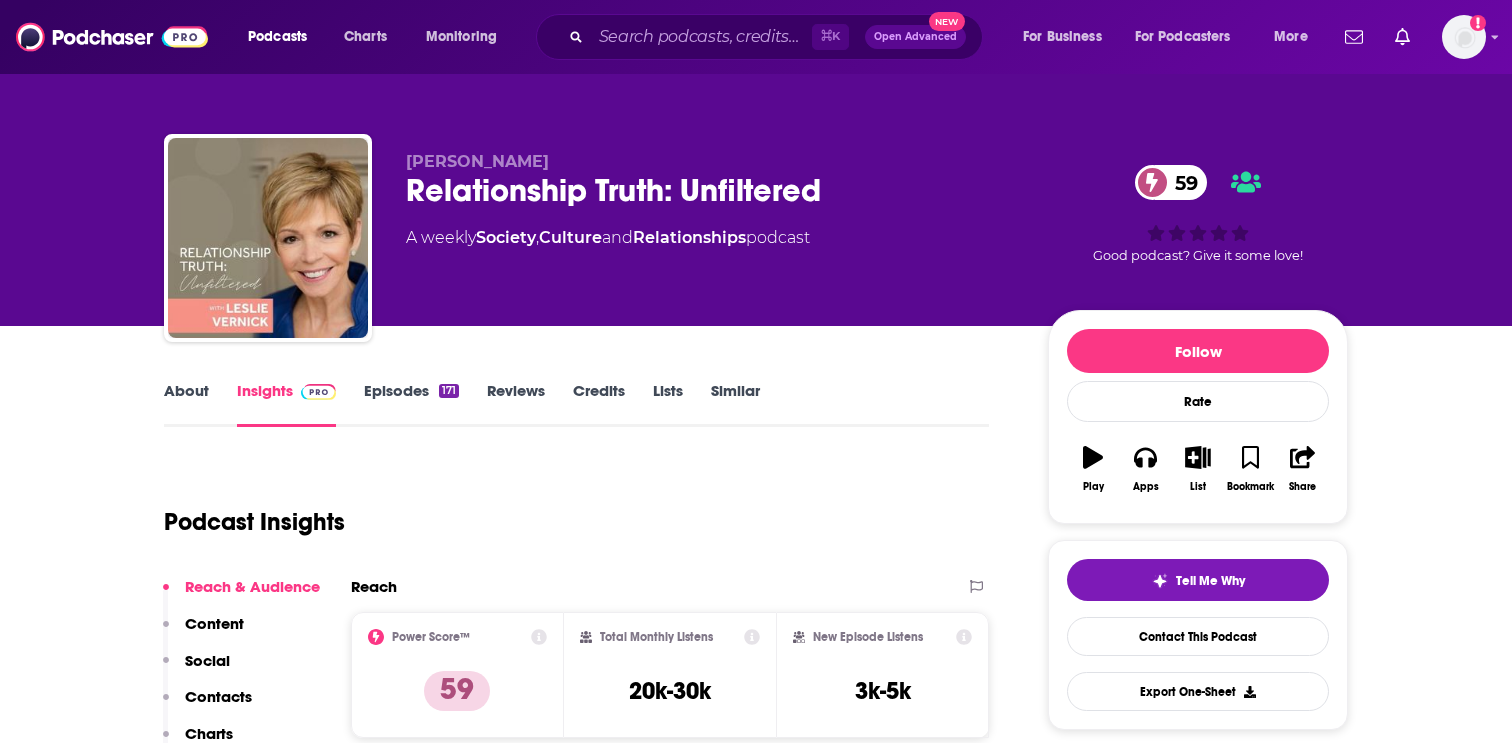 click on "About" at bounding box center (186, 404) 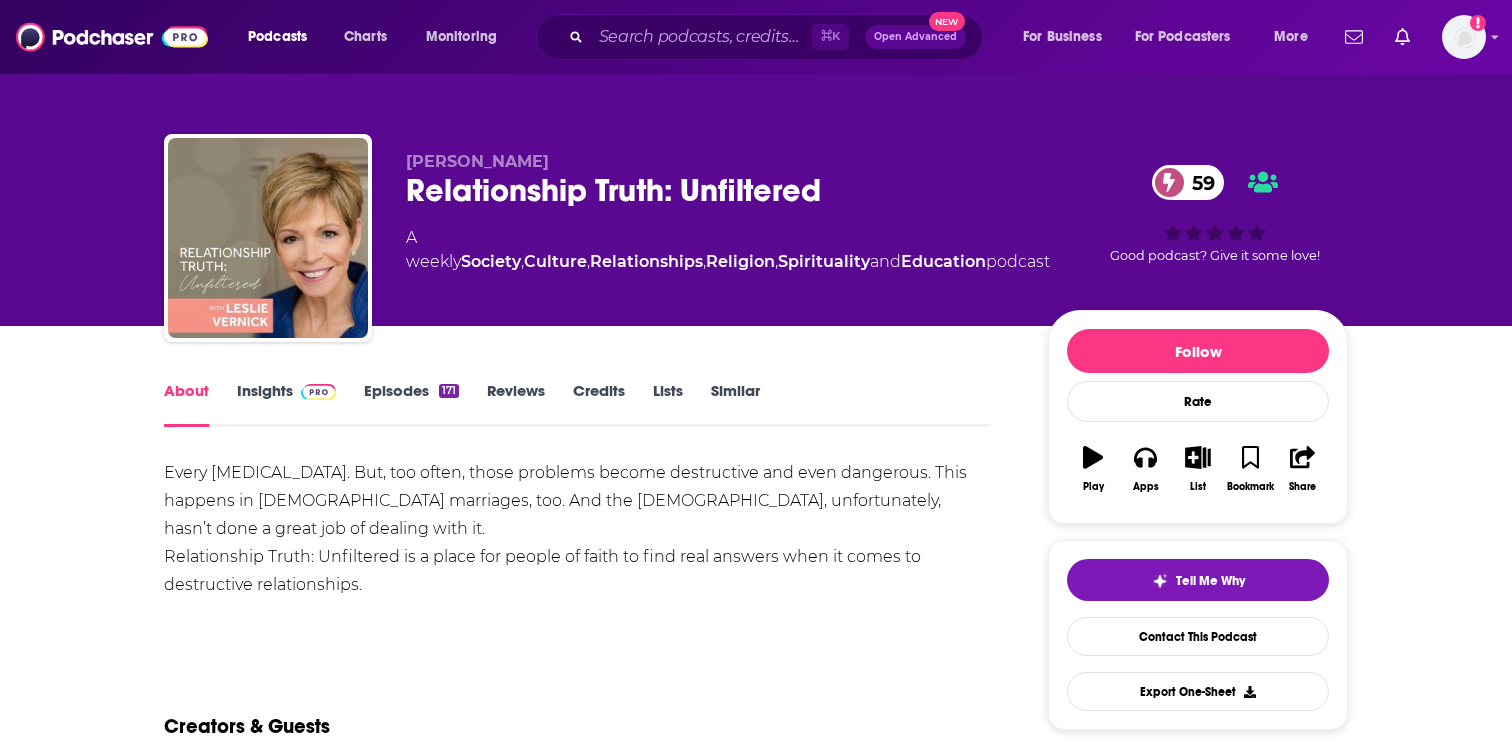 click on "Insights" at bounding box center (286, 404) 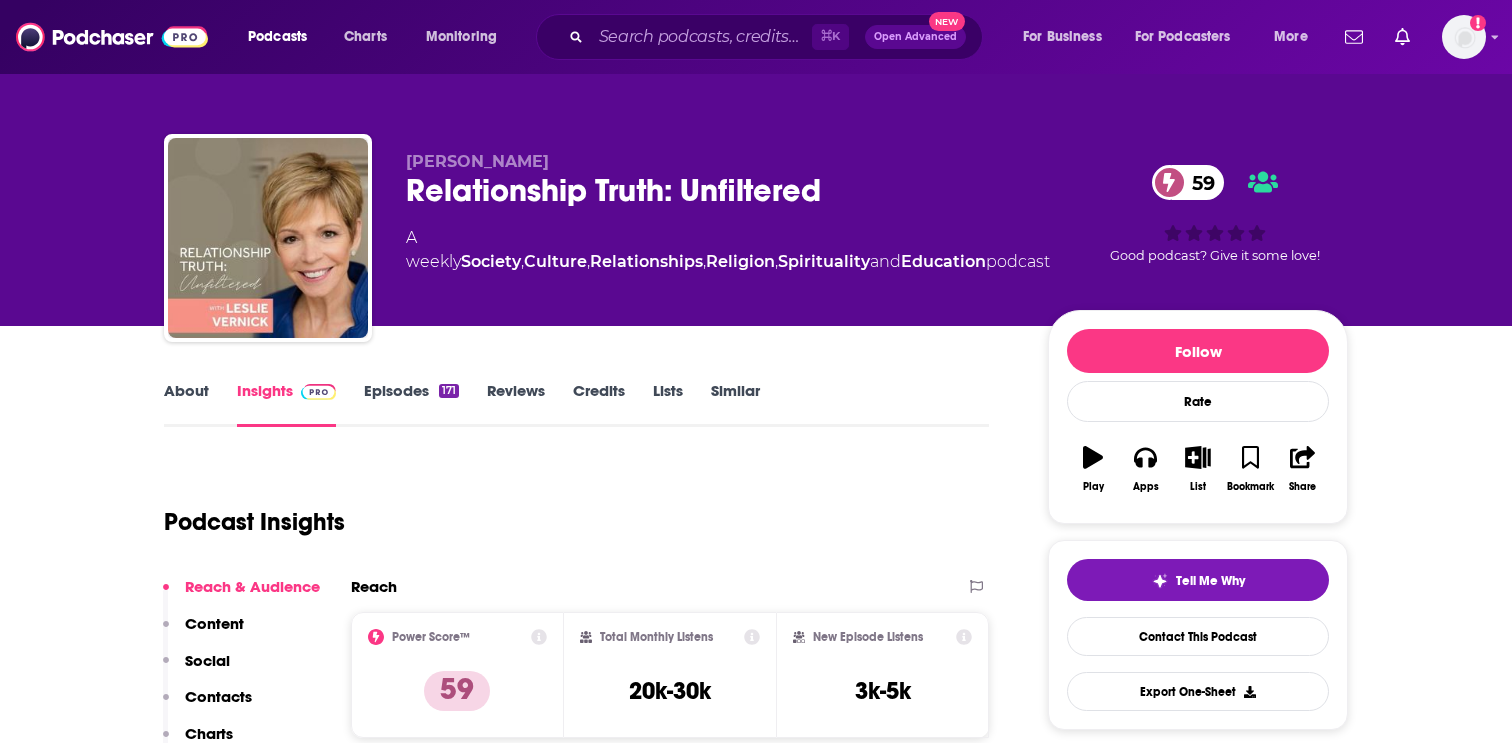 click on "Episodes 171" at bounding box center (411, 404) 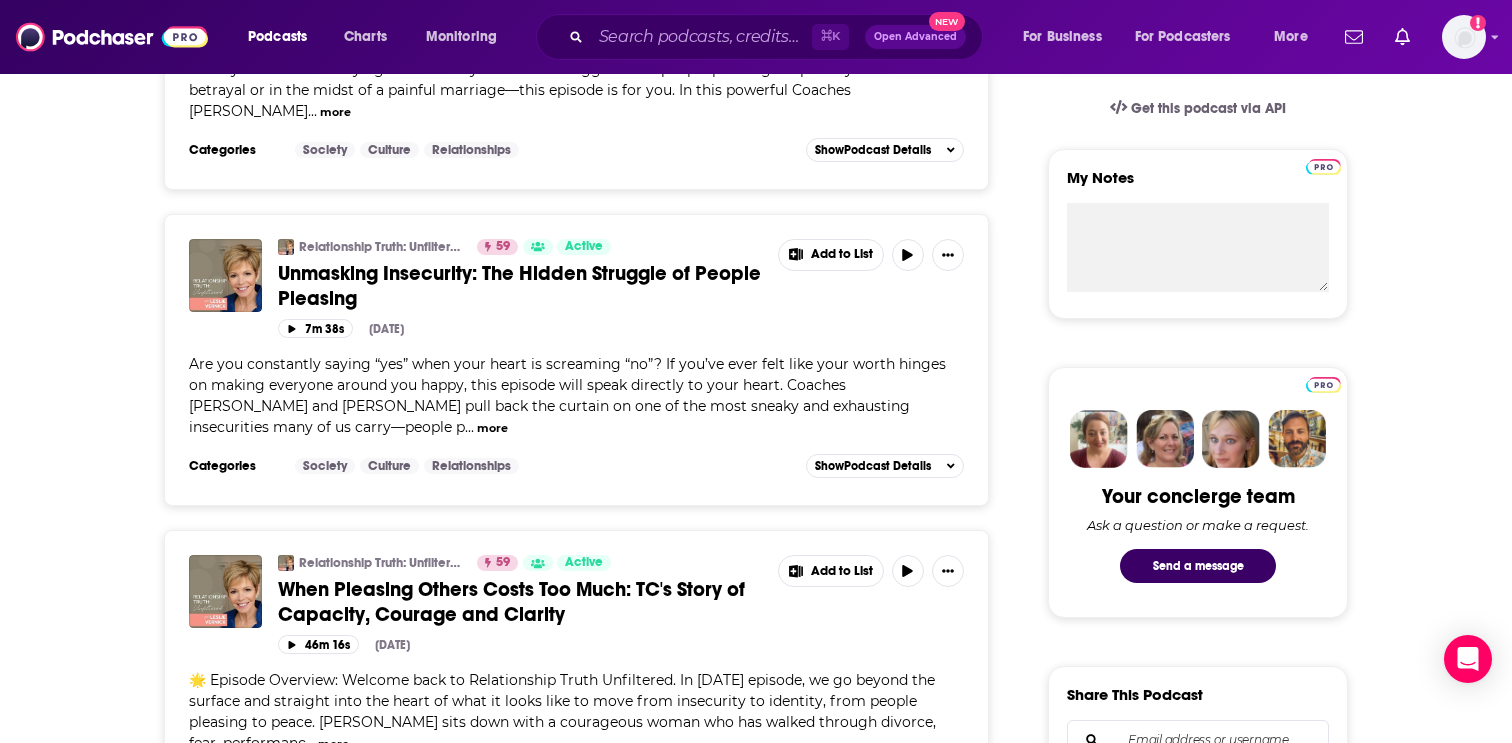 scroll, scrollTop: 0, scrollLeft: 0, axis: both 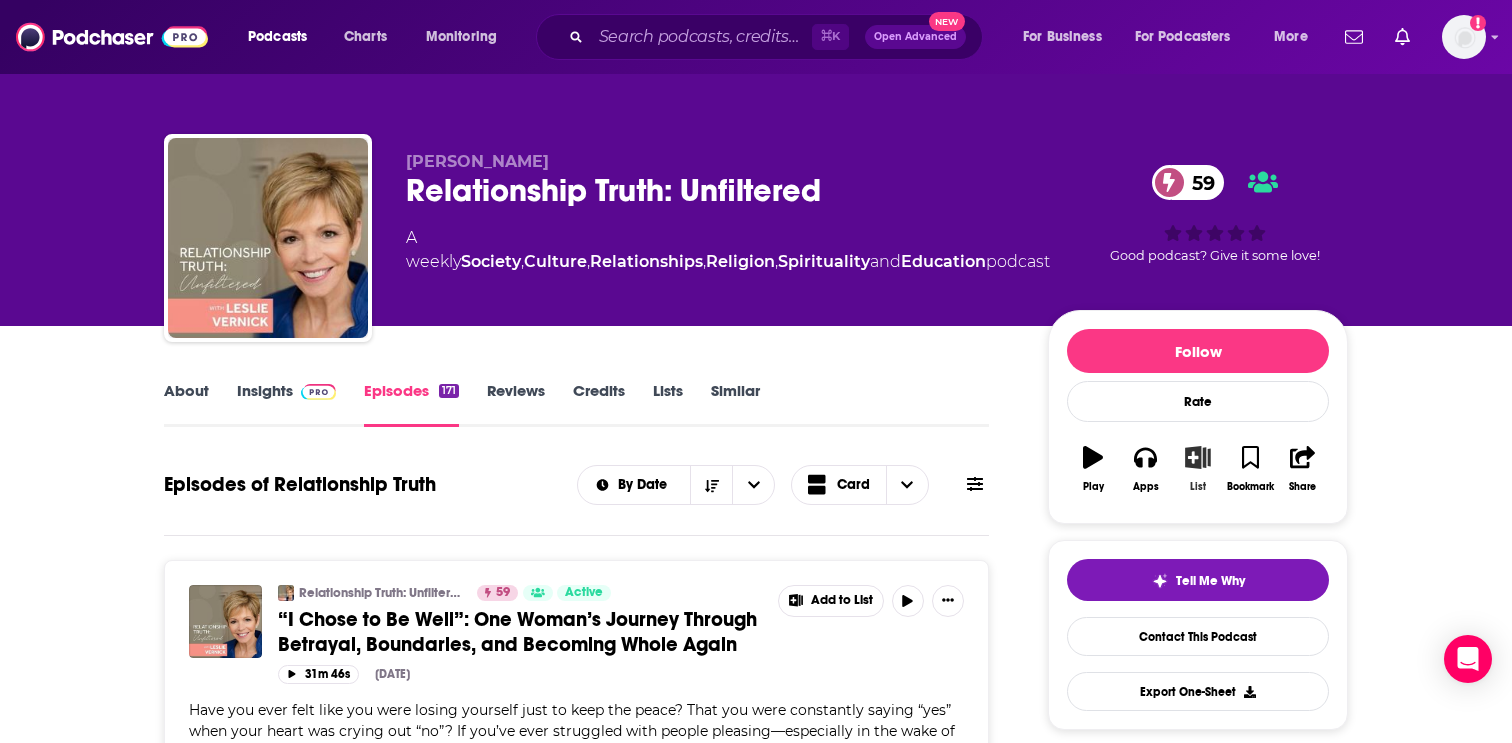 click on "List" at bounding box center [1198, 487] 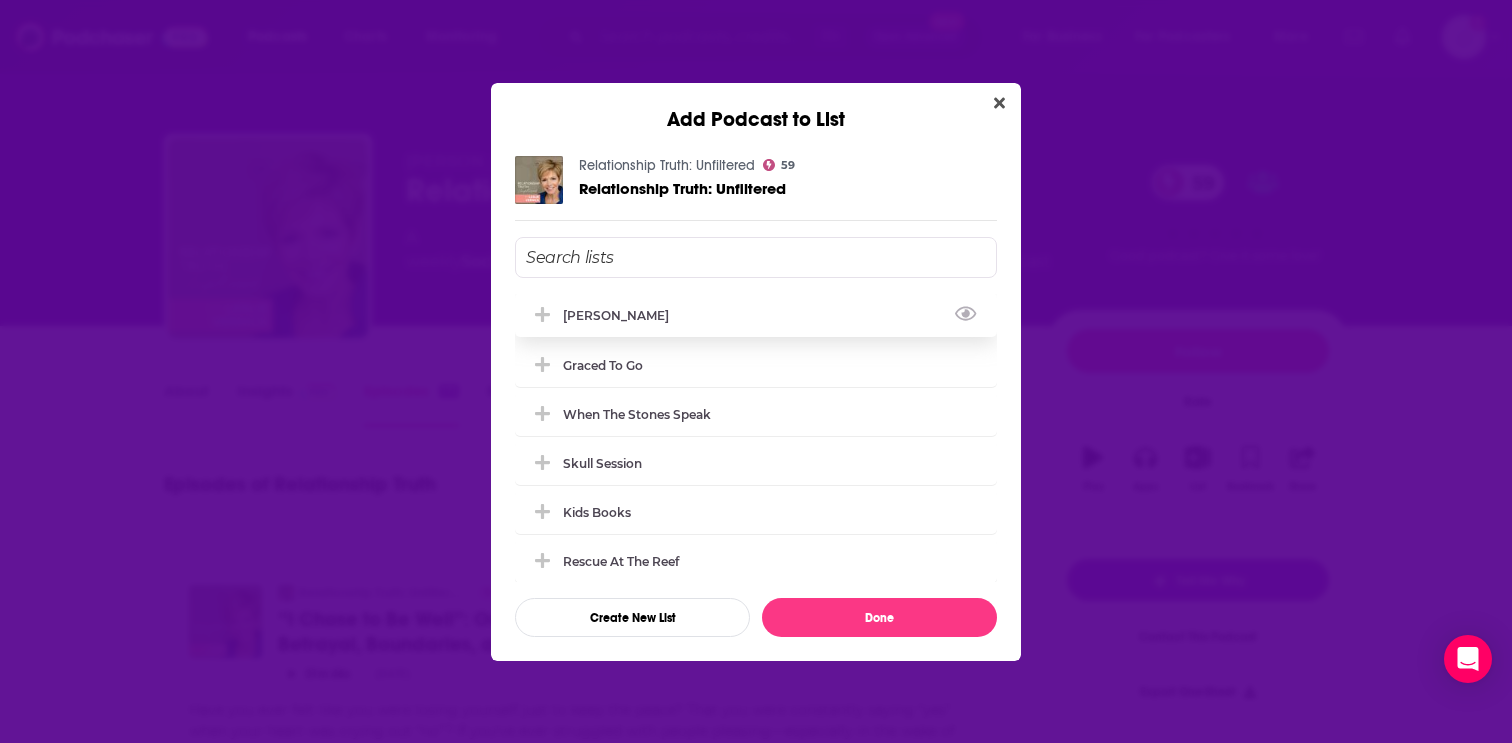 click on "[PERSON_NAME]" at bounding box center (756, 315) 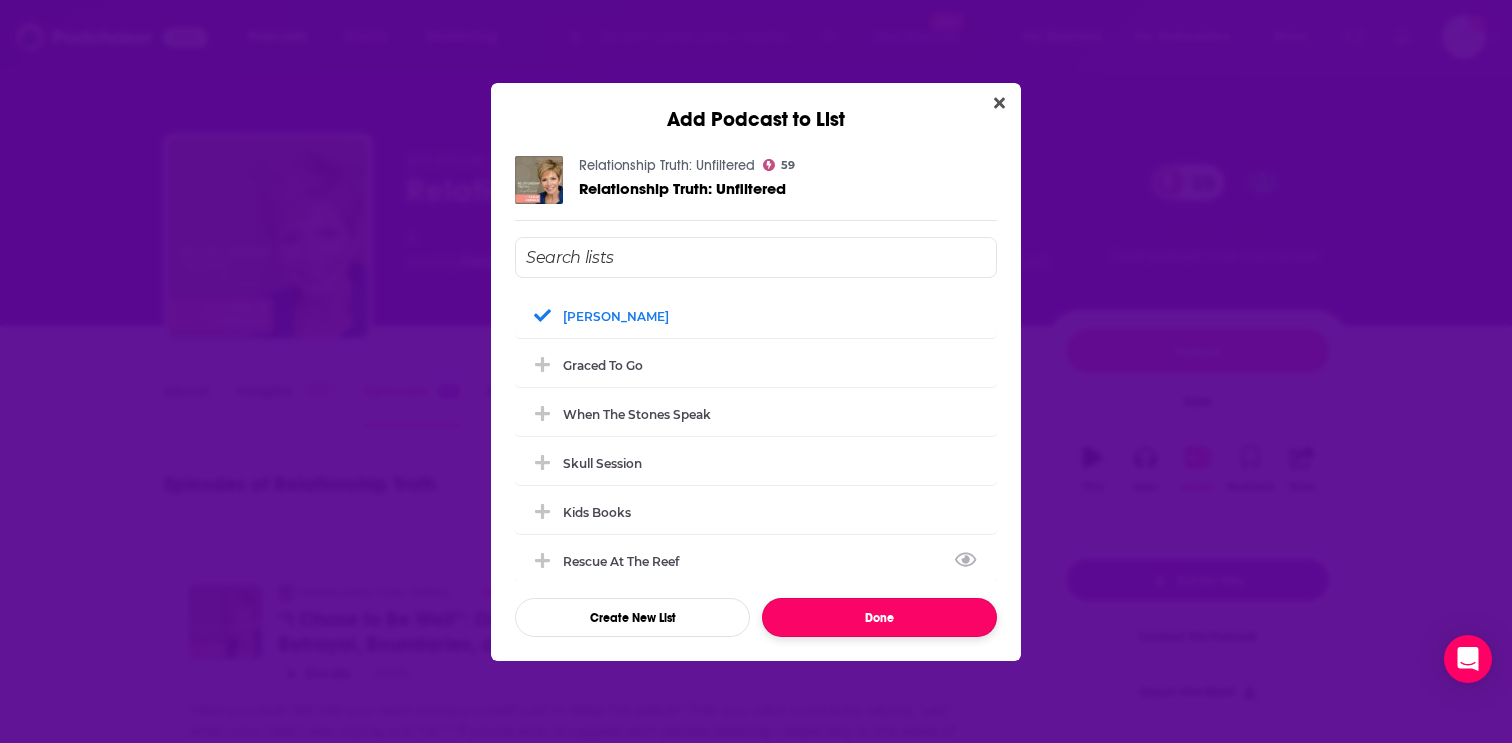click on "Done" at bounding box center [879, 617] 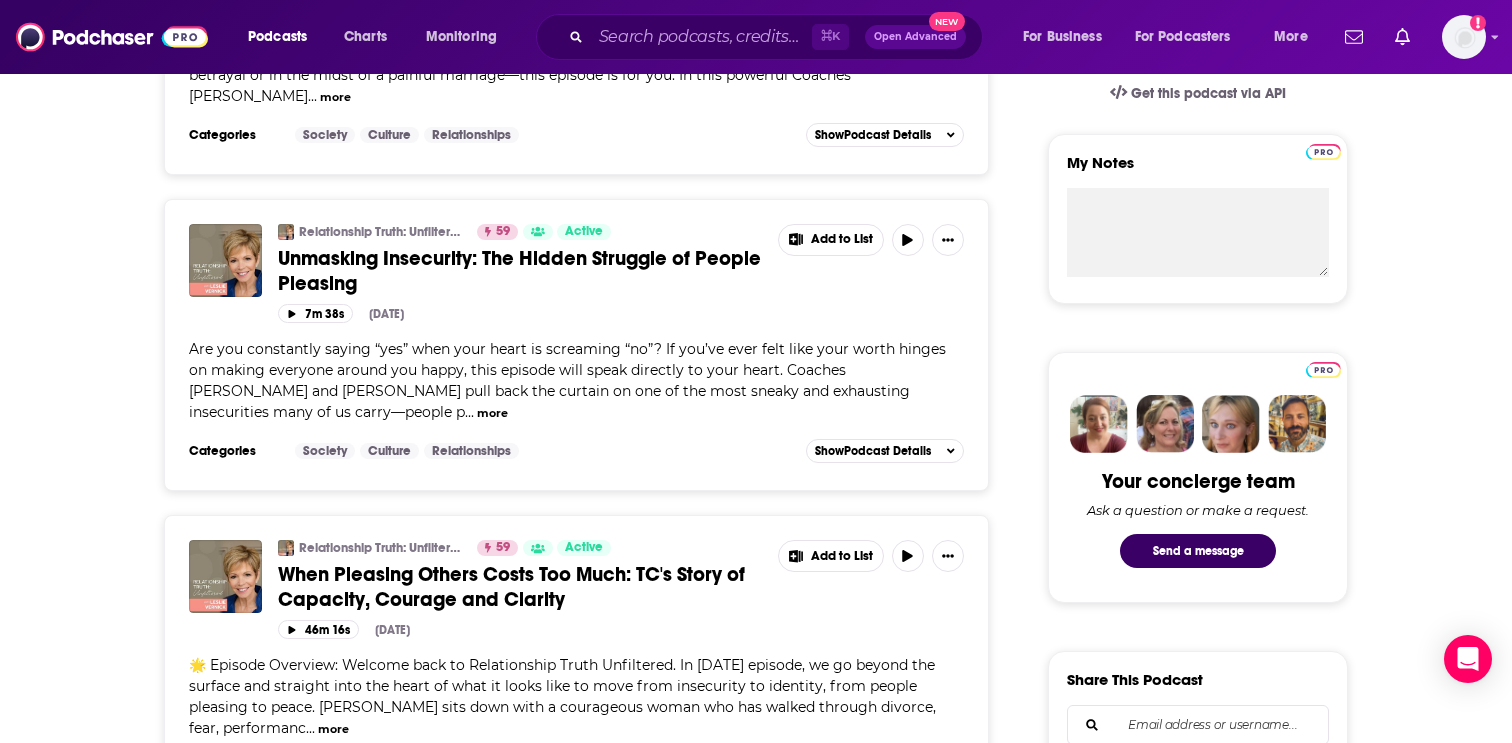 scroll, scrollTop: 705, scrollLeft: 0, axis: vertical 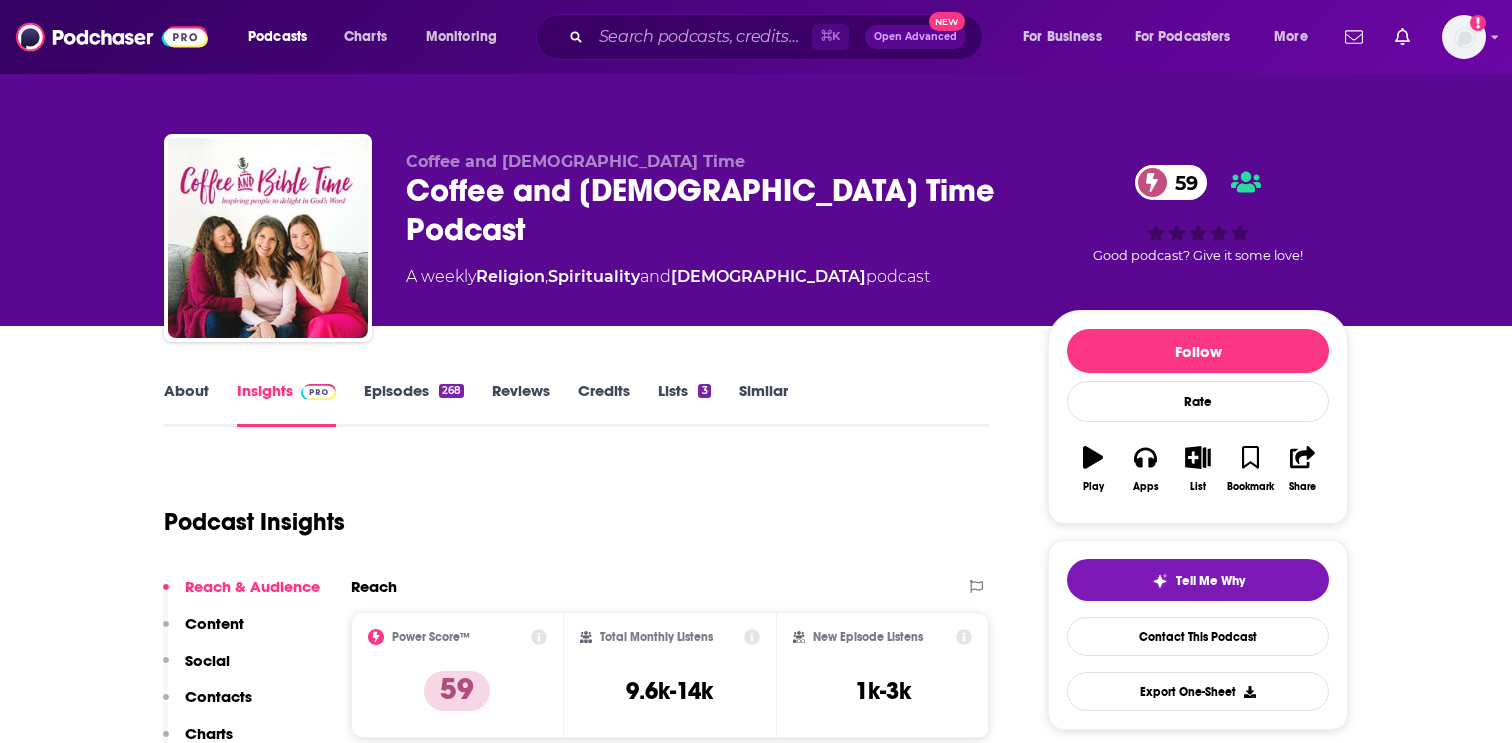 click on "About" at bounding box center [186, 404] 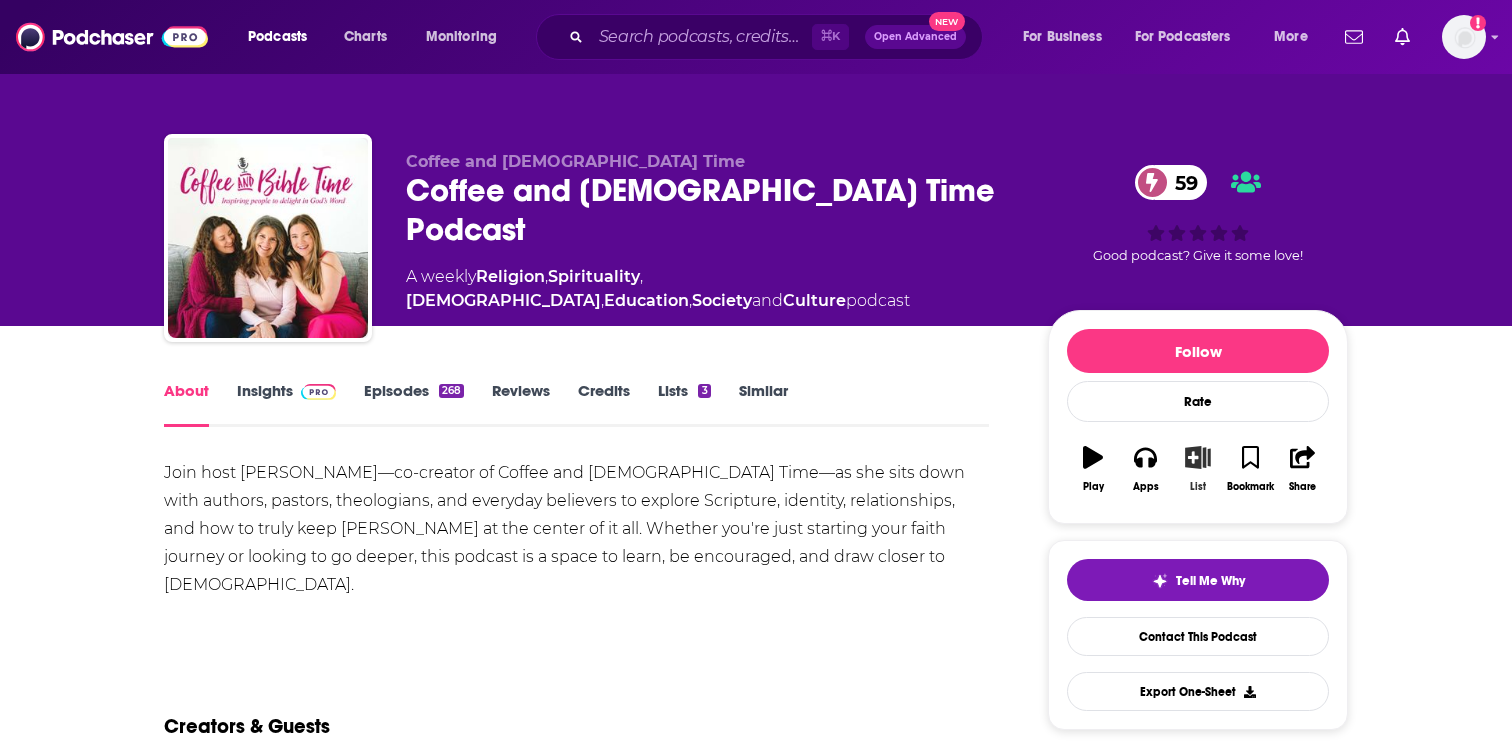 click 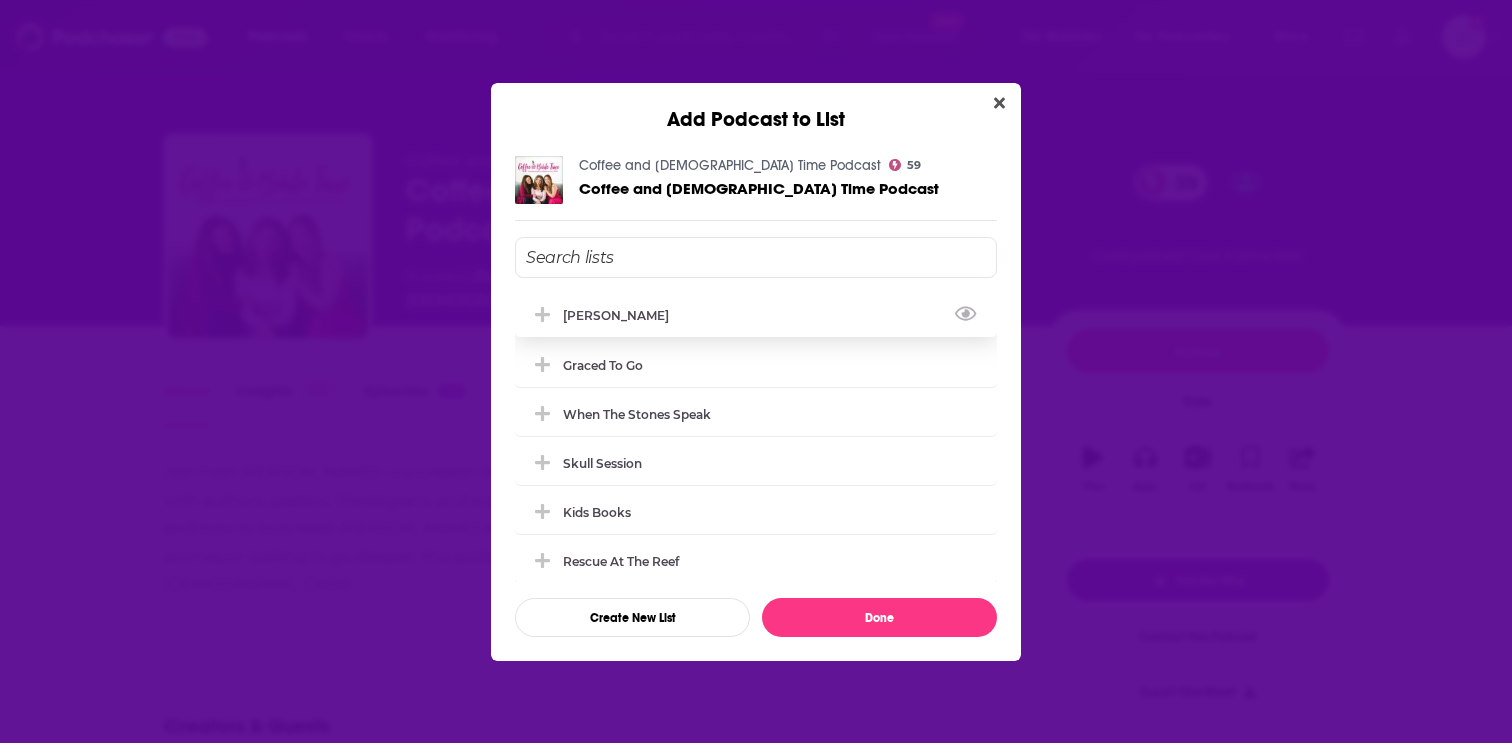 click on "[PERSON_NAME]" at bounding box center (756, 315) 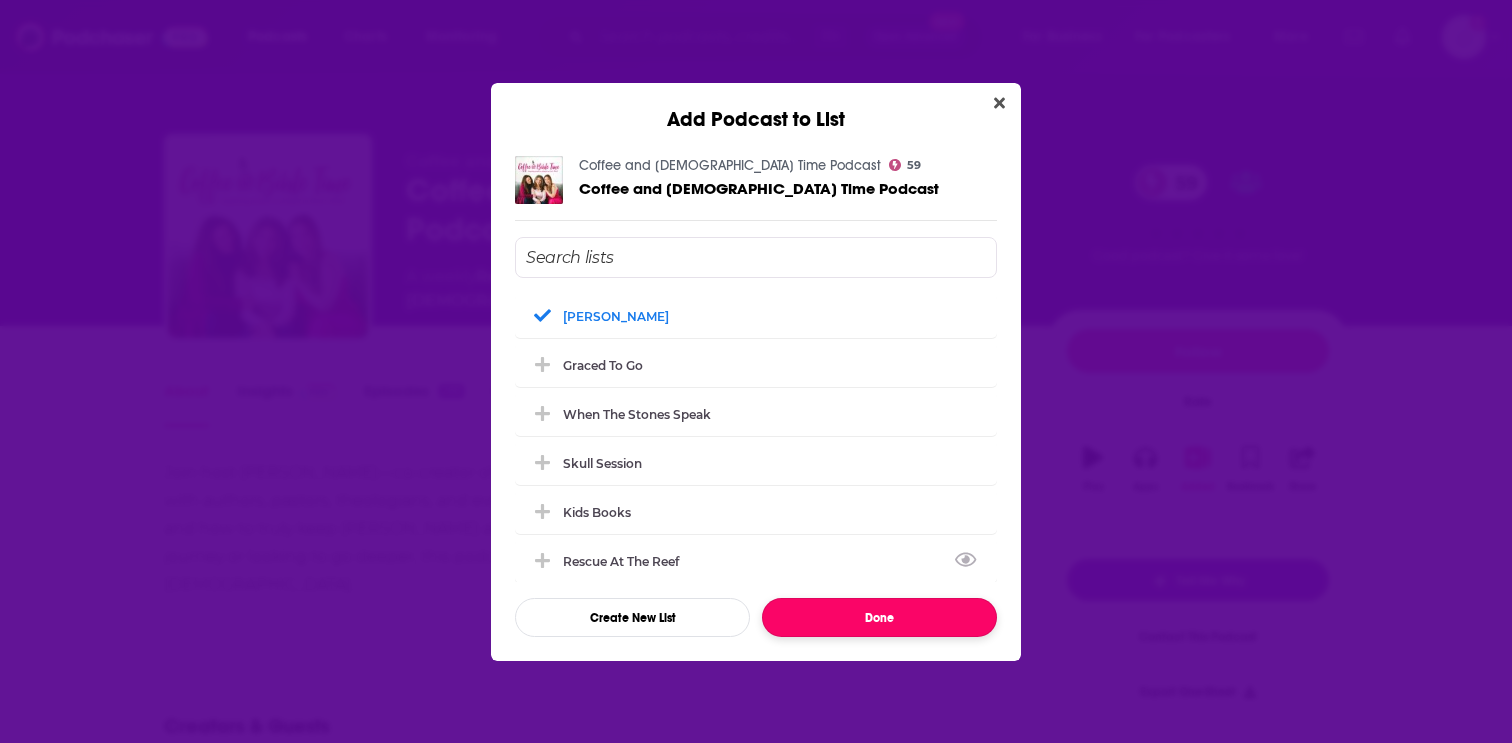 click on "Done" at bounding box center (879, 617) 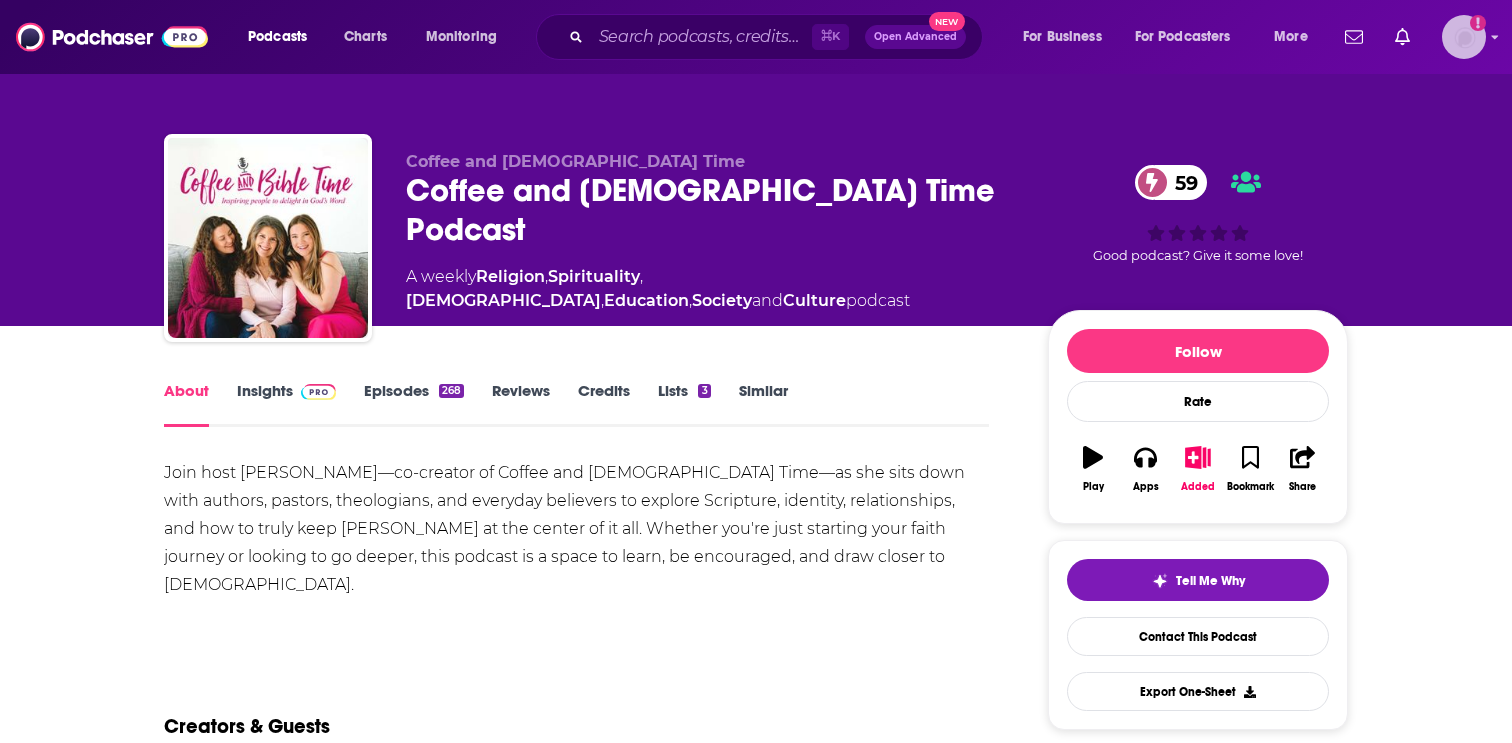 click at bounding box center [1464, 37] 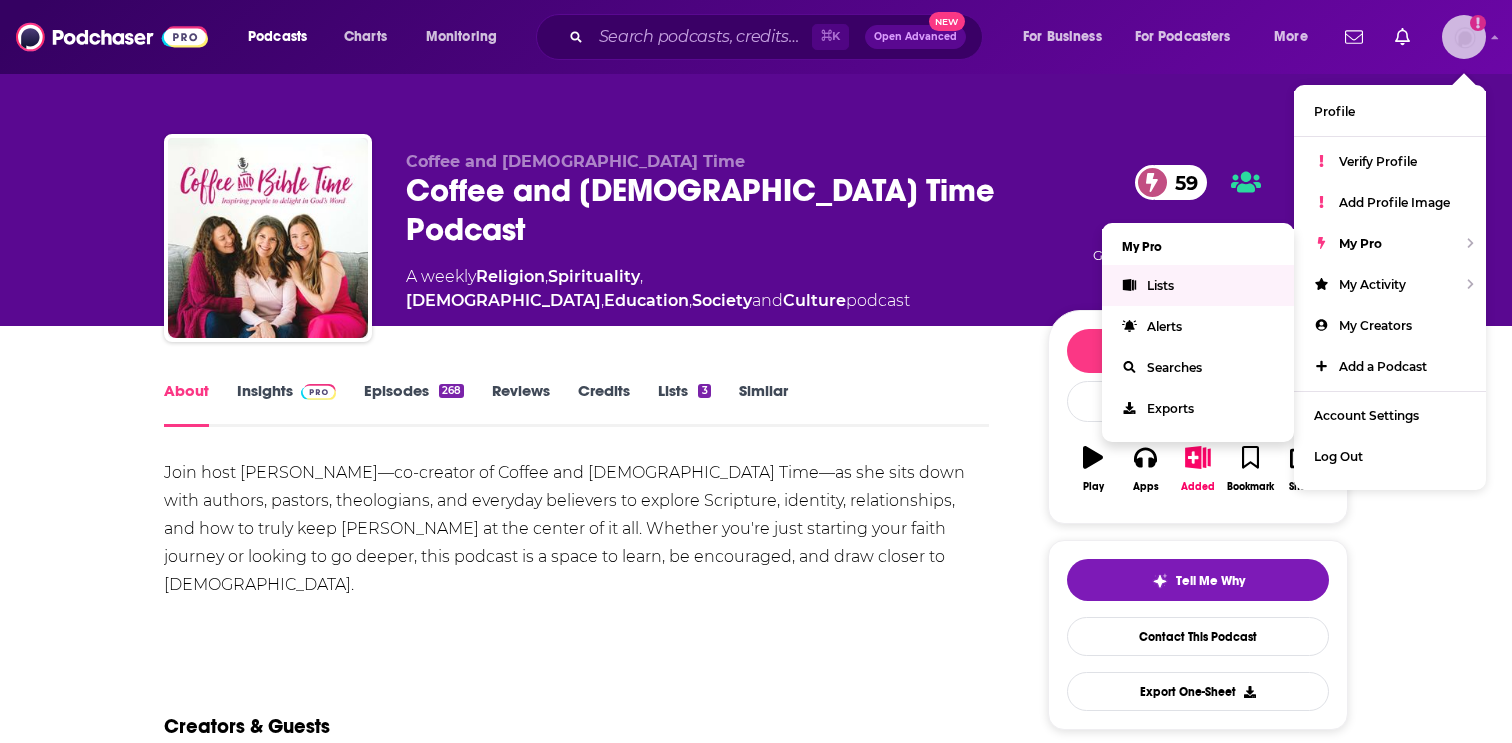 click on "Lists" at bounding box center (1198, 285) 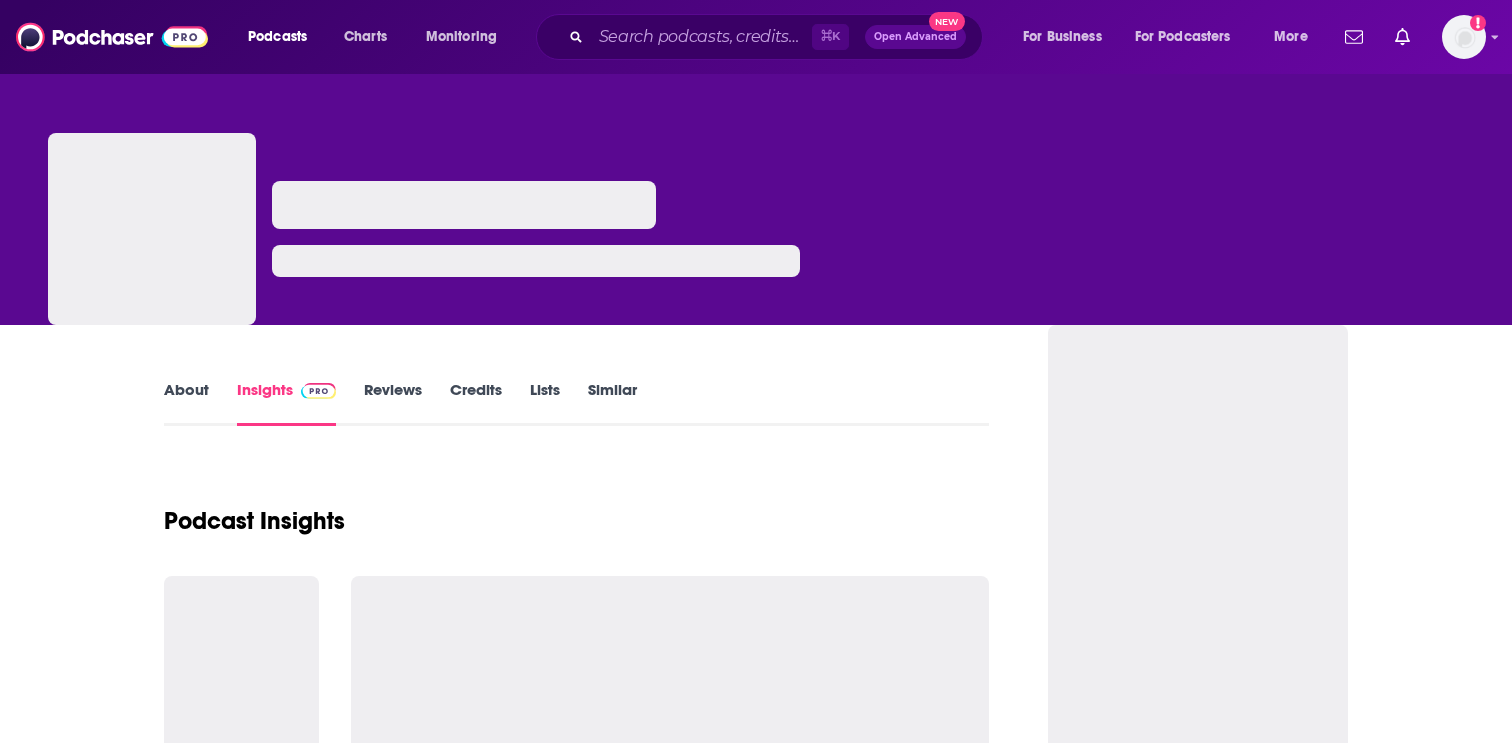 scroll, scrollTop: 0, scrollLeft: 0, axis: both 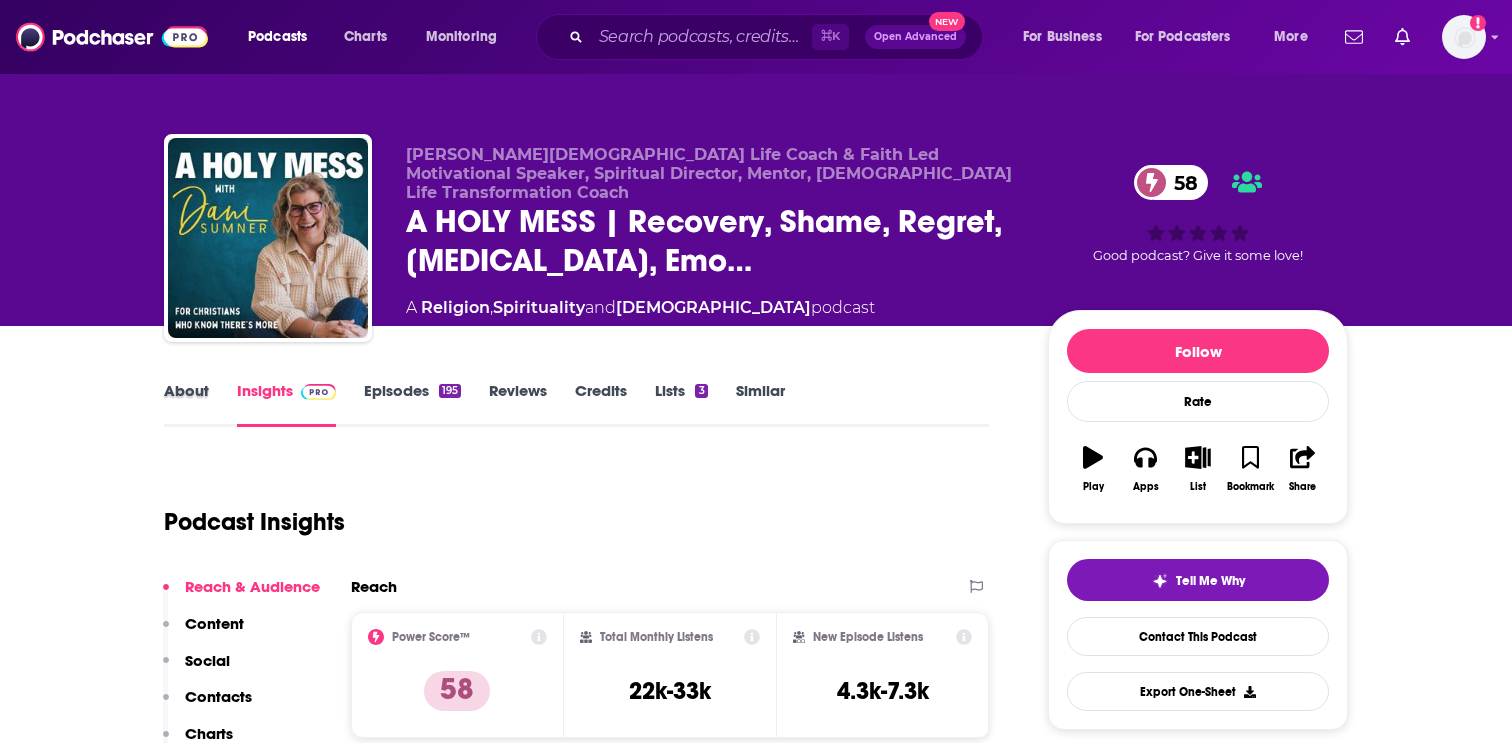 click on "About" at bounding box center [200, 404] 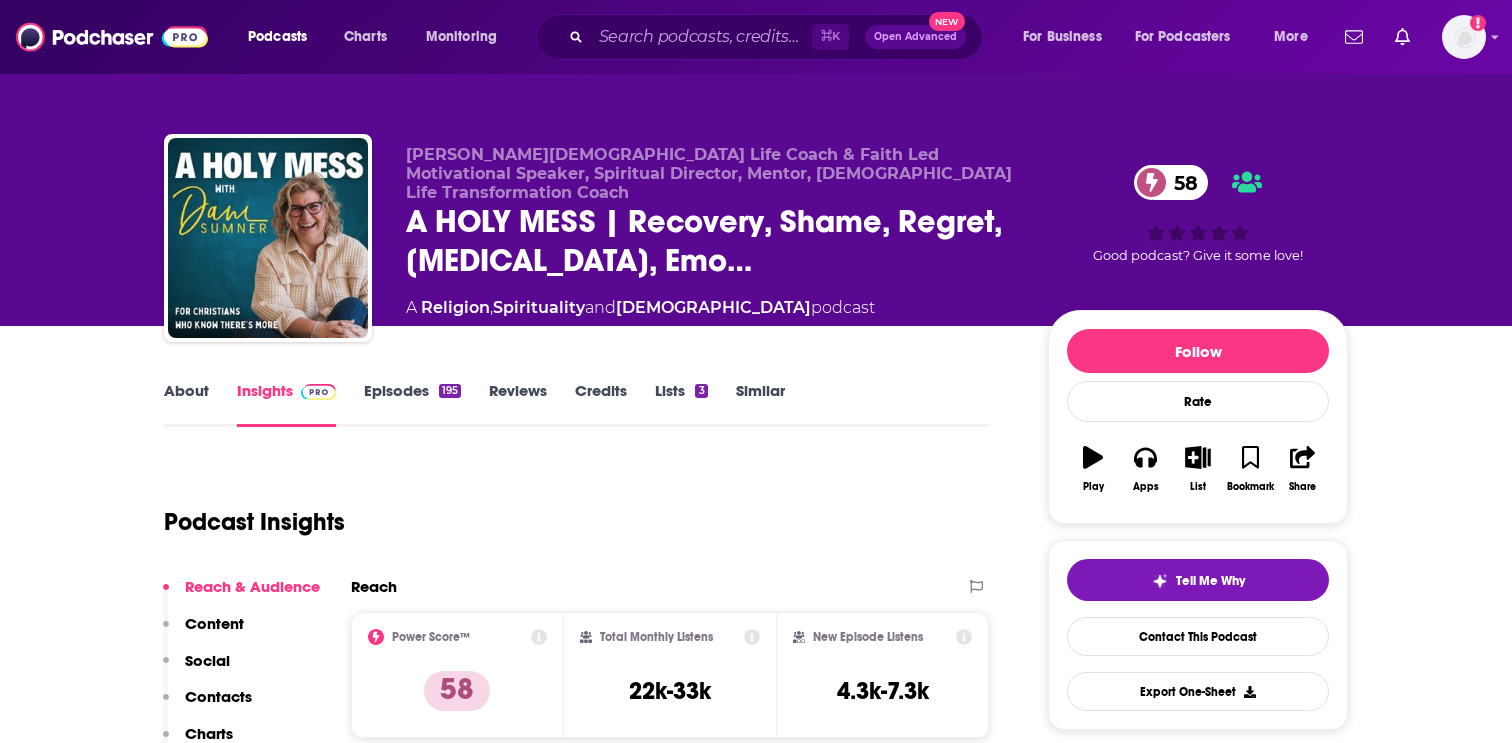 click on "About" at bounding box center (186, 404) 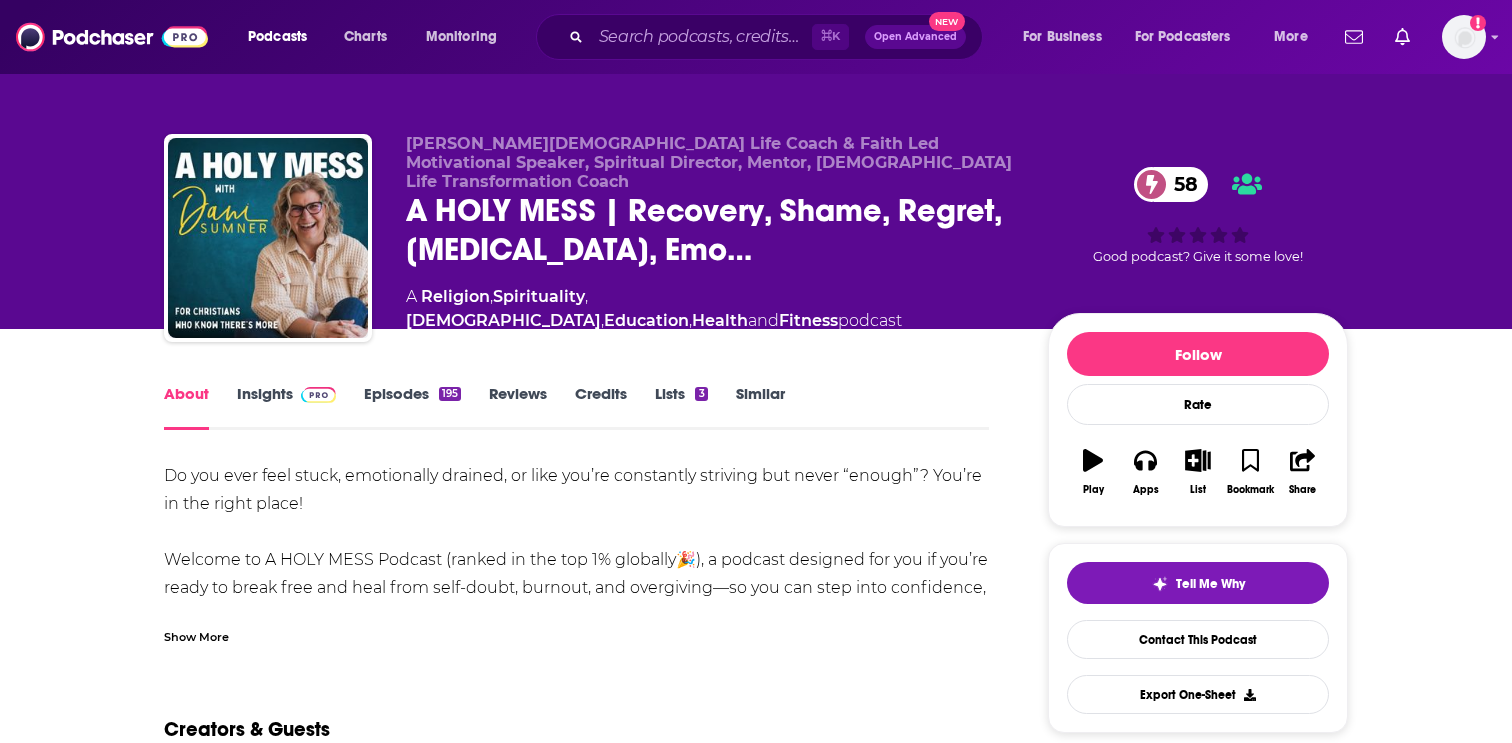 click on "Show More" at bounding box center (196, 635) 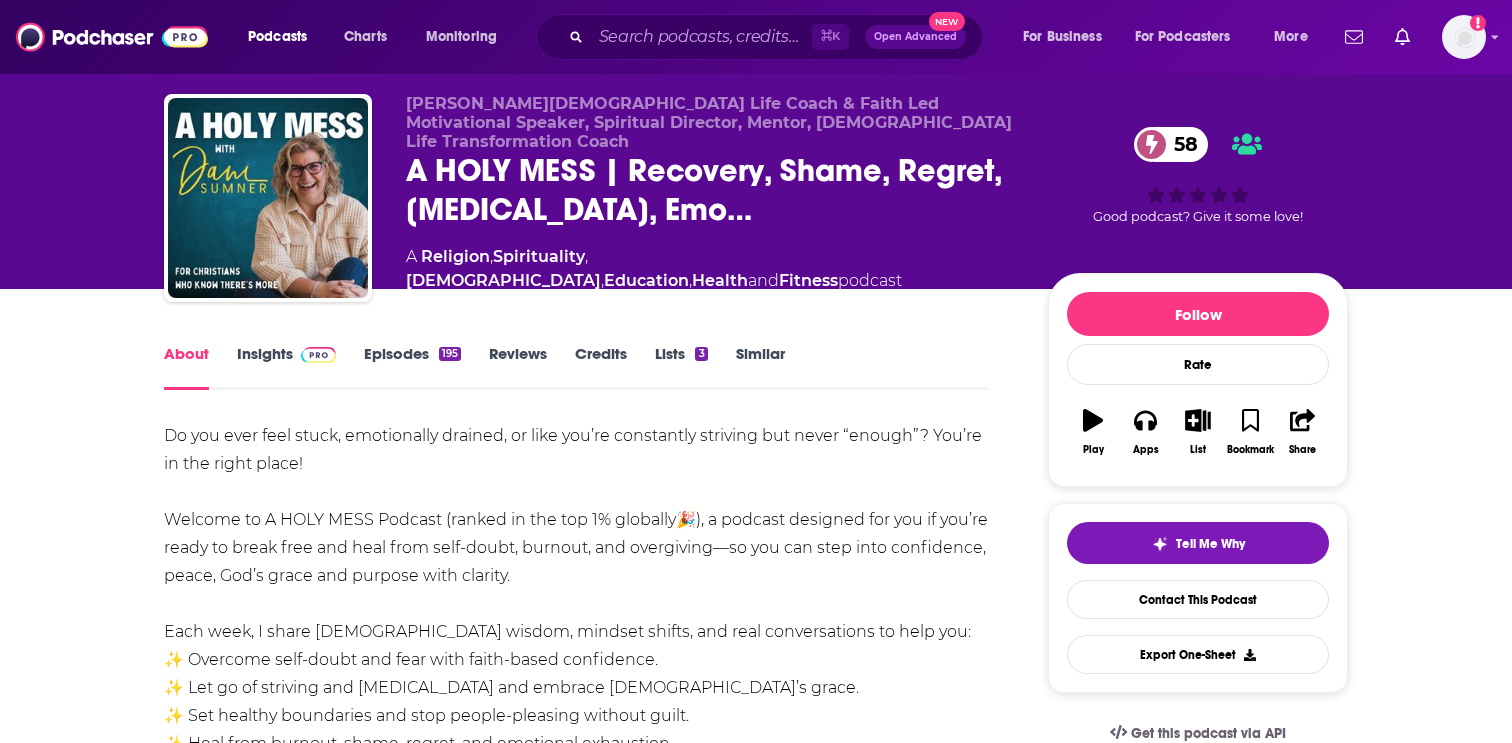 scroll, scrollTop: 38, scrollLeft: 0, axis: vertical 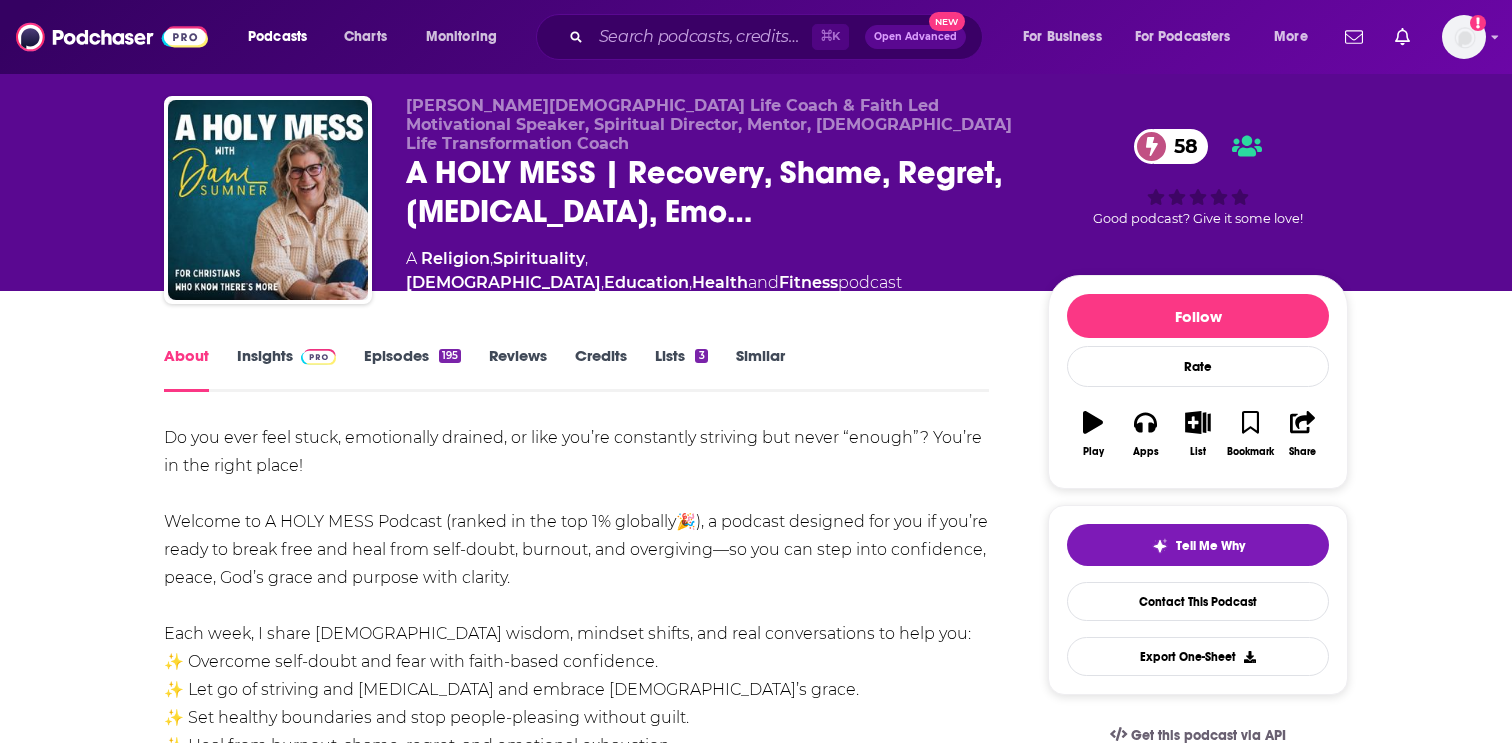 click at bounding box center (318, 357) 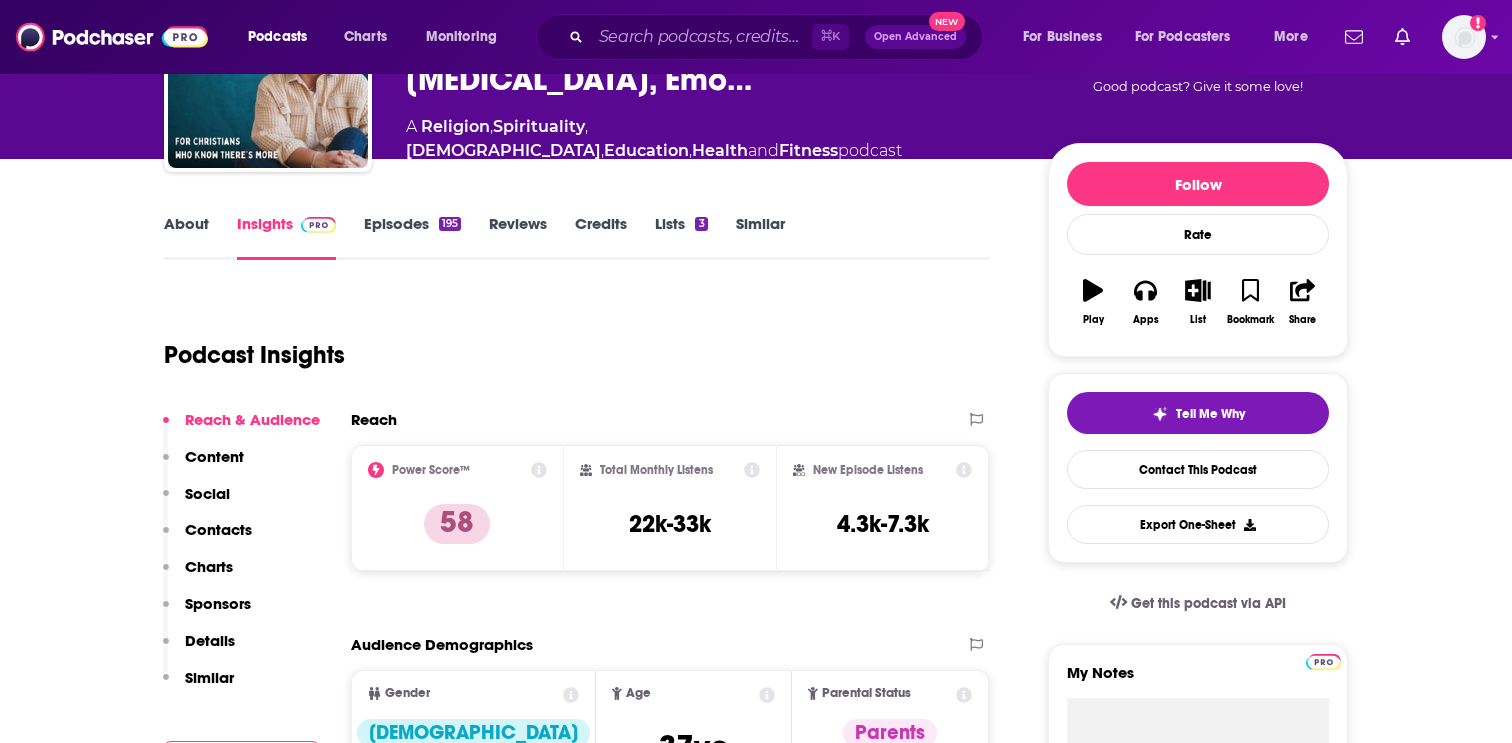 scroll, scrollTop: 175, scrollLeft: 0, axis: vertical 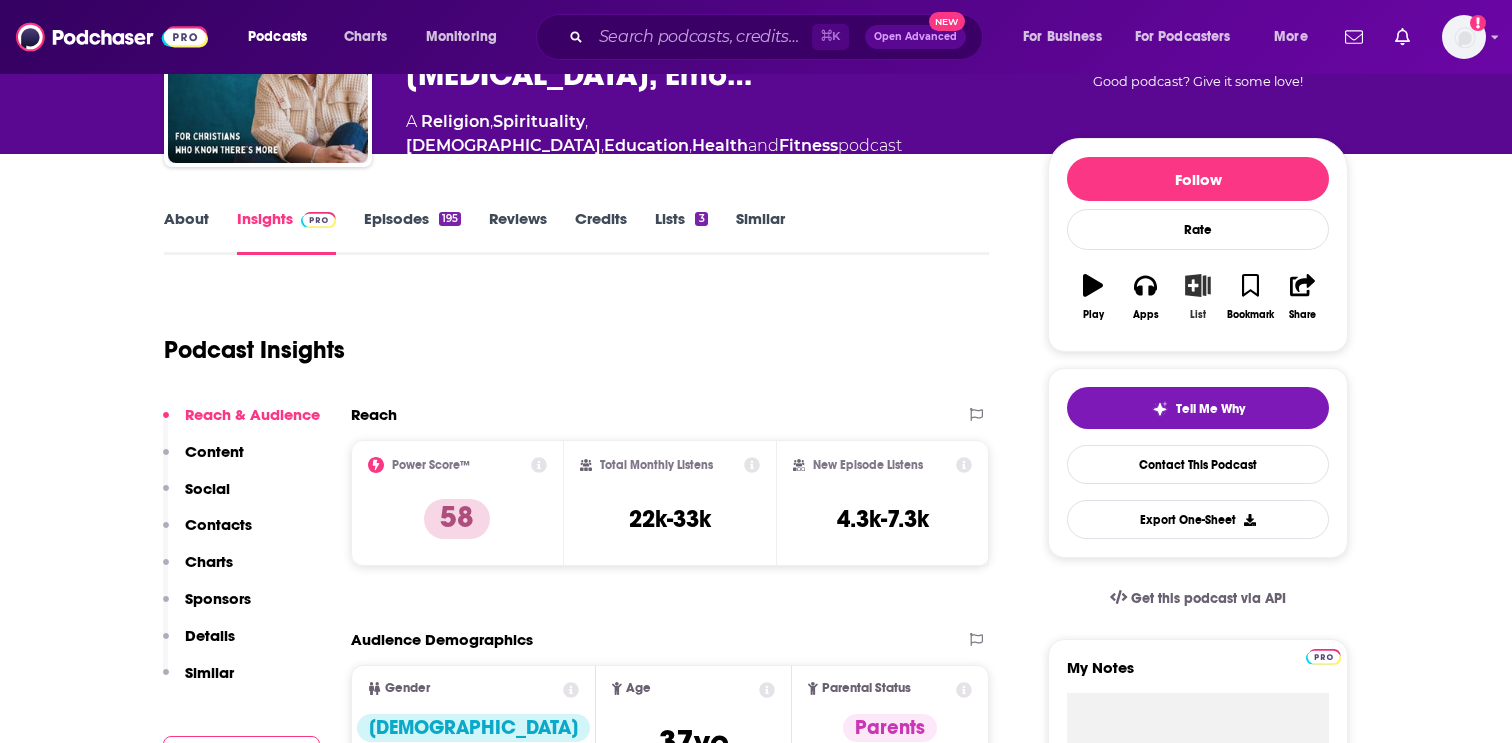 click on "List" at bounding box center (1198, 297) 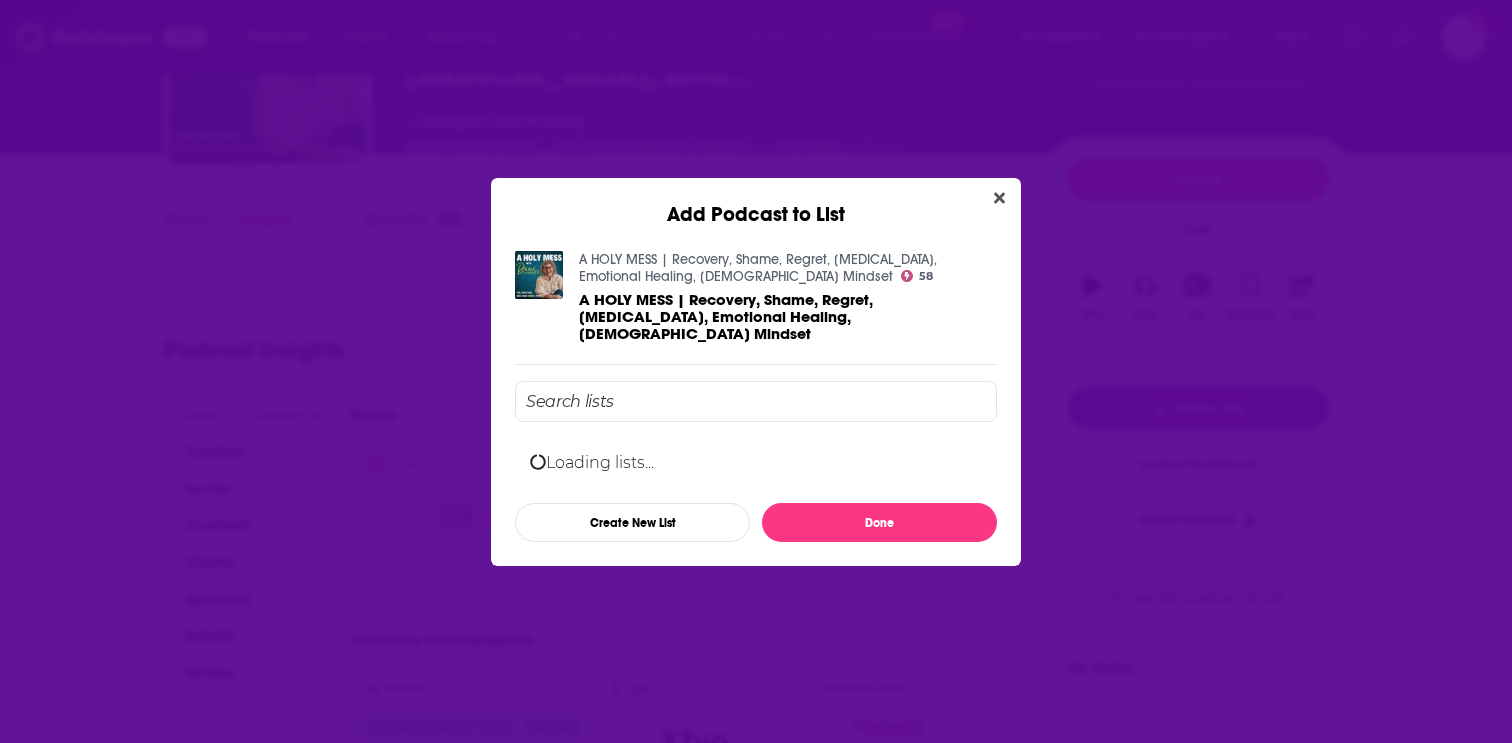 scroll, scrollTop: 0, scrollLeft: 0, axis: both 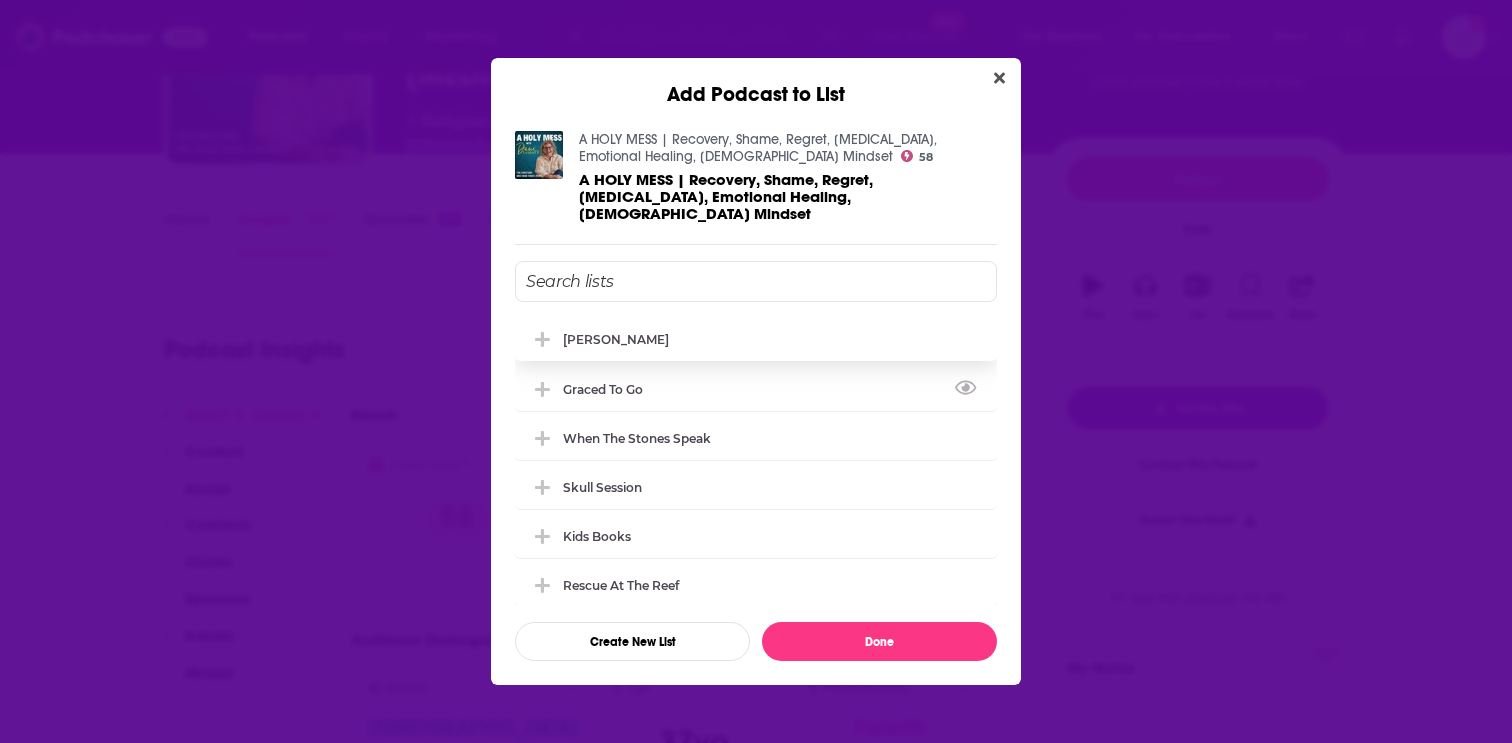 click on "[PERSON_NAME]" at bounding box center [756, 339] 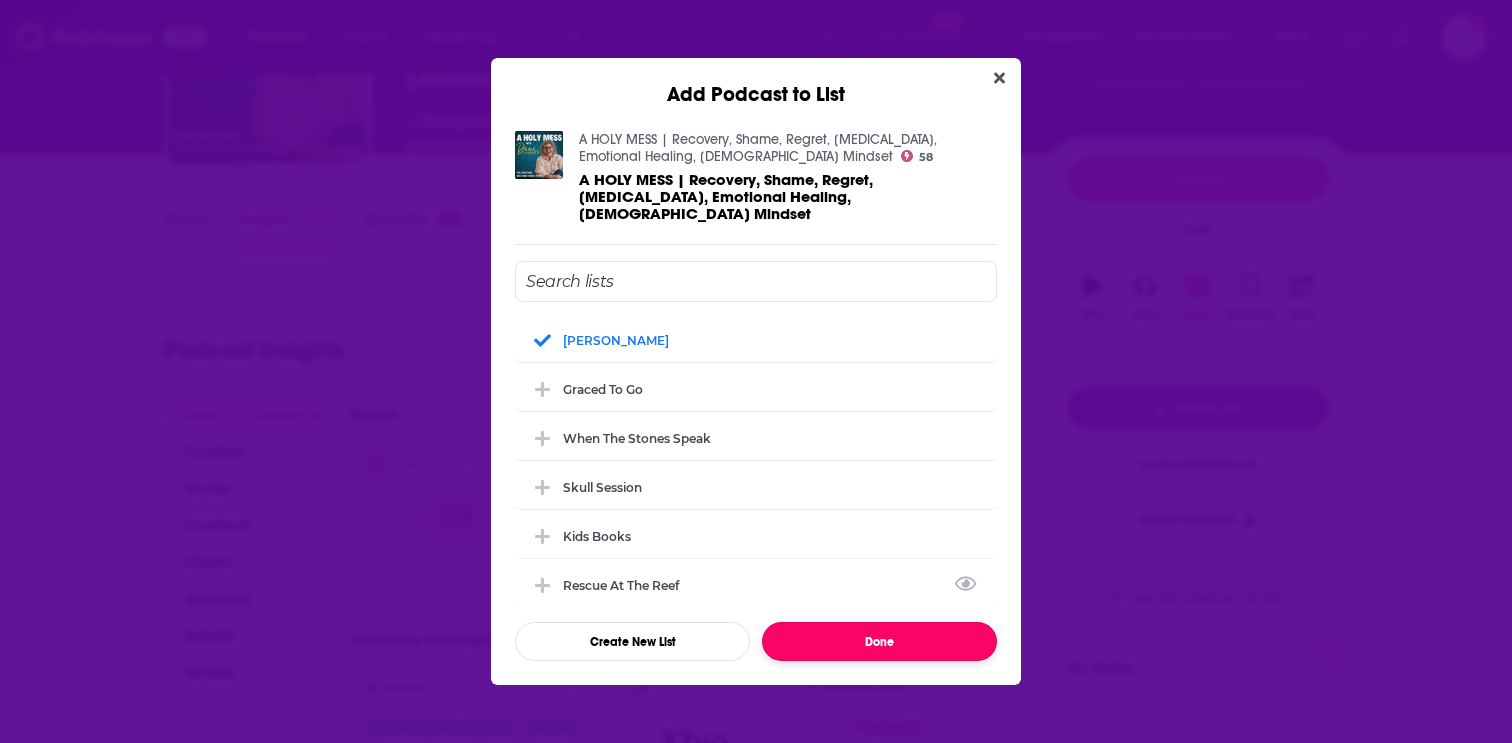 click on "Done" at bounding box center [879, 641] 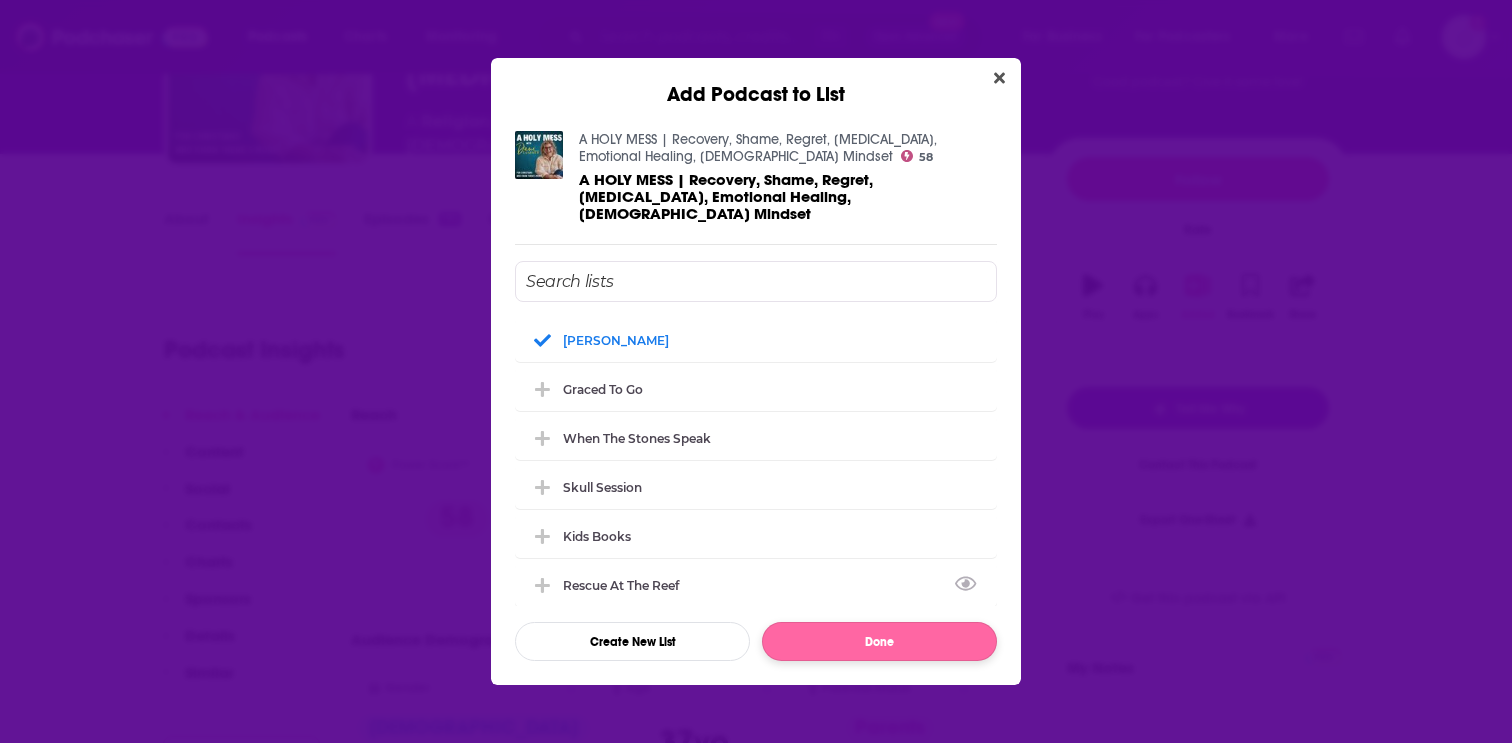 scroll, scrollTop: 175, scrollLeft: 0, axis: vertical 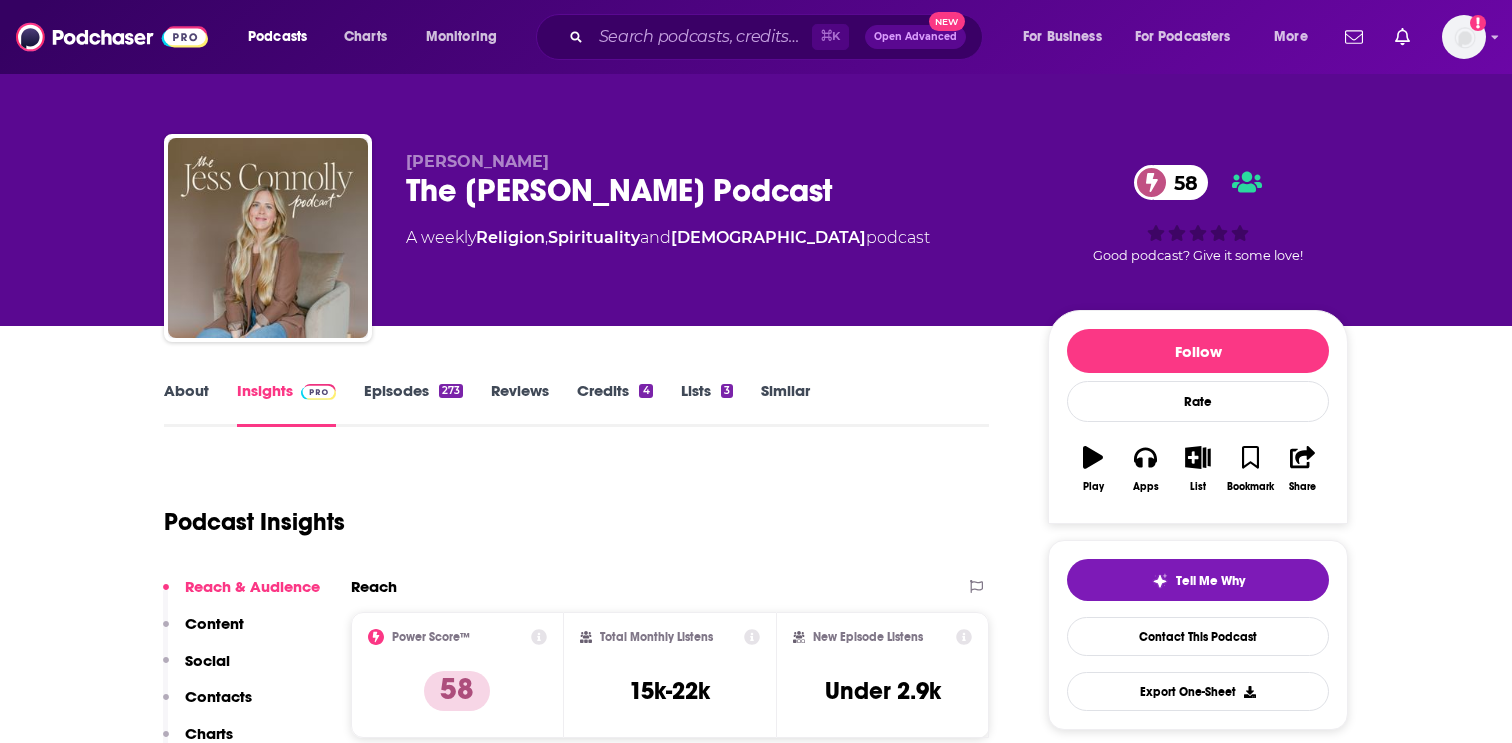 click on "Episodes 273" at bounding box center [413, 404] 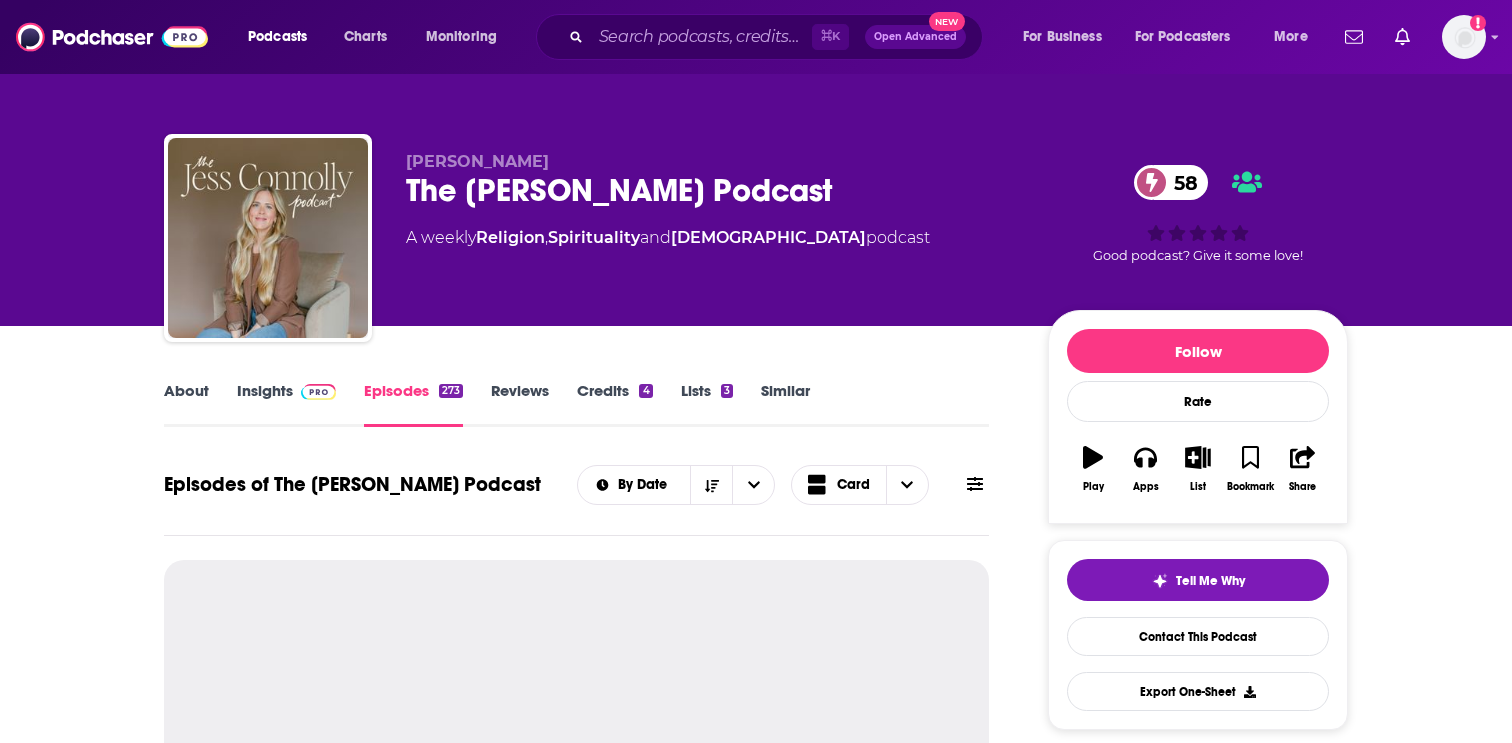 click on "About" at bounding box center [186, 404] 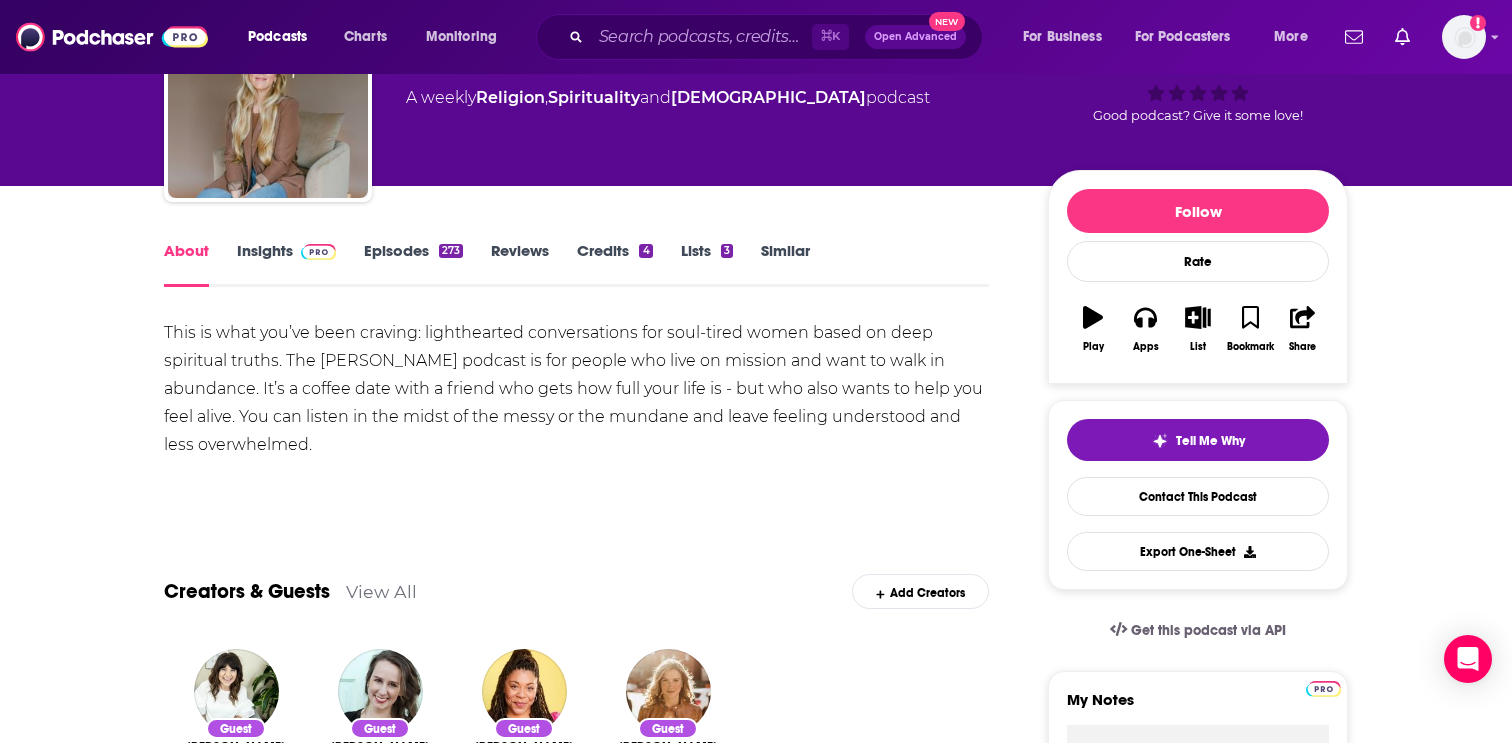 scroll, scrollTop: 135, scrollLeft: 0, axis: vertical 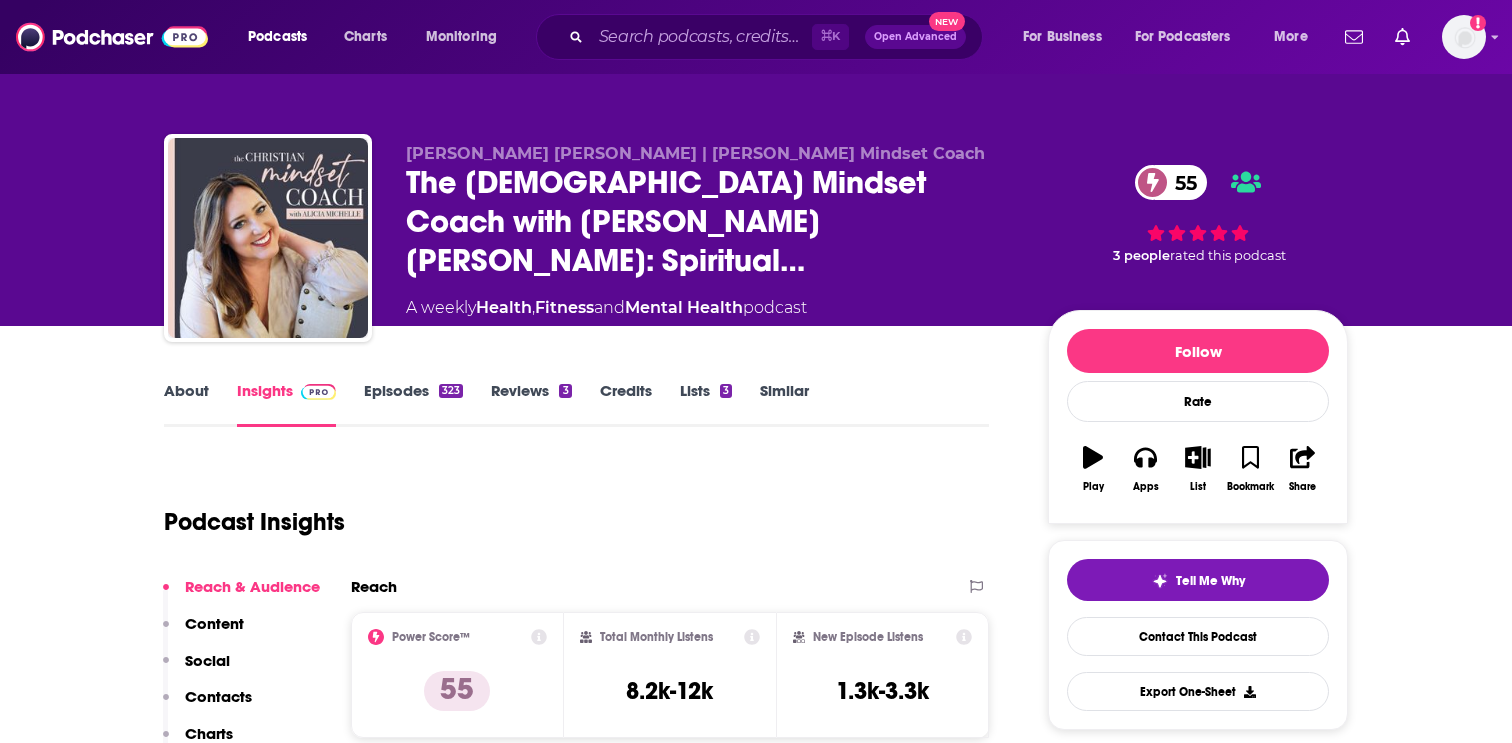 click on "About" at bounding box center (186, 404) 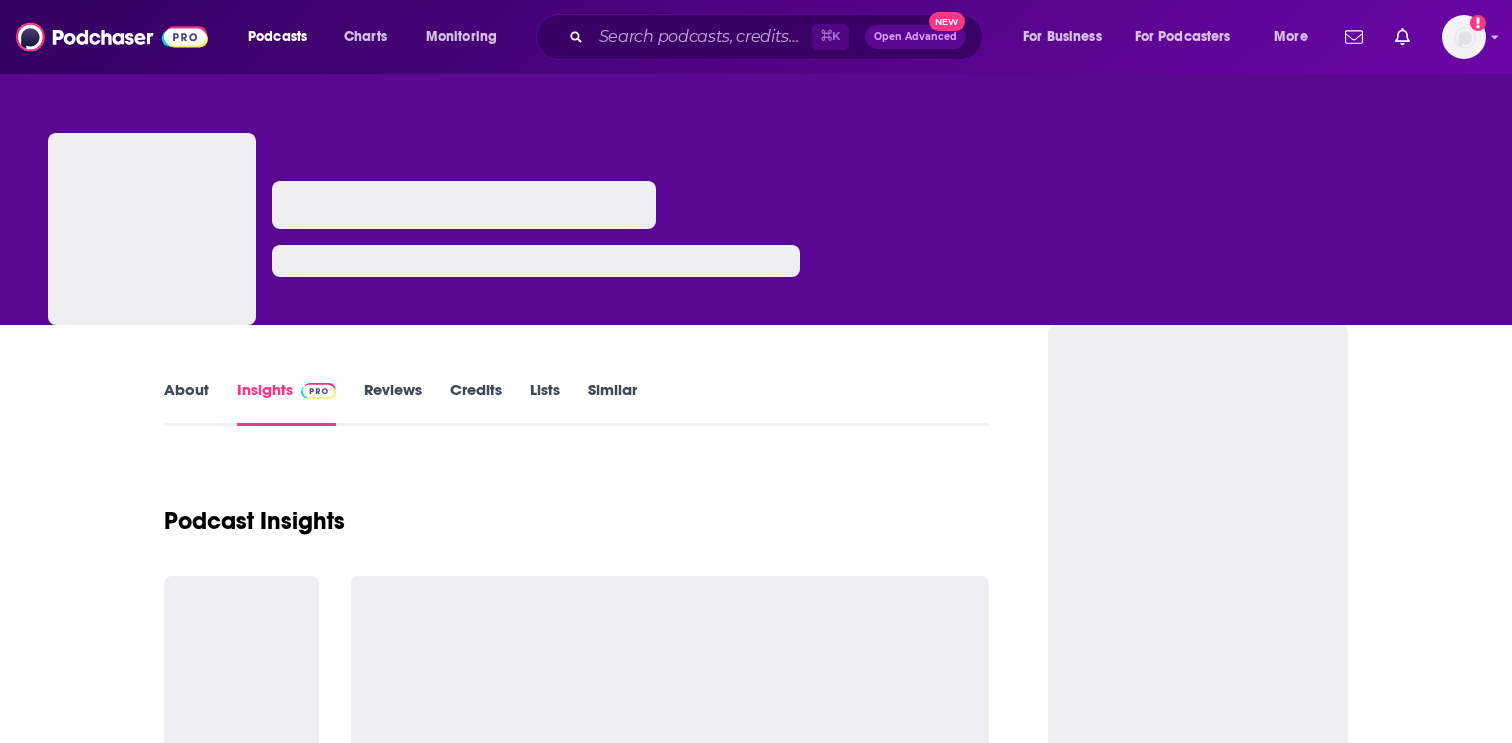 scroll, scrollTop: 0, scrollLeft: 0, axis: both 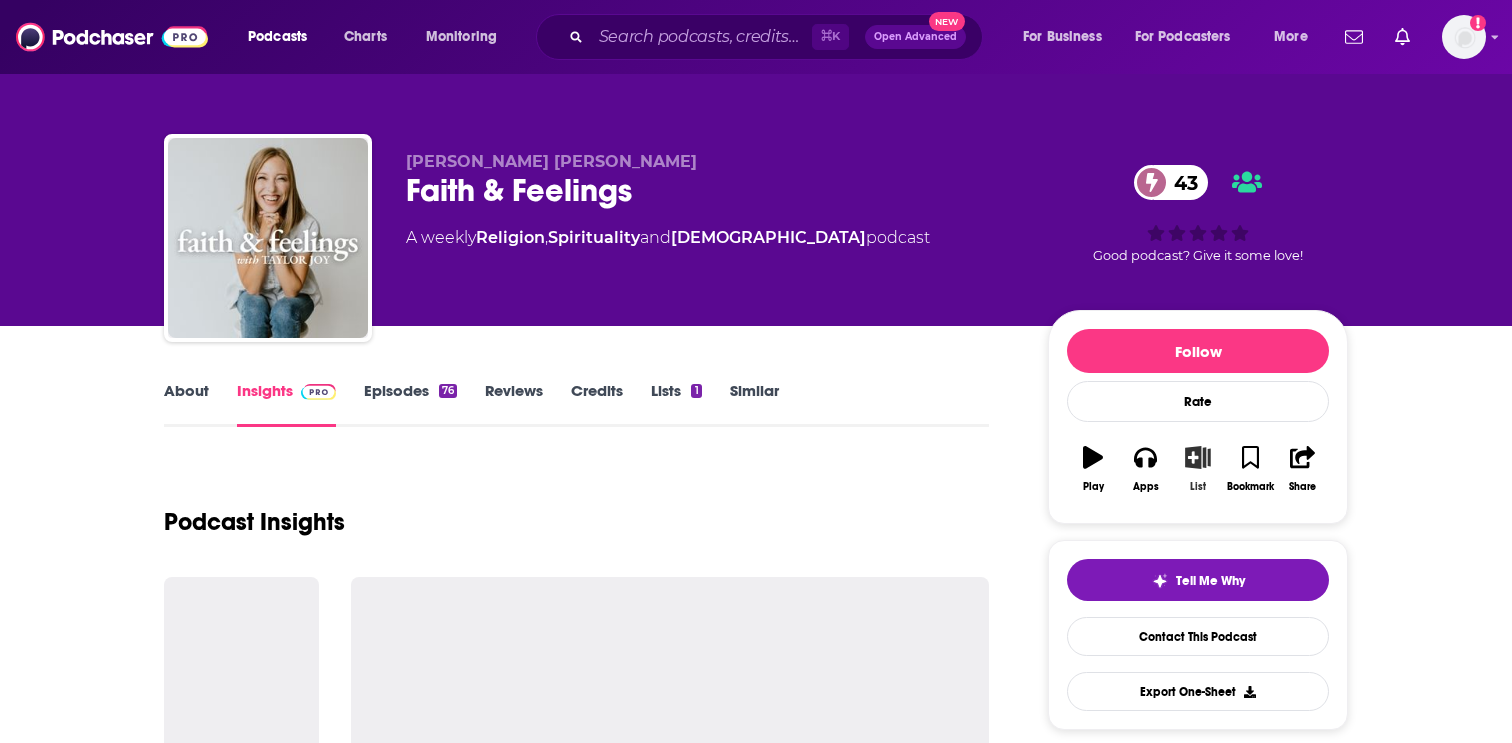 click 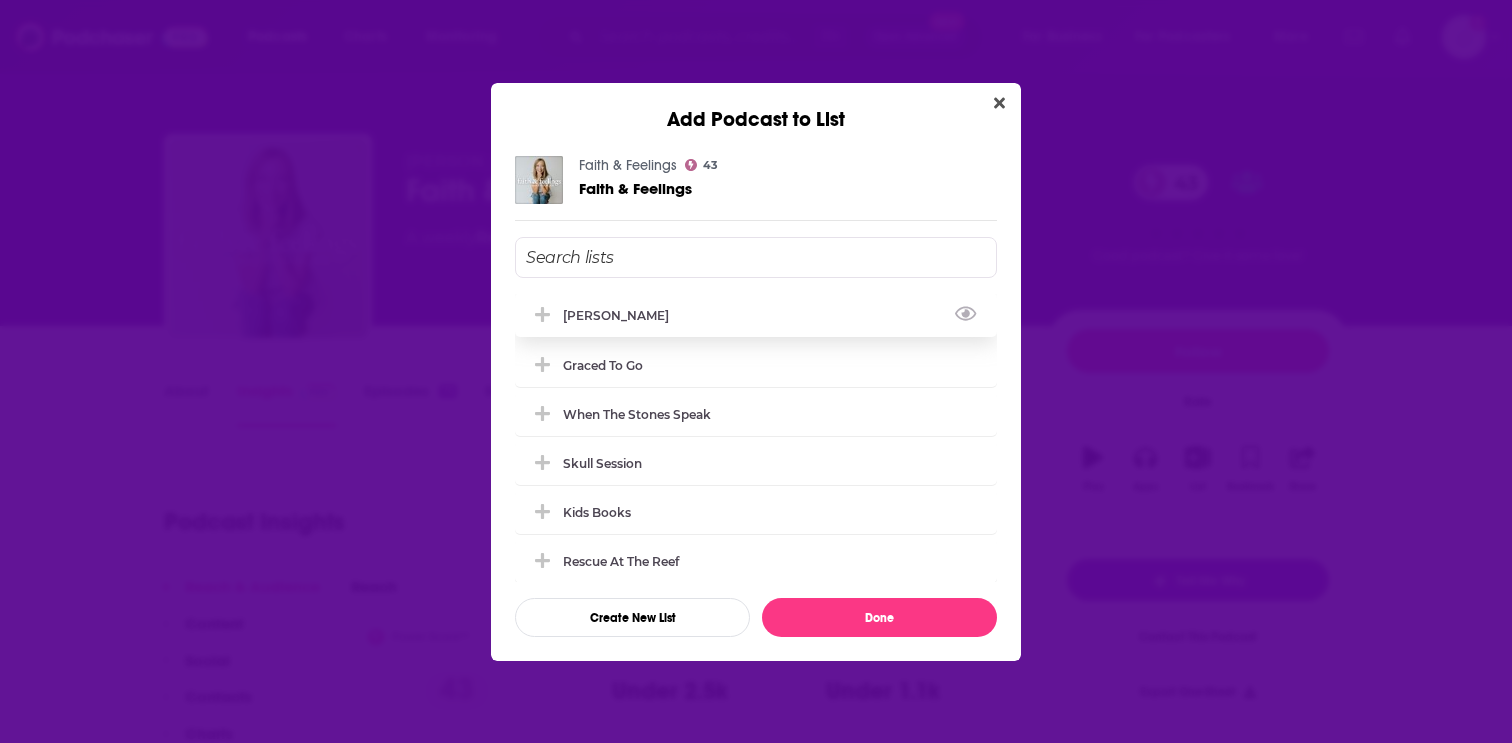 click on "[PERSON_NAME]" at bounding box center (756, 315) 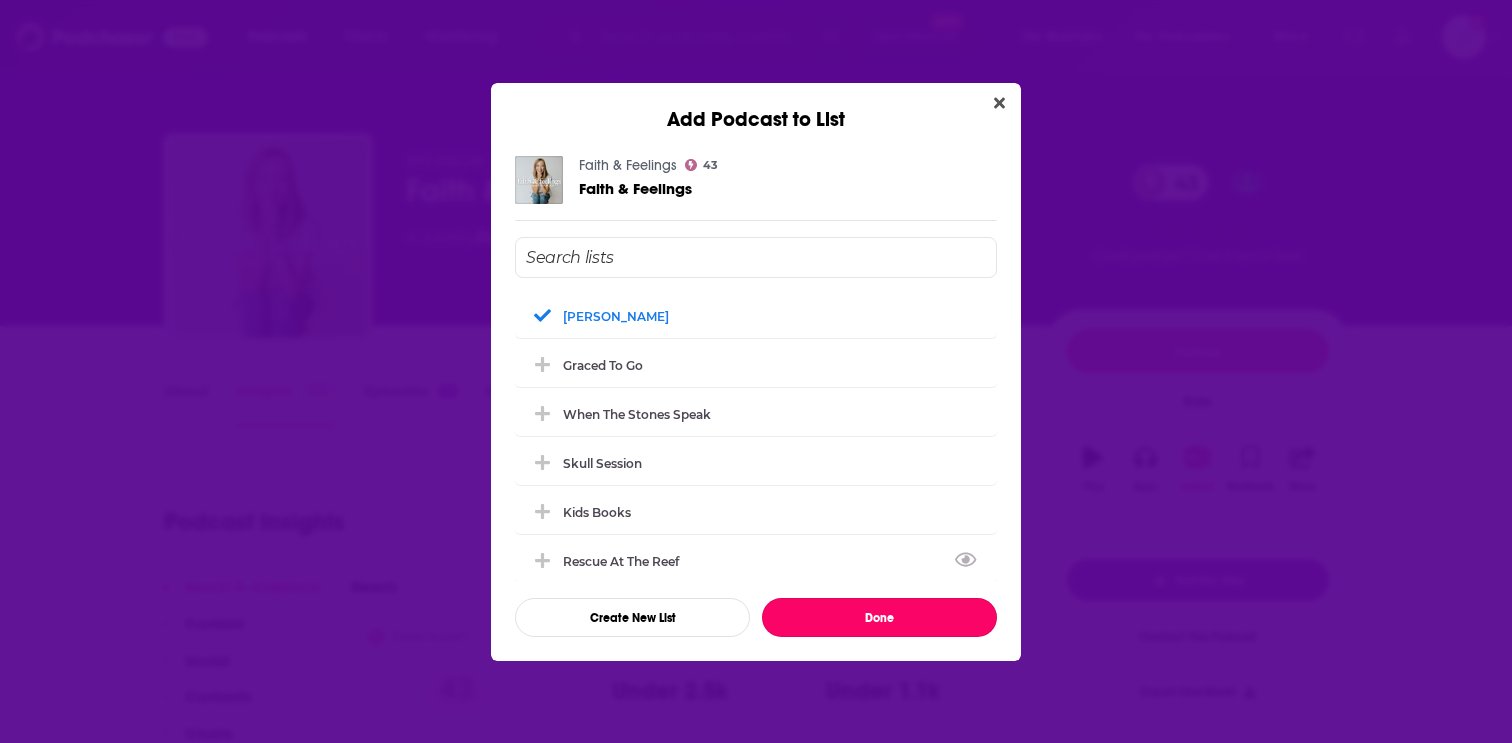 click on "Done" at bounding box center [879, 617] 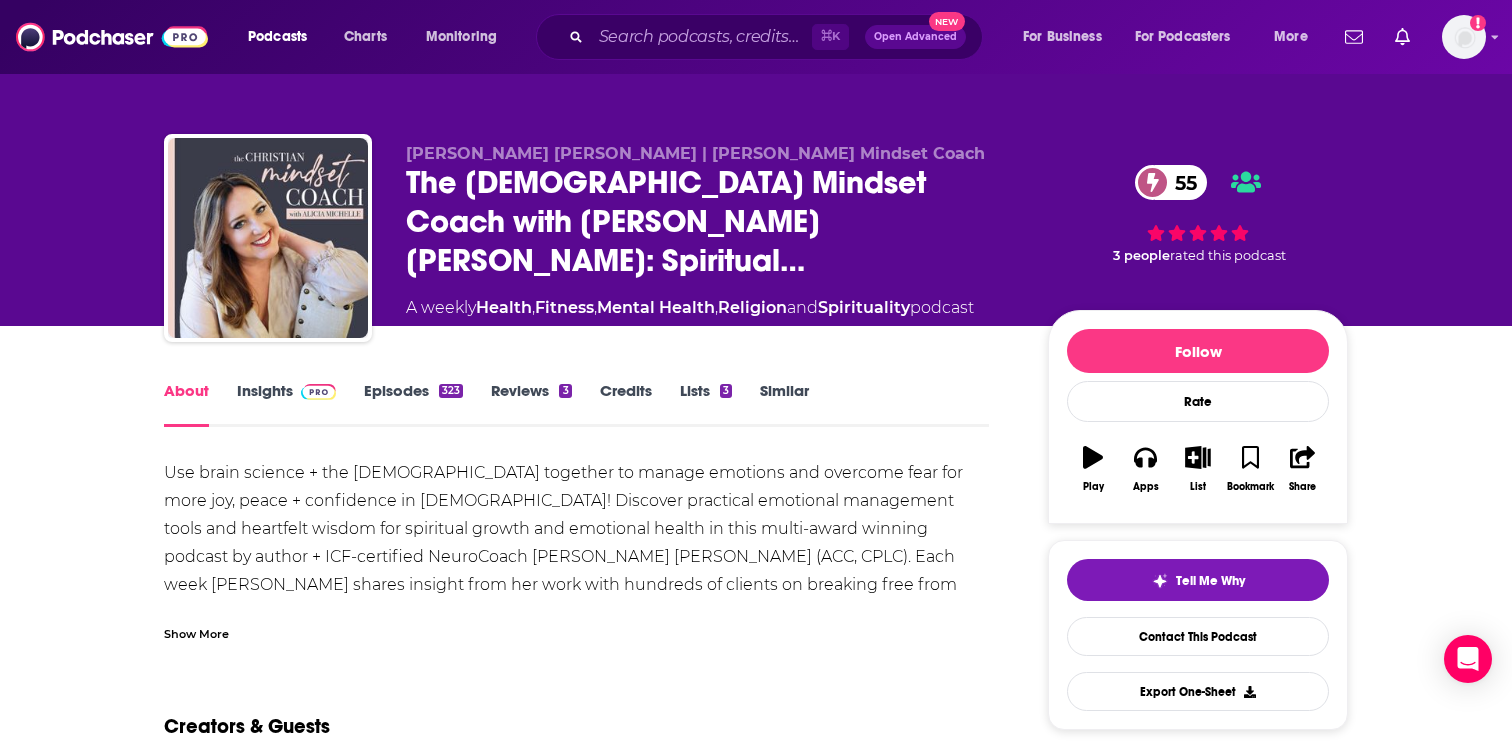 scroll, scrollTop: 0, scrollLeft: 0, axis: both 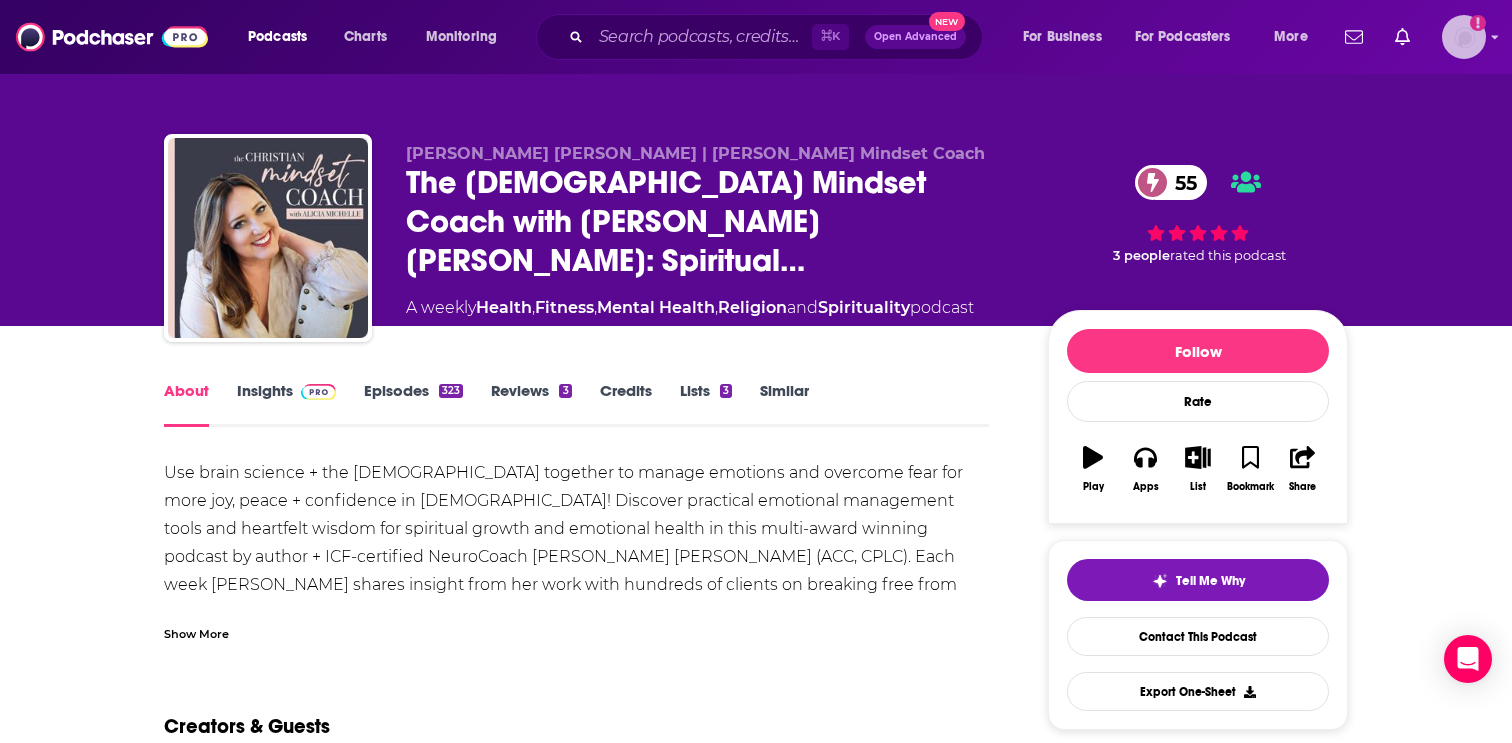 click at bounding box center [1464, 37] 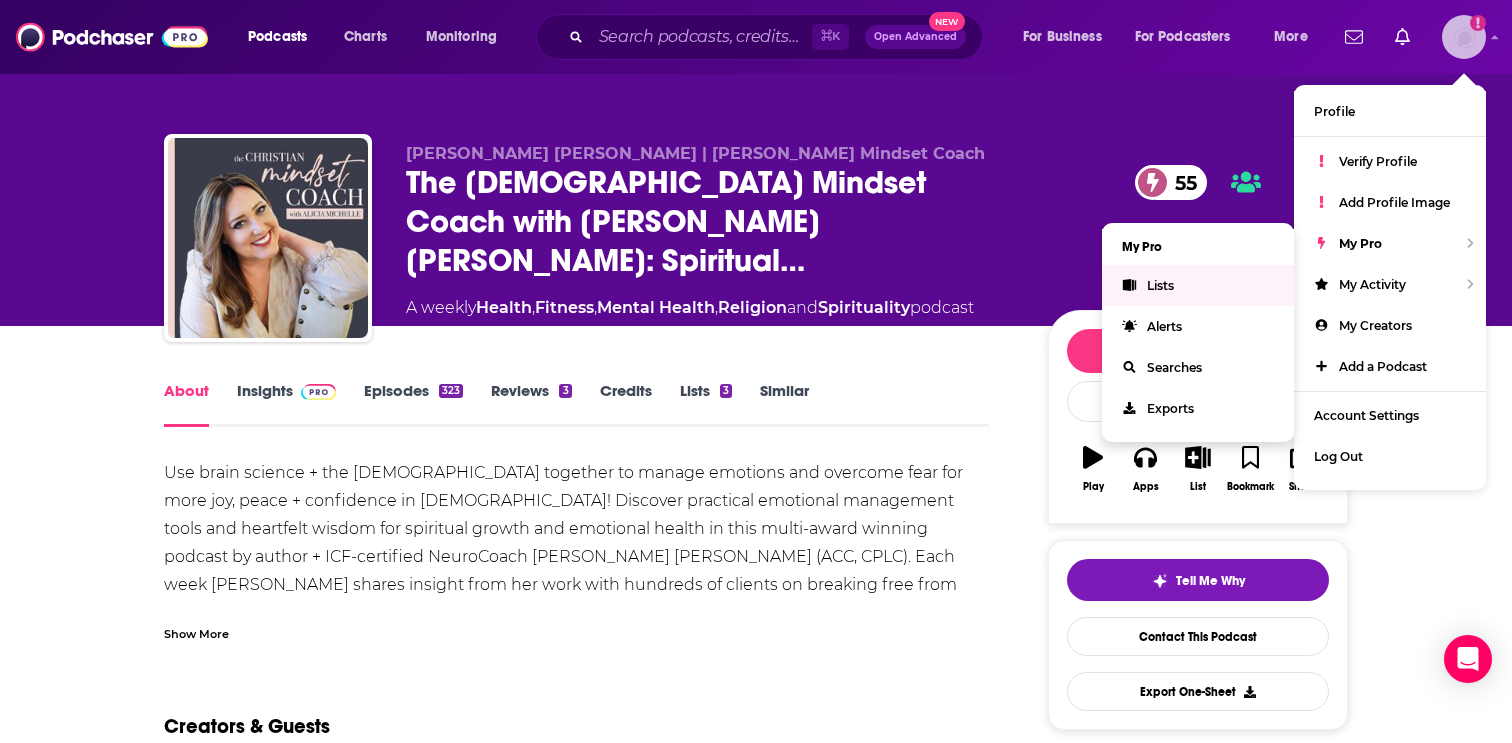 click on "Lists" at bounding box center (1198, 285) 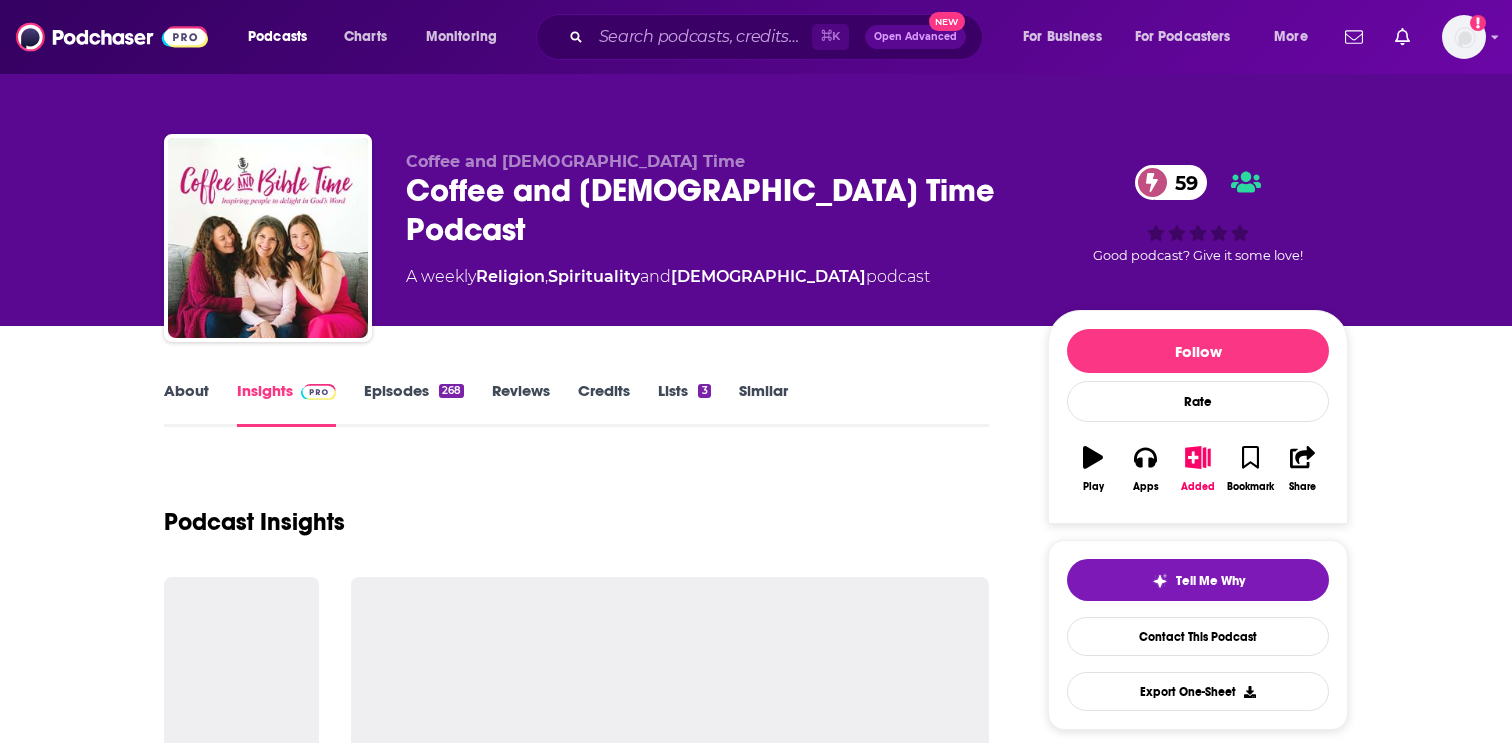 scroll, scrollTop: 0, scrollLeft: 0, axis: both 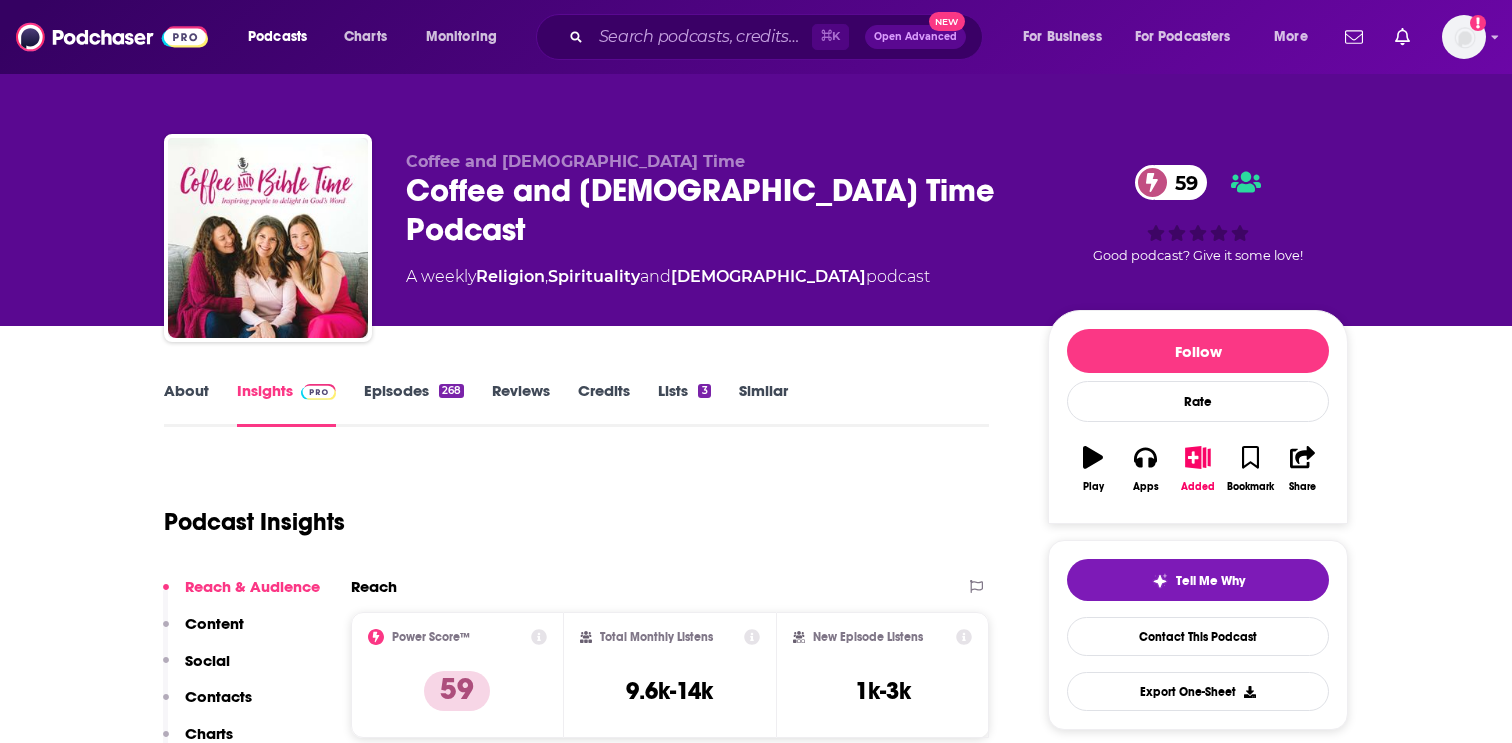 click on "Similar" at bounding box center (763, 404) 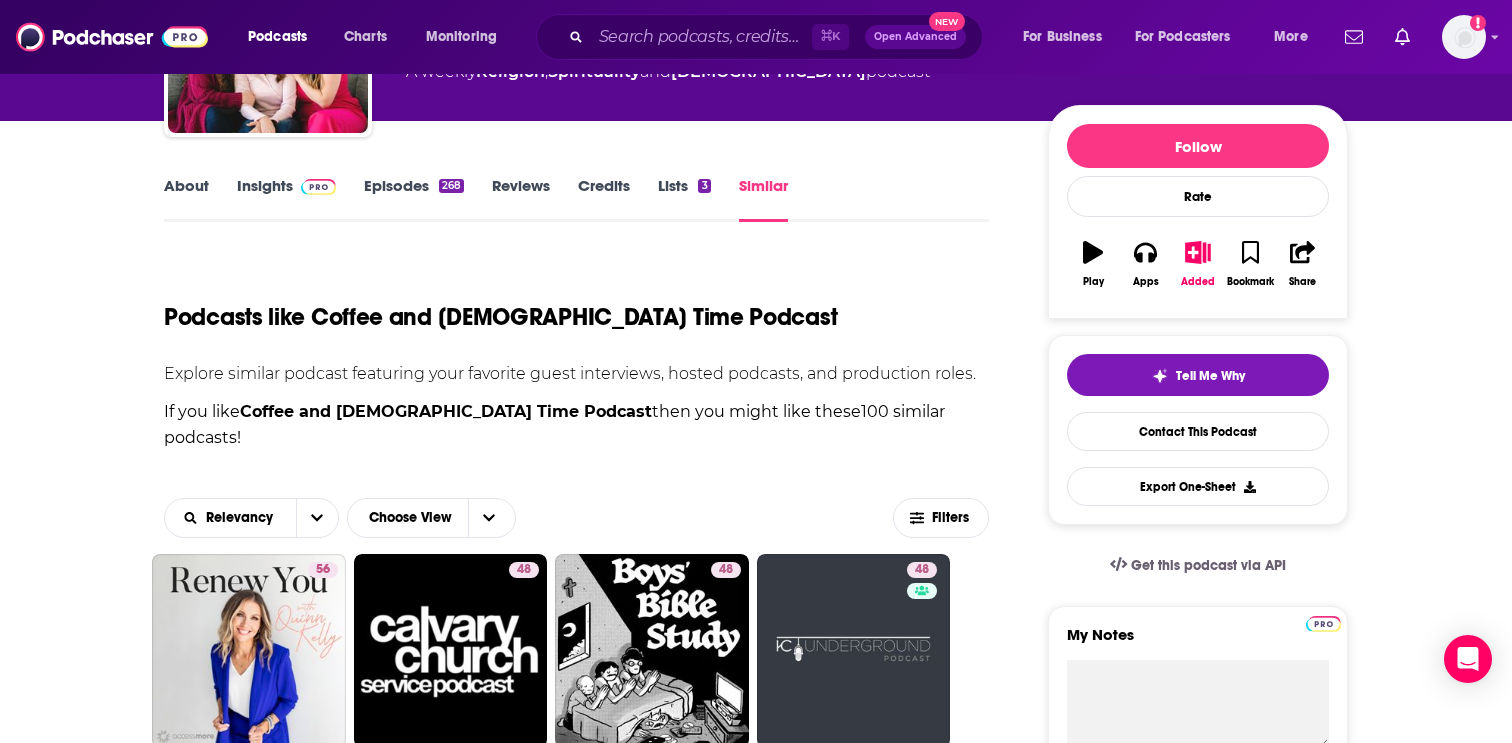 scroll, scrollTop: 206, scrollLeft: 0, axis: vertical 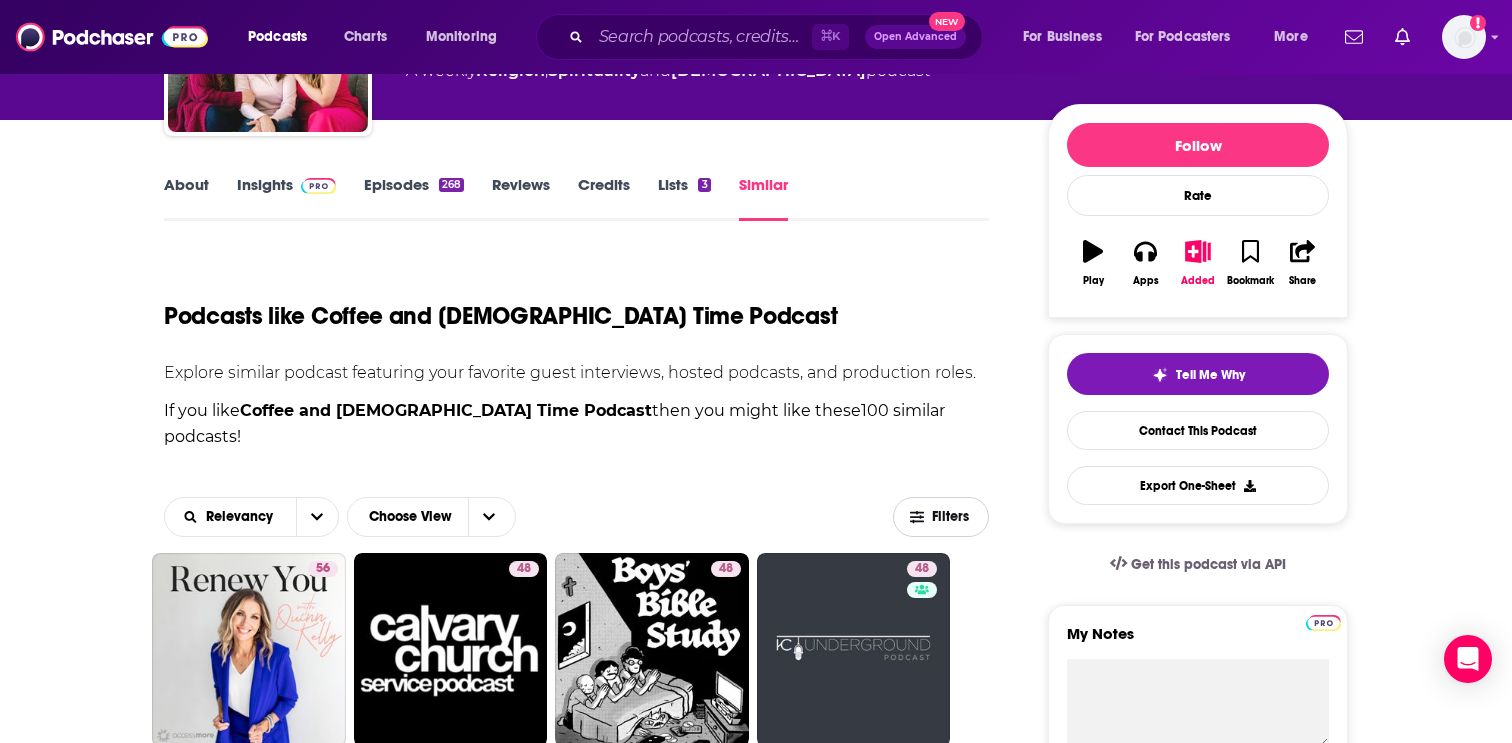 click on "Filters" at bounding box center (941, 517) 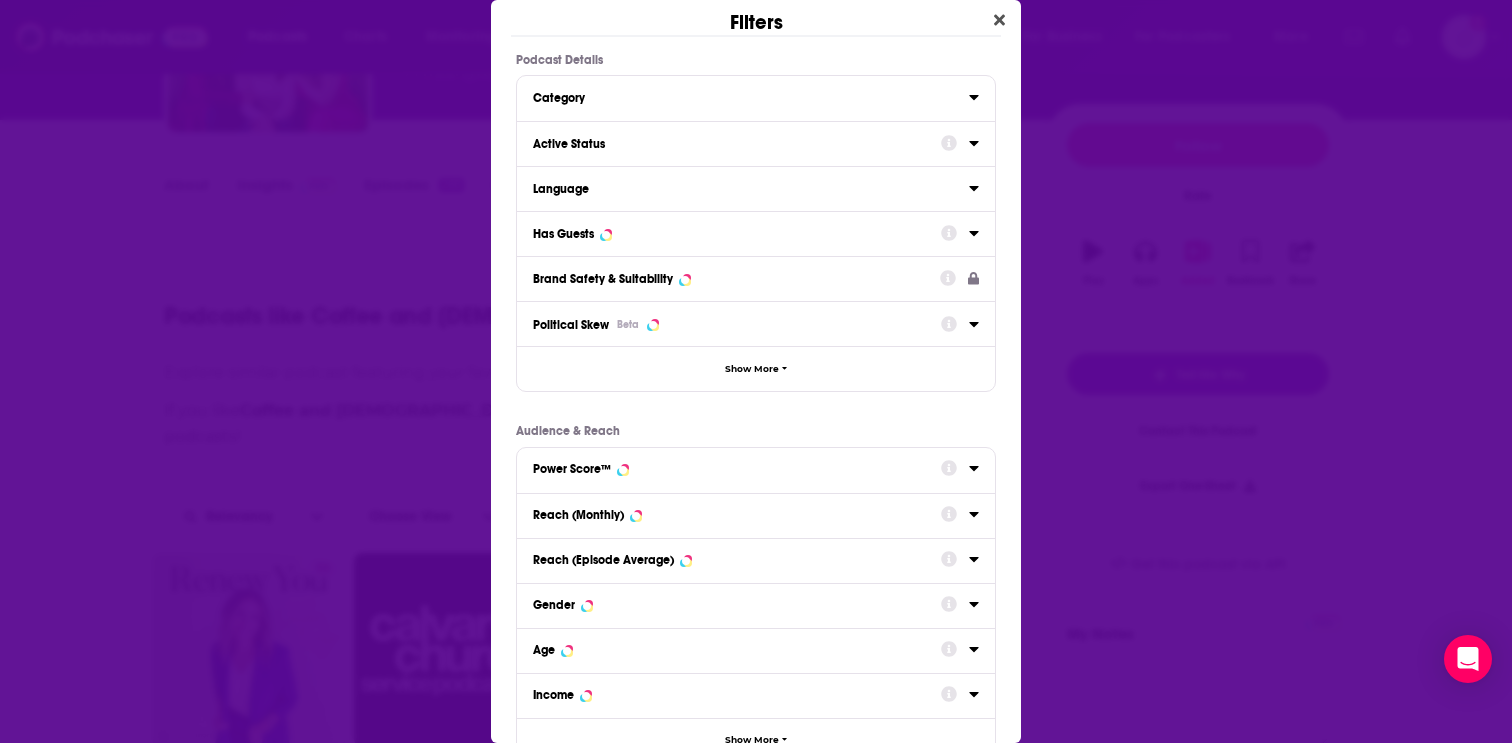 click on "Active Status" at bounding box center (756, 143) 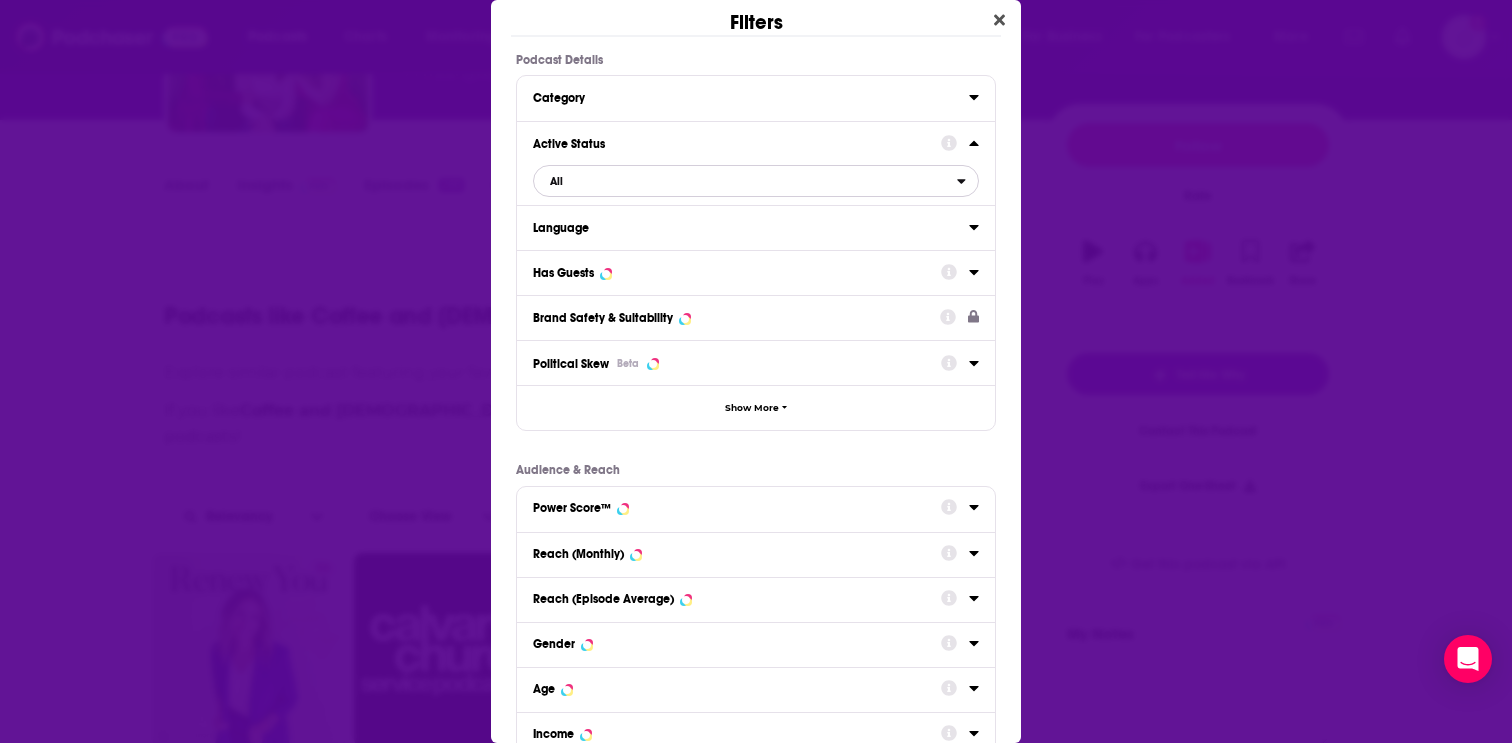 click on "All" at bounding box center (745, 181) 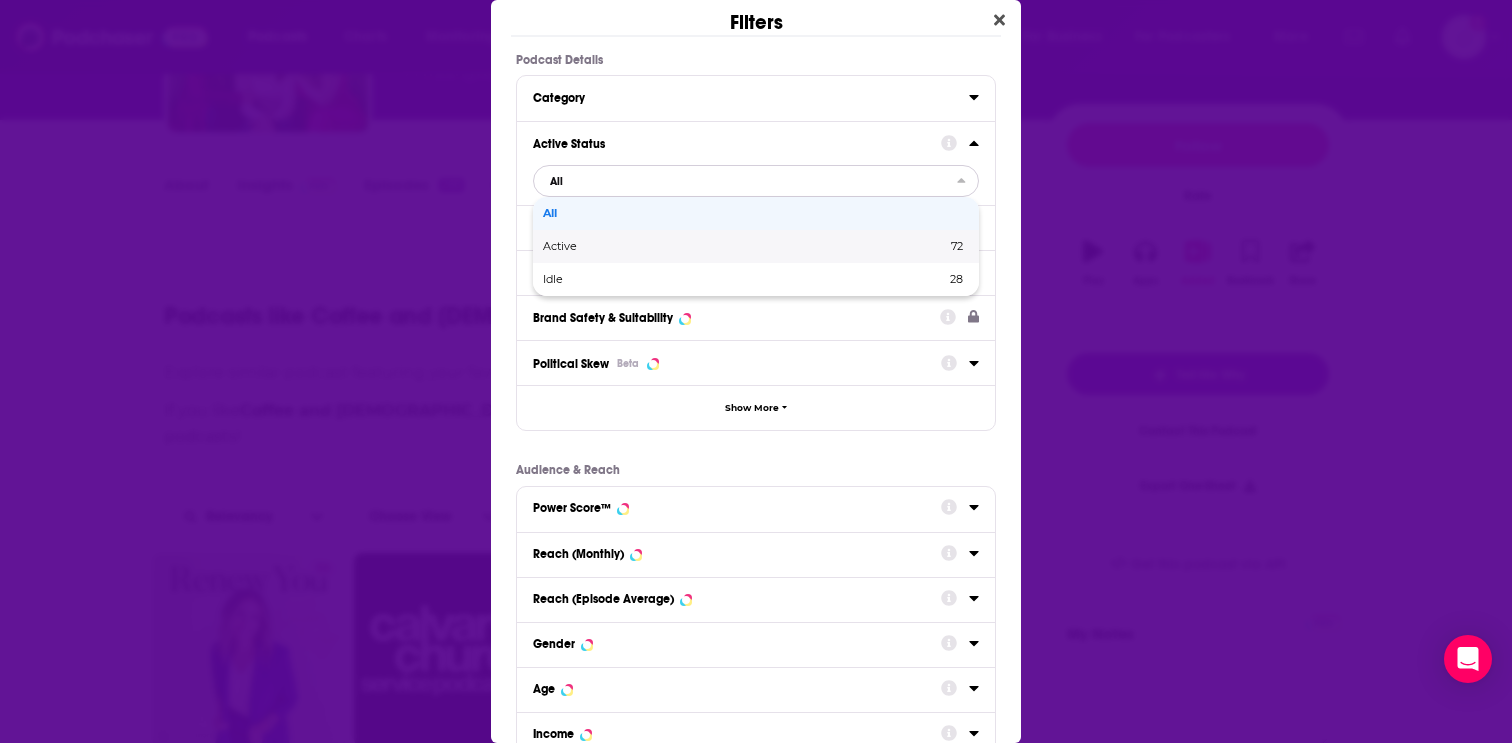 click on "Active 72" at bounding box center (756, 246) 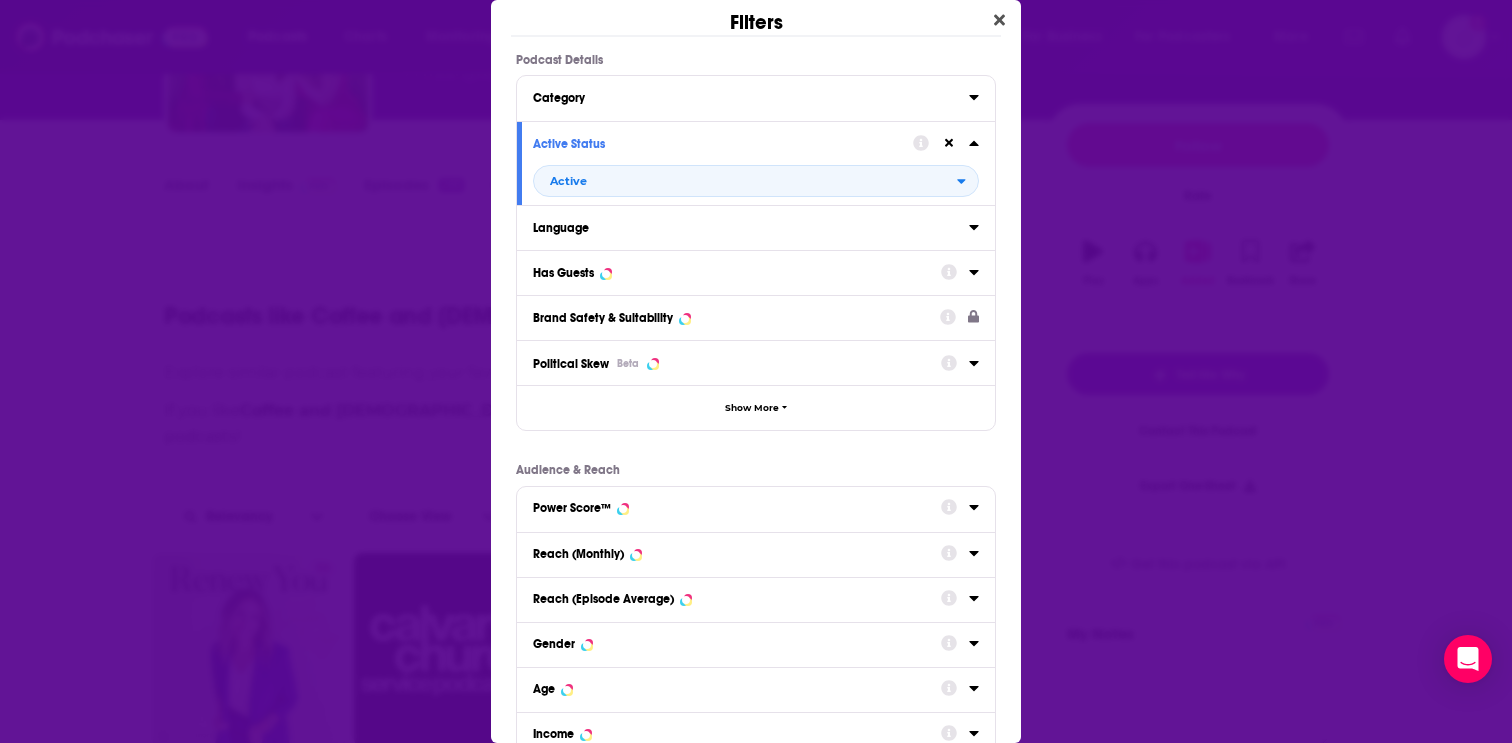 click on "Has Guests" at bounding box center (737, 271) 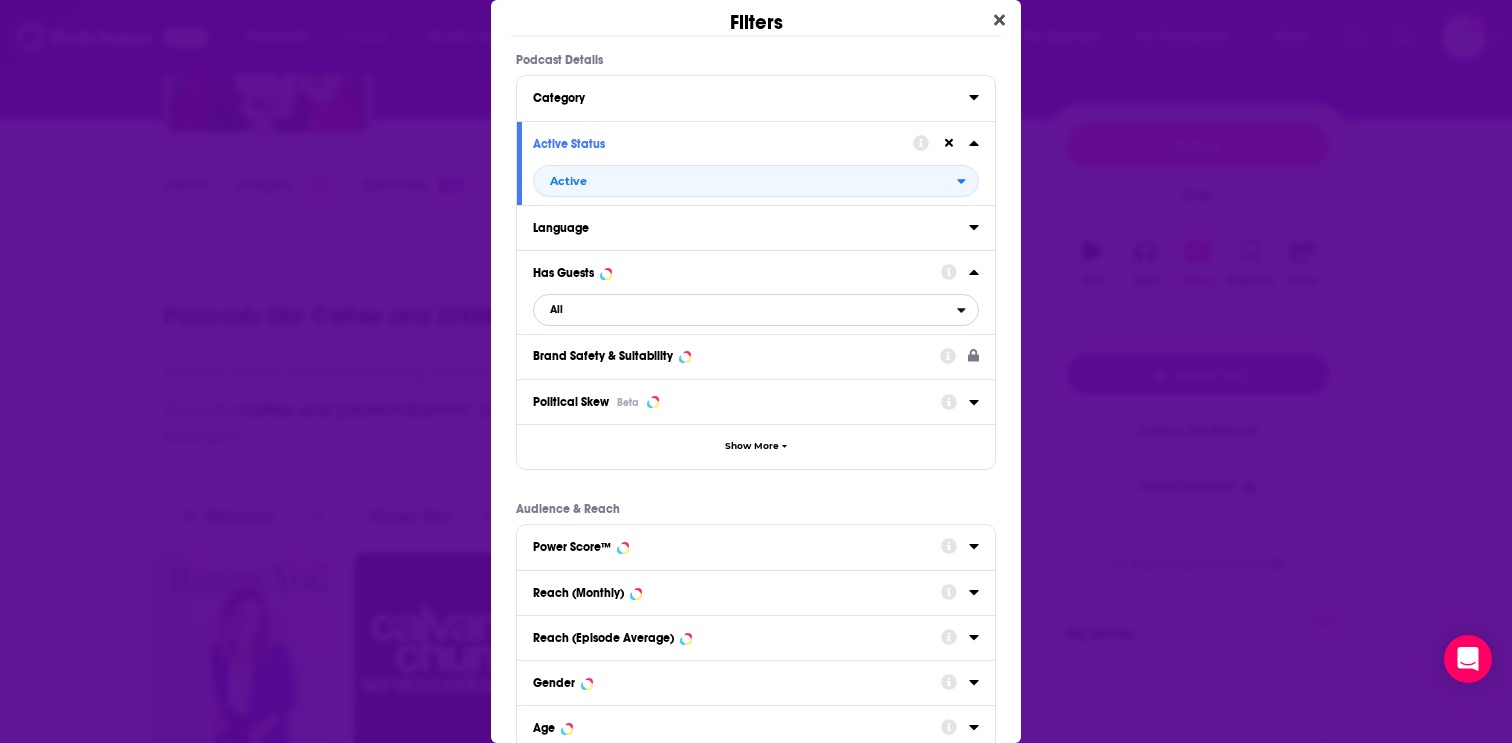click on "All" at bounding box center [745, 310] 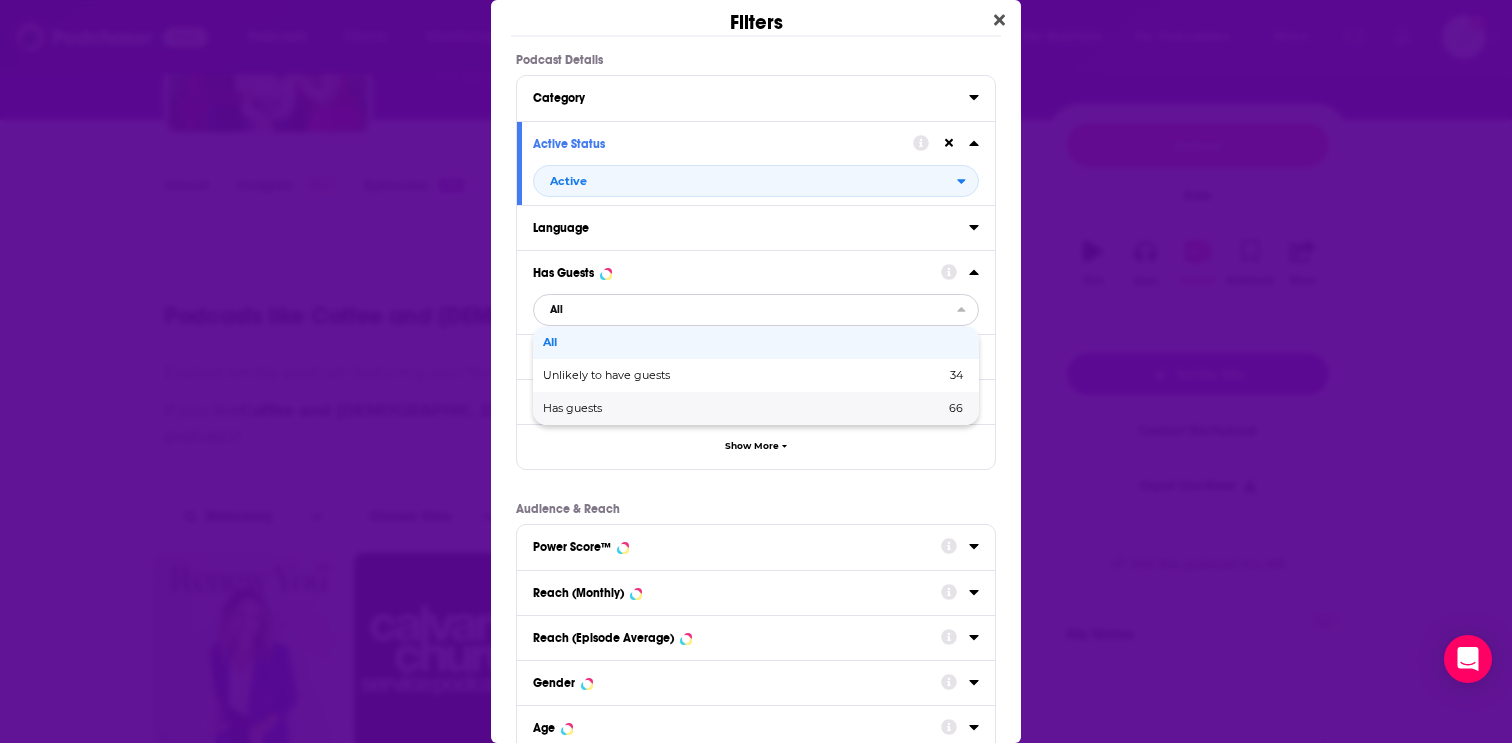 click on "Has guests  66" at bounding box center (756, 408) 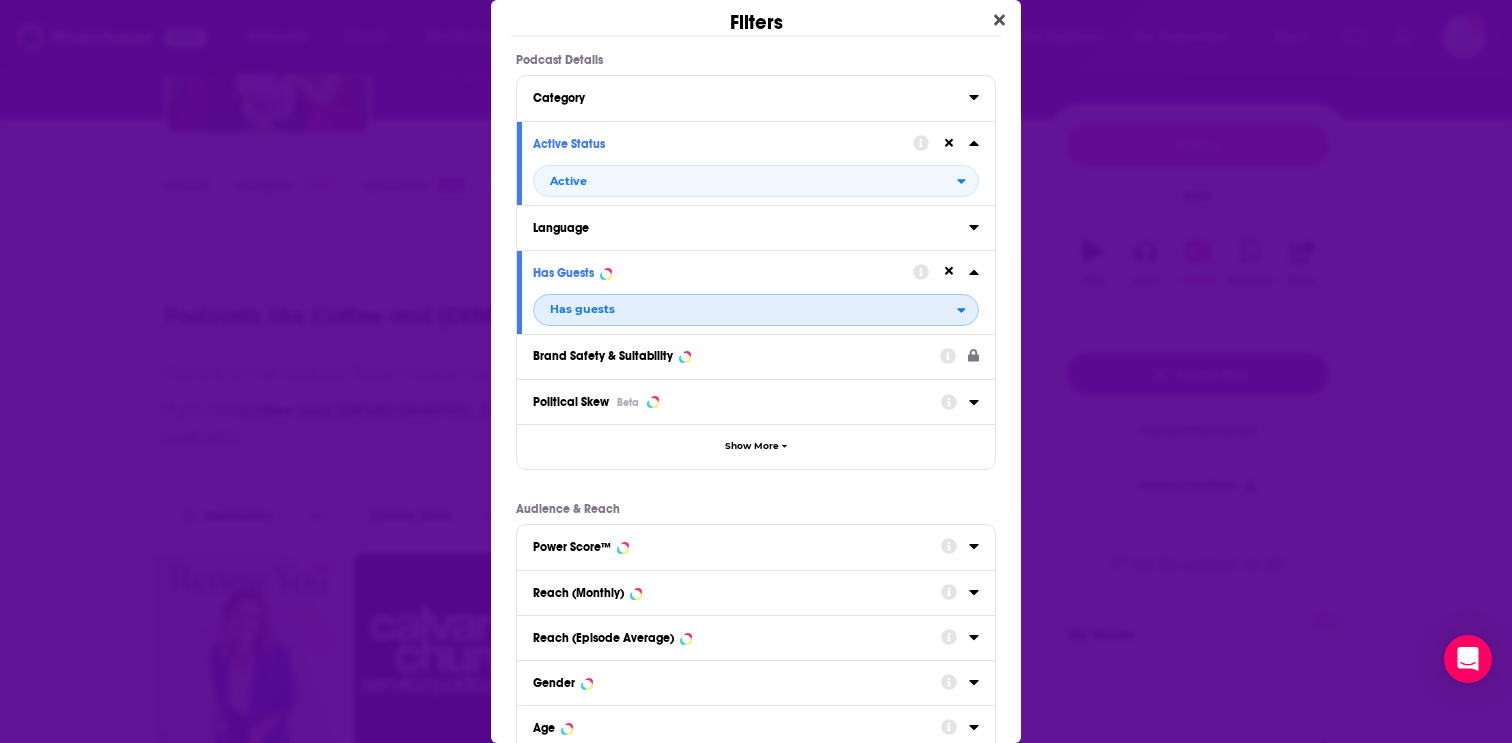 scroll, scrollTop: 217, scrollLeft: 0, axis: vertical 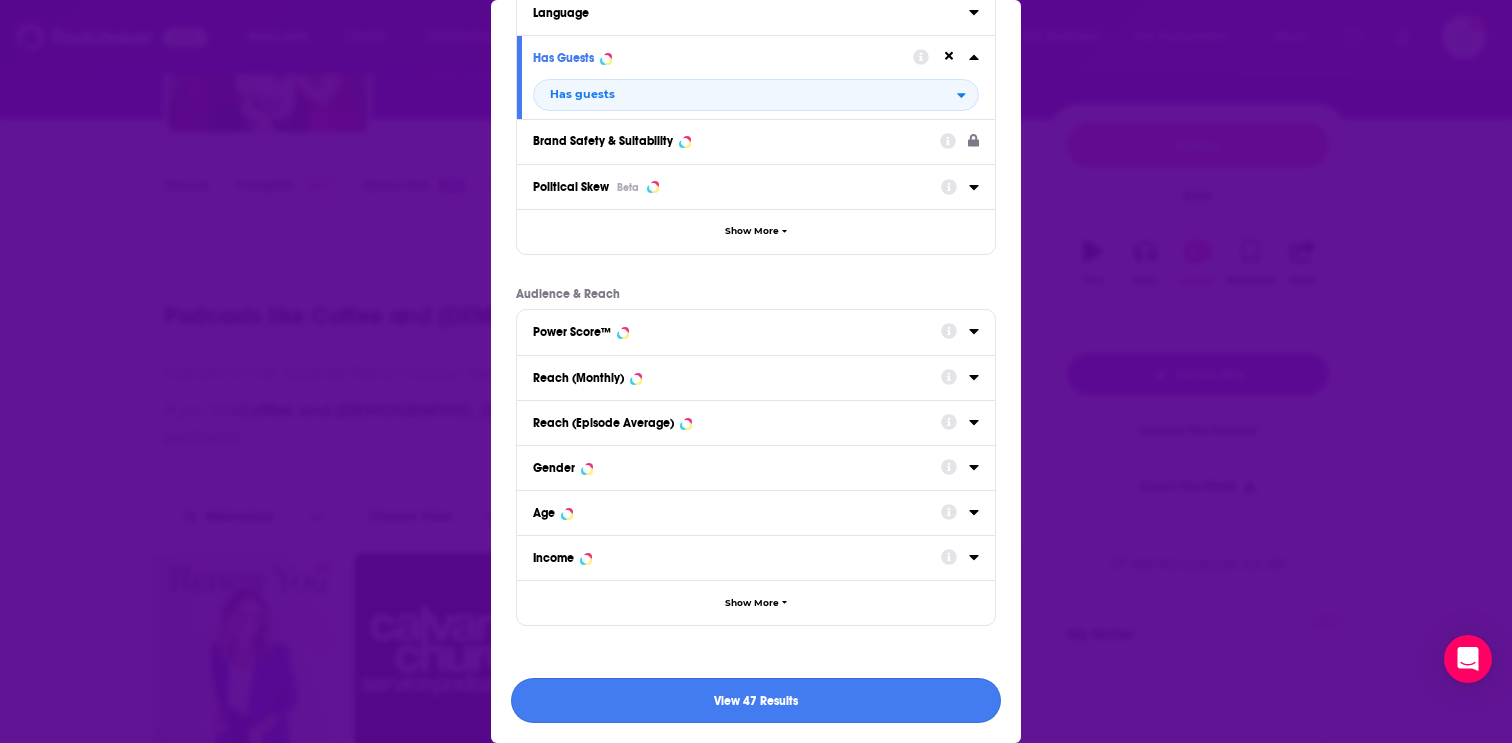 click on "View 47 Results" at bounding box center (756, 700) 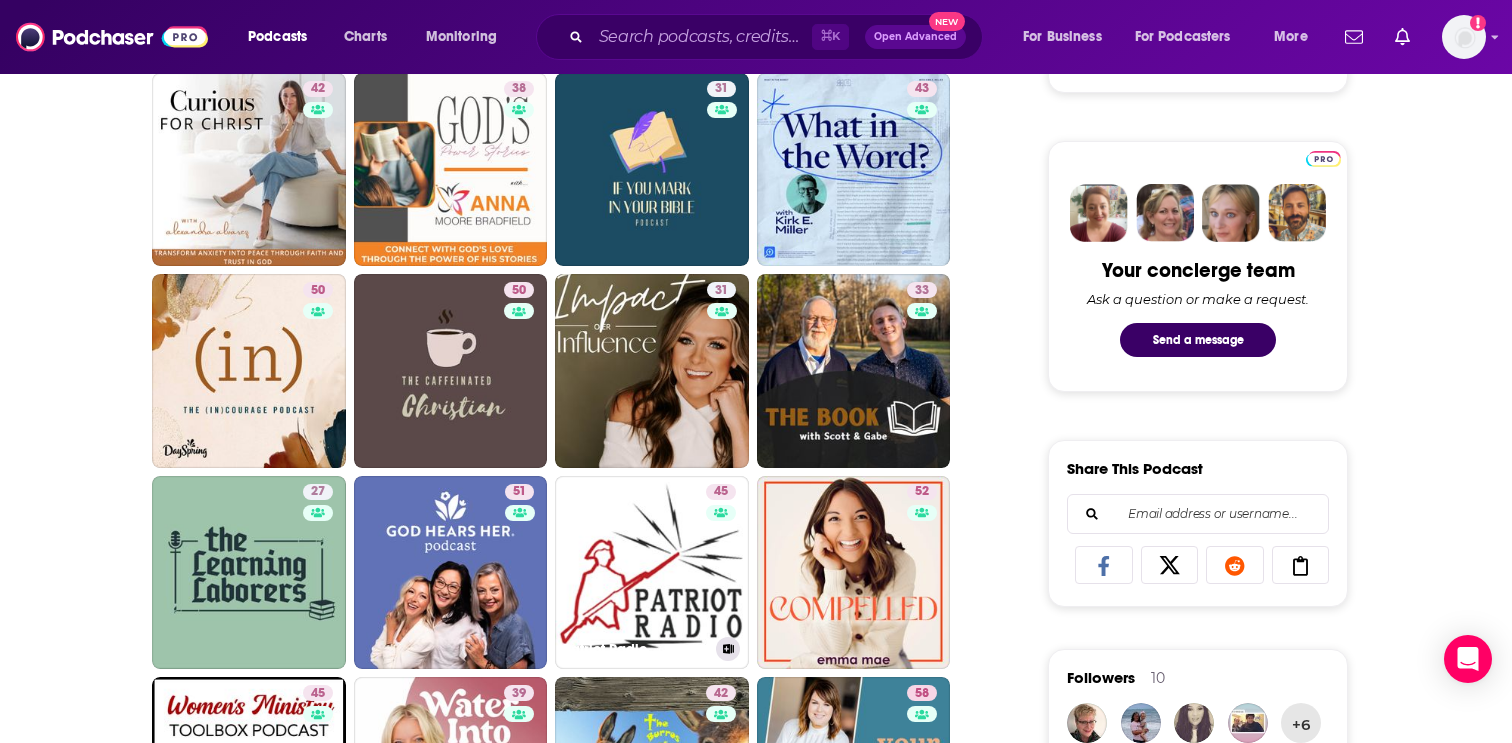 scroll, scrollTop: 893, scrollLeft: 0, axis: vertical 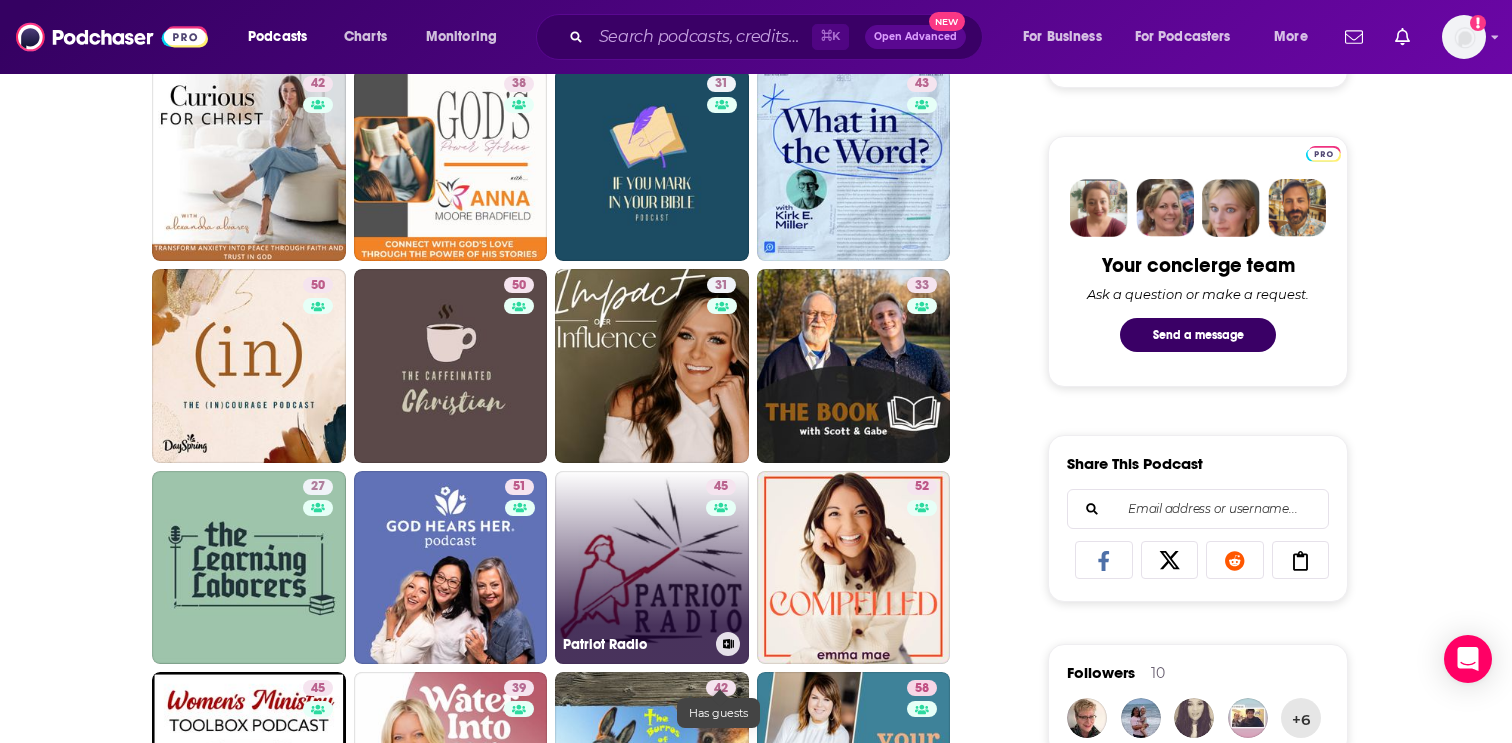 type 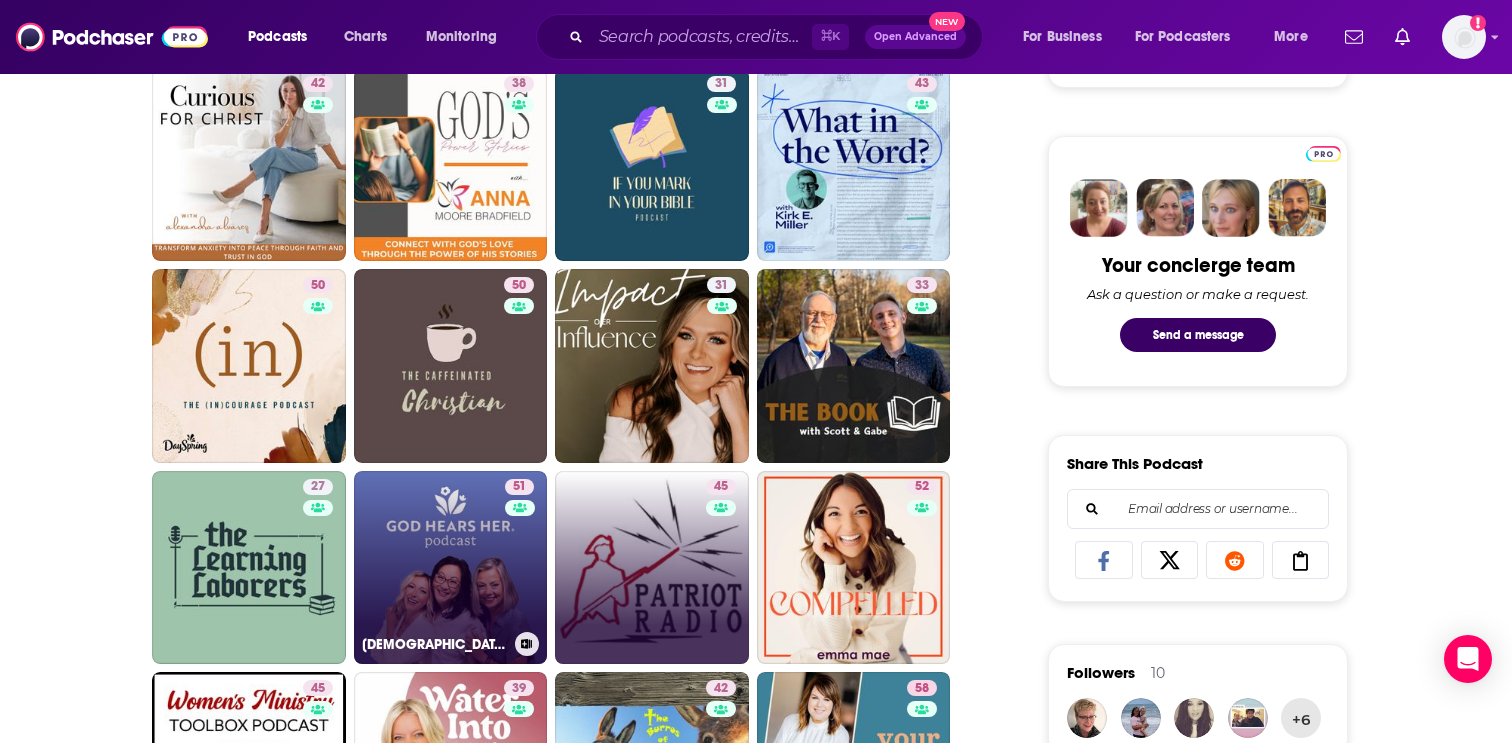 click on "51 God Hears Her Podcast" at bounding box center [451, 568] 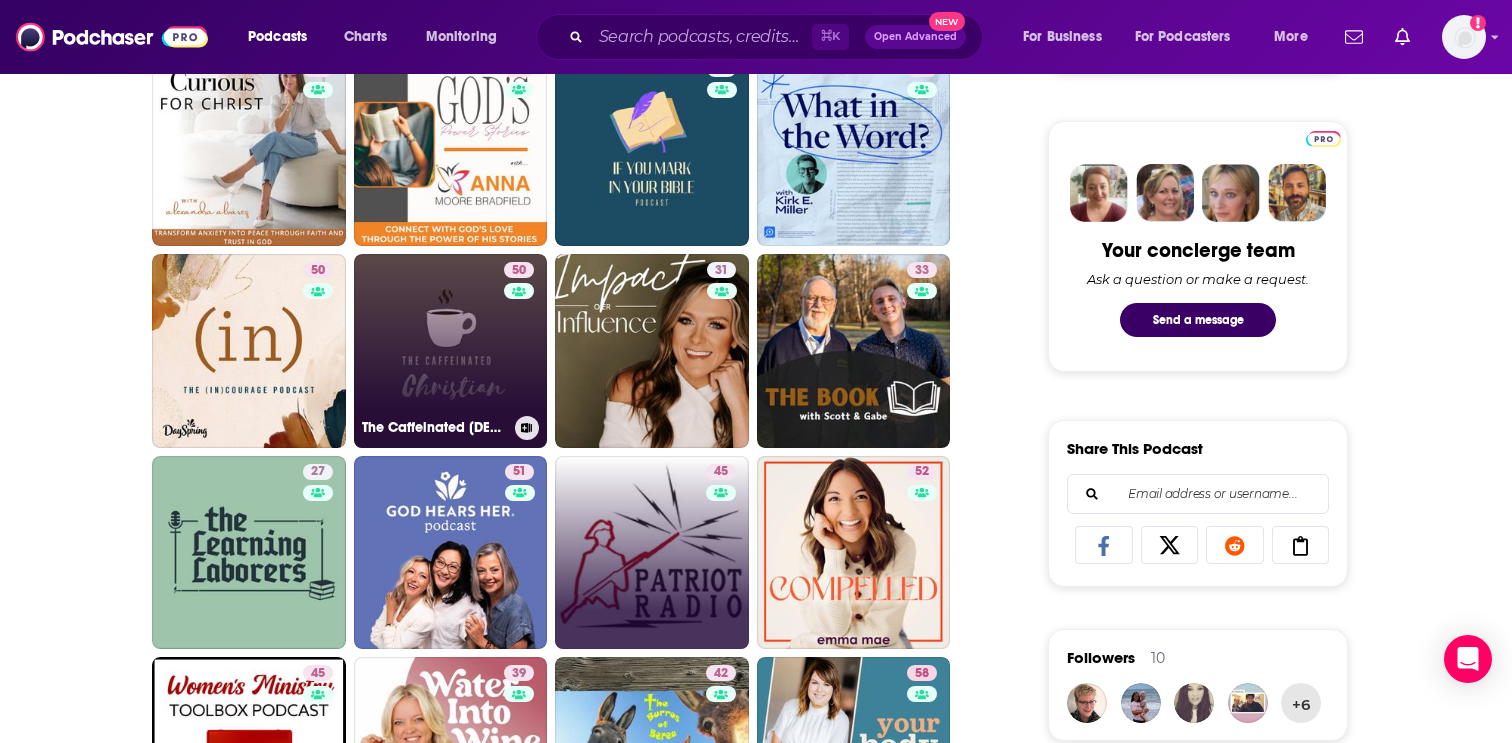 scroll, scrollTop: 912, scrollLeft: 0, axis: vertical 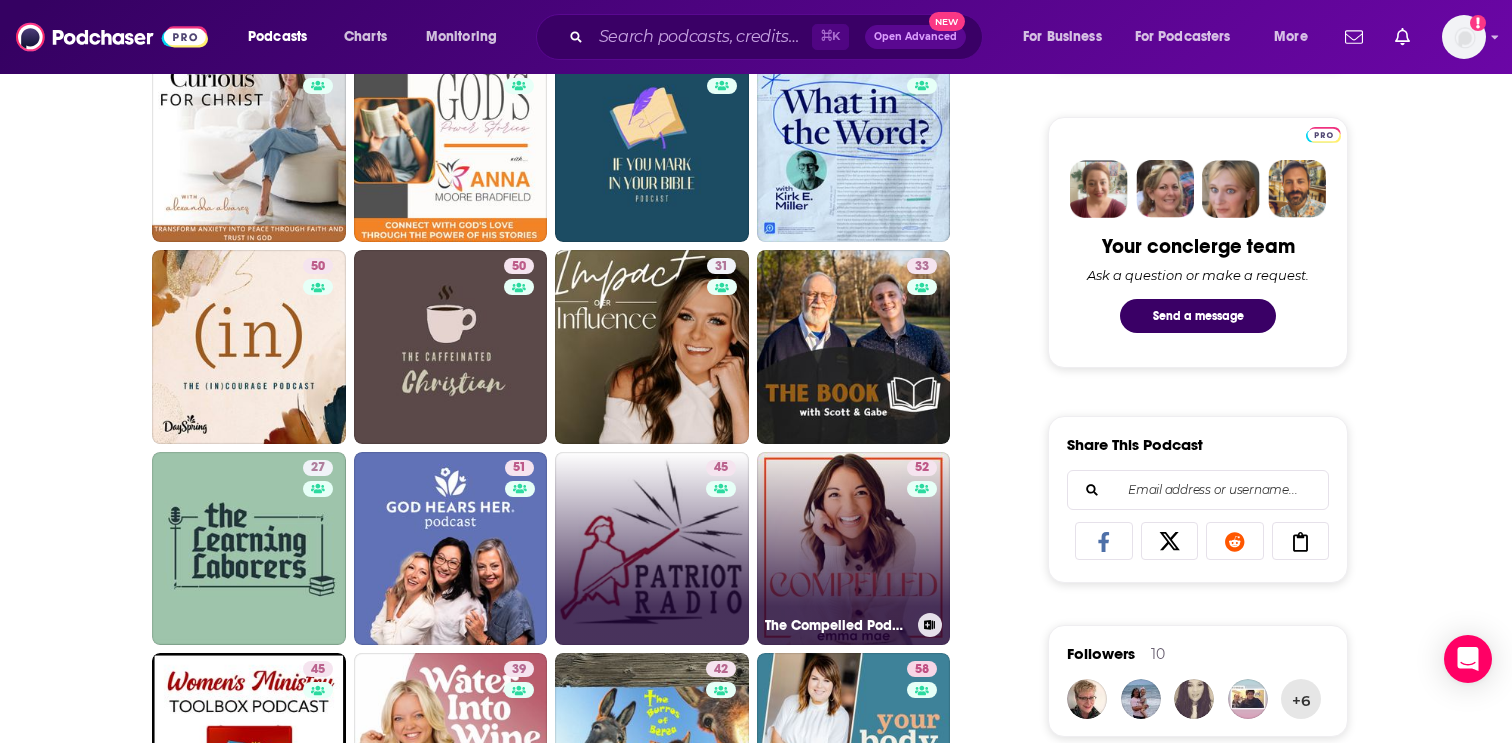 click on "52 The Compelled Podcast with Emma Mae" at bounding box center [854, 549] 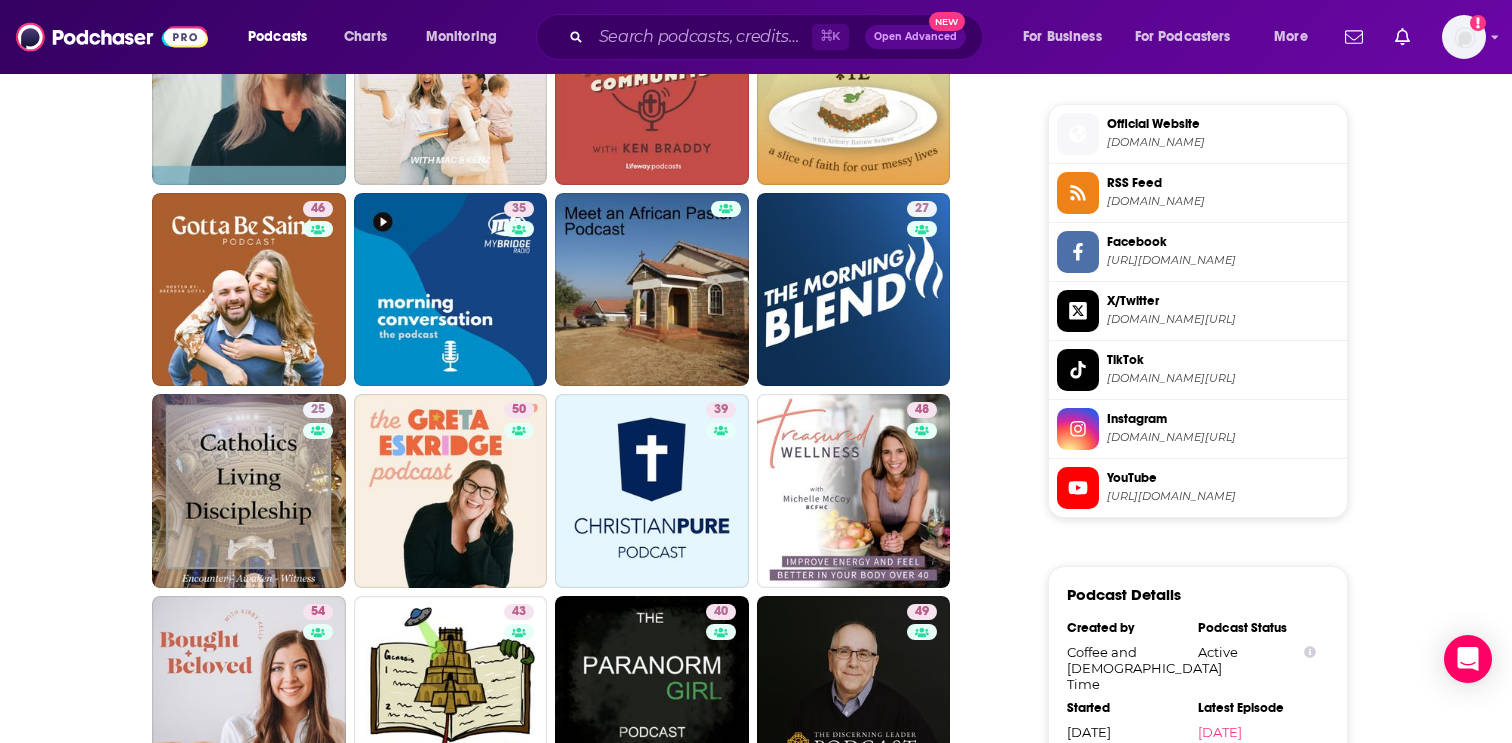 scroll, scrollTop: 1775, scrollLeft: 0, axis: vertical 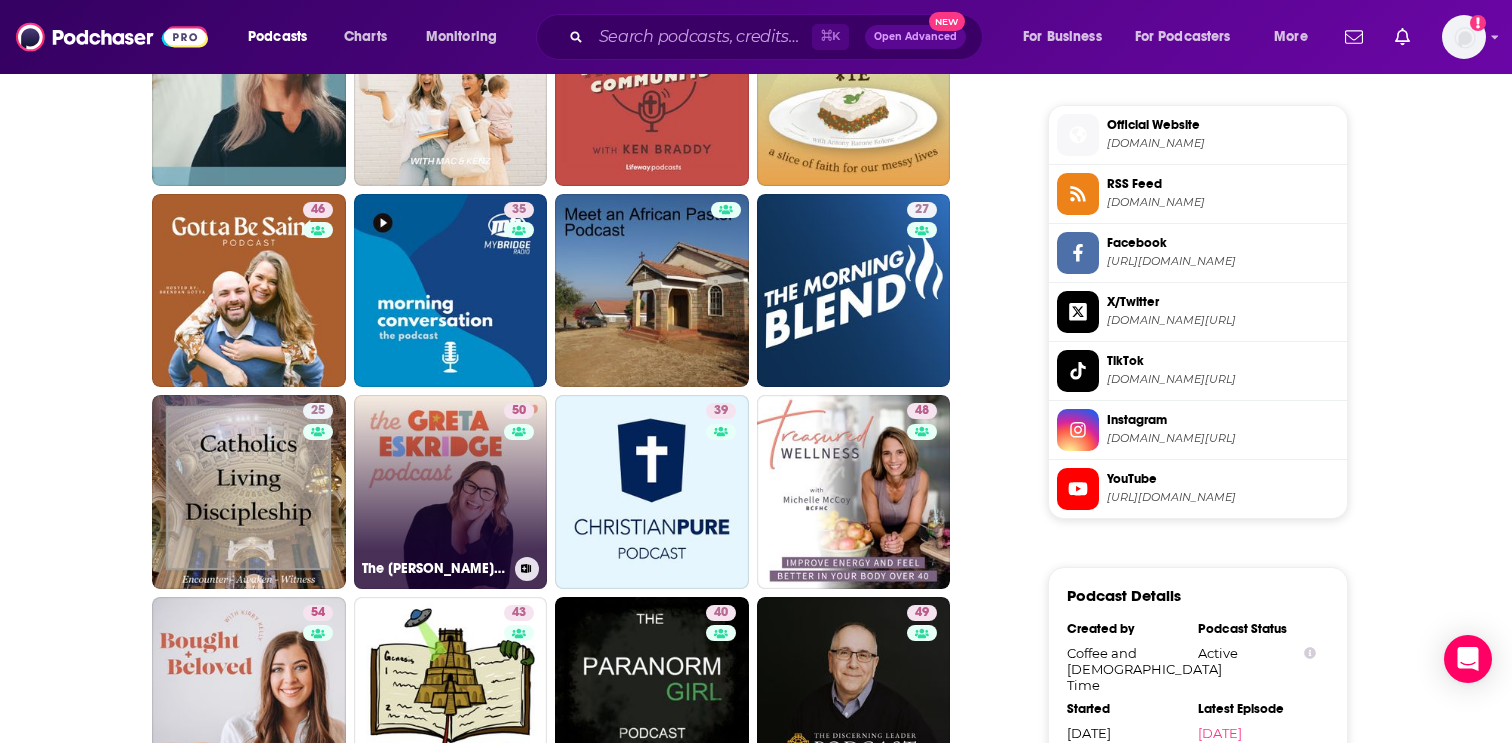 click on "50 The Greta Eskridge Podcast" at bounding box center (451, 492) 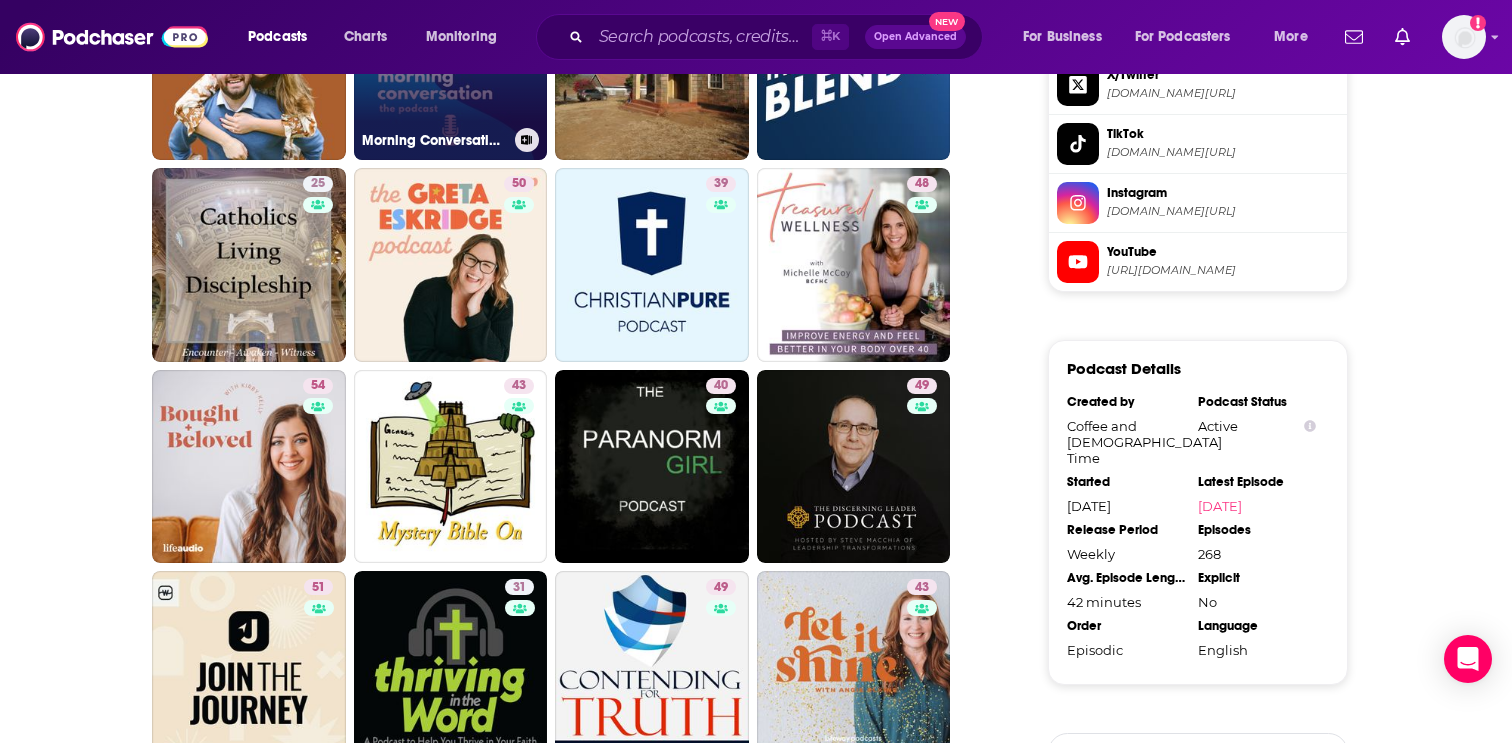 scroll, scrollTop: 2003, scrollLeft: 0, axis: vertical 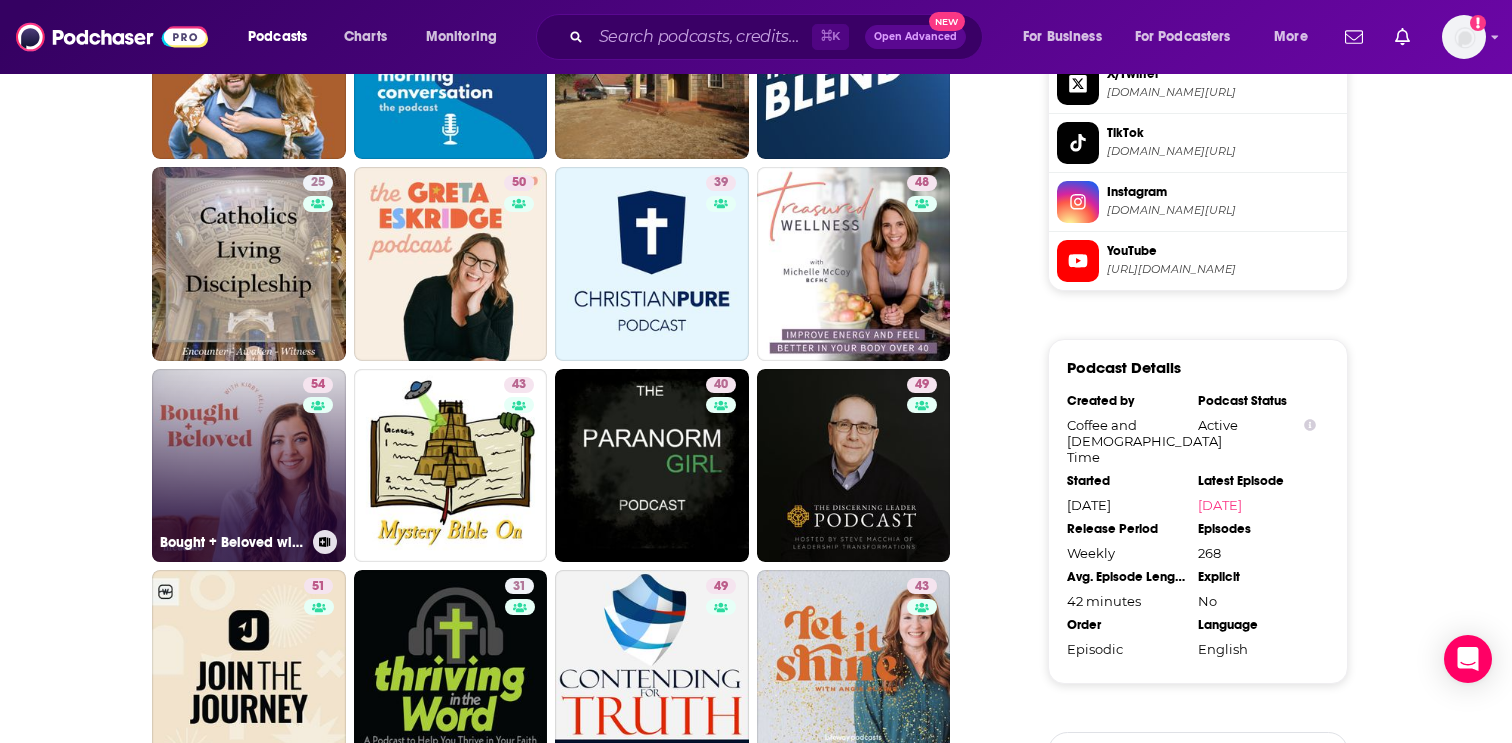 click on "54 Bought + Beloved with Kirby Kelly" at bounding box center (249, 466) 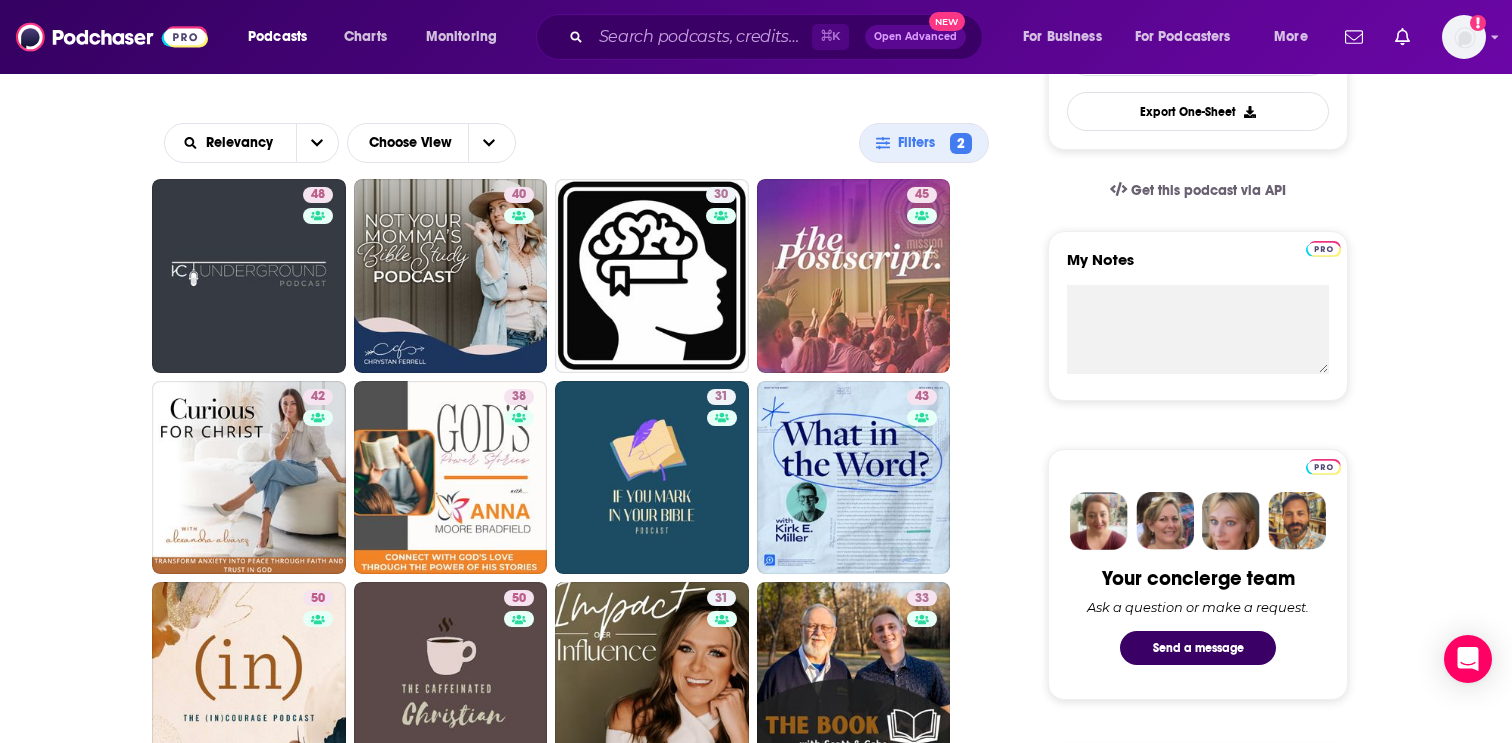 scroll, scrollTop: 578, scrollLeft: 0, axis: vertical 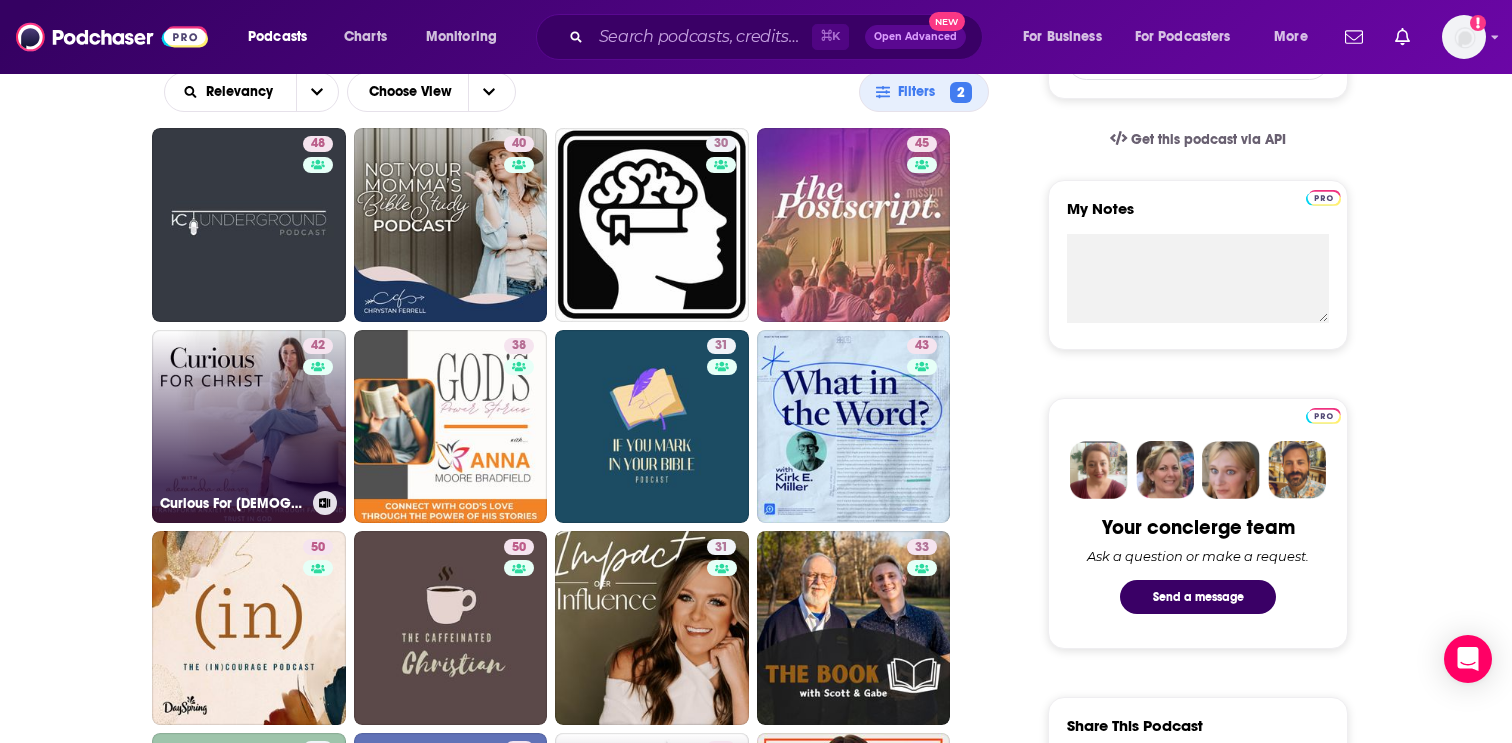 click on "42 Curious For Christ | Spiritual Healing, Trust in God, Anxiety Bible Verses, God's Peace, Biblical Encouragement" at bounding box center [249, 427] 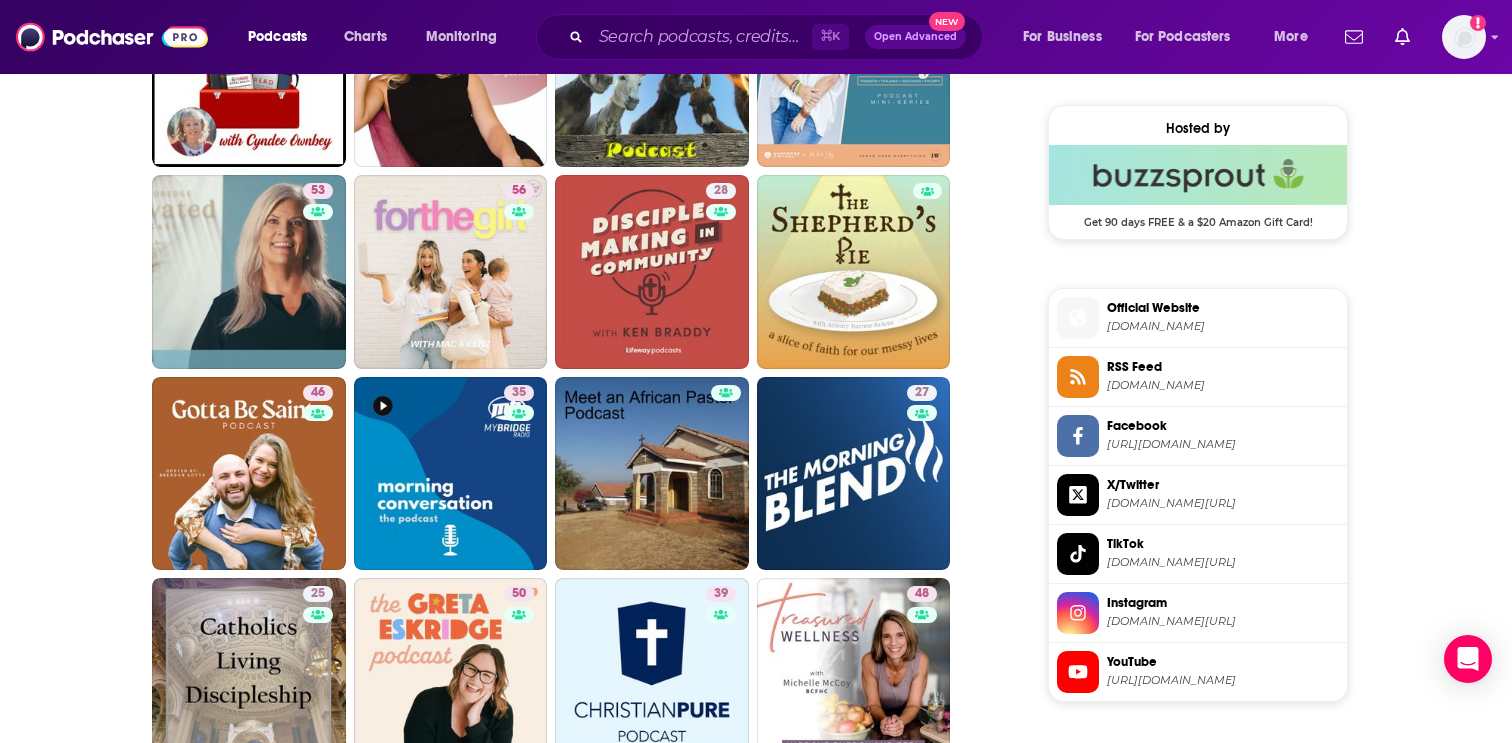 scroll, scrollTop: 1520, scrollLeft: 0, axis: vertical 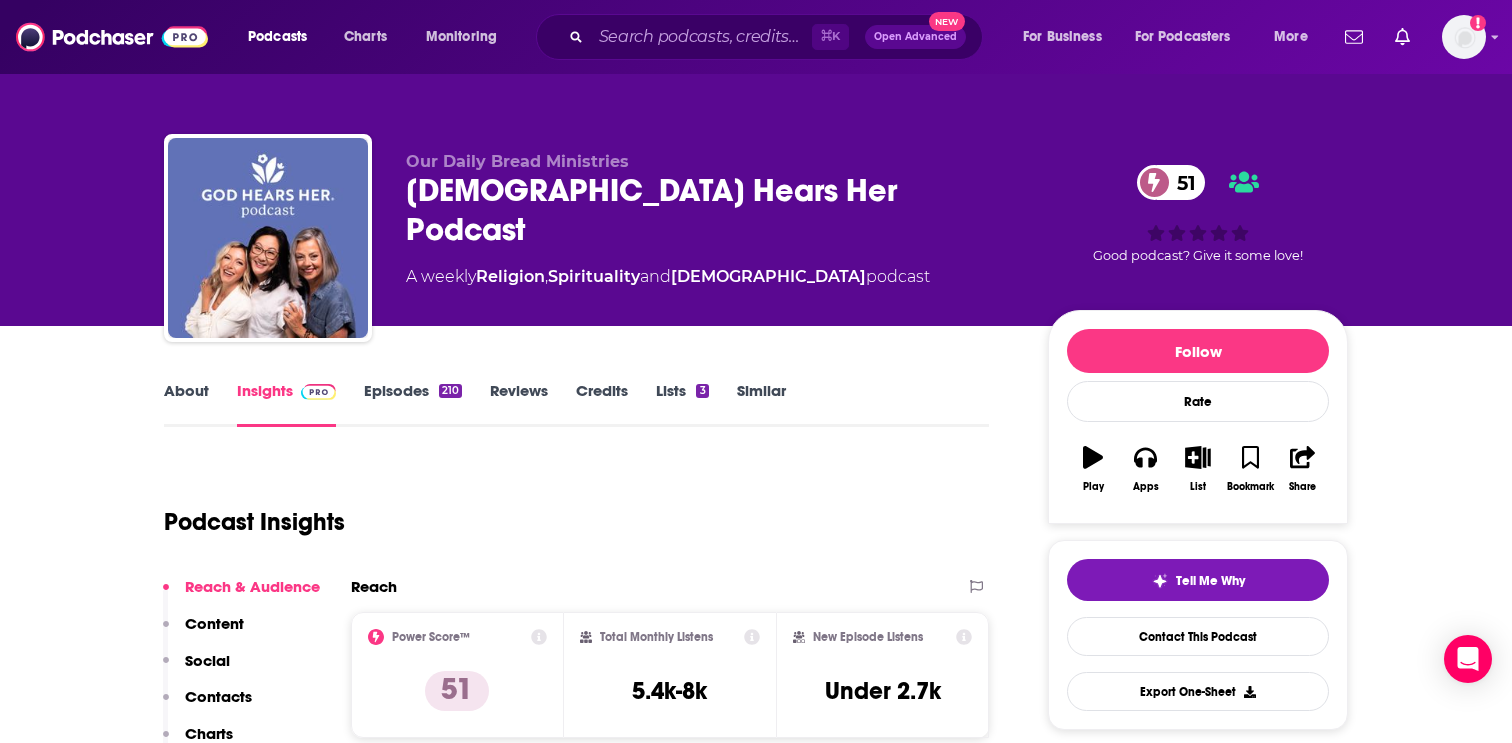 click on "About" at bounding box center [186, 404] 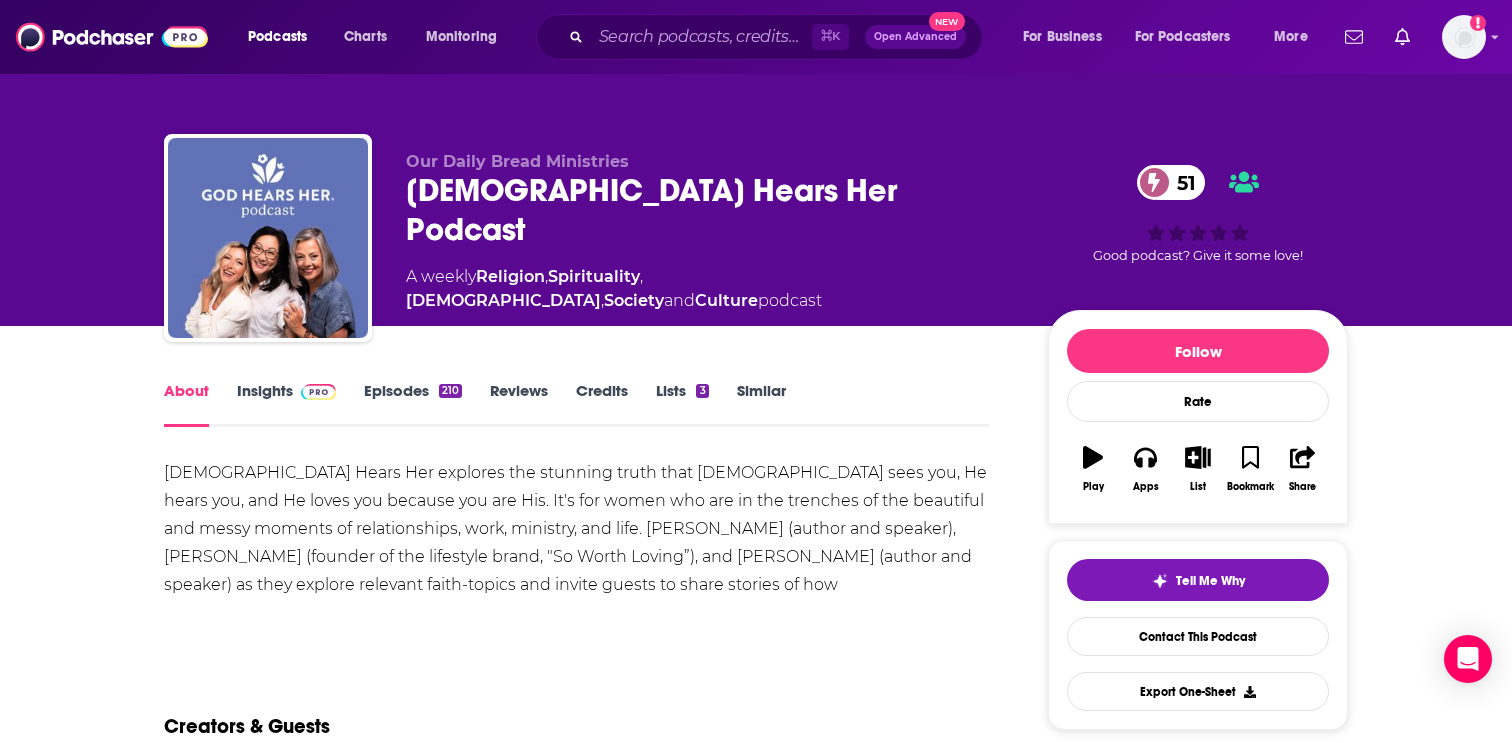 click on "About Insights Episodes 210 Reviews Credits Lists 3 Similar" at bounding box center (576, 402) 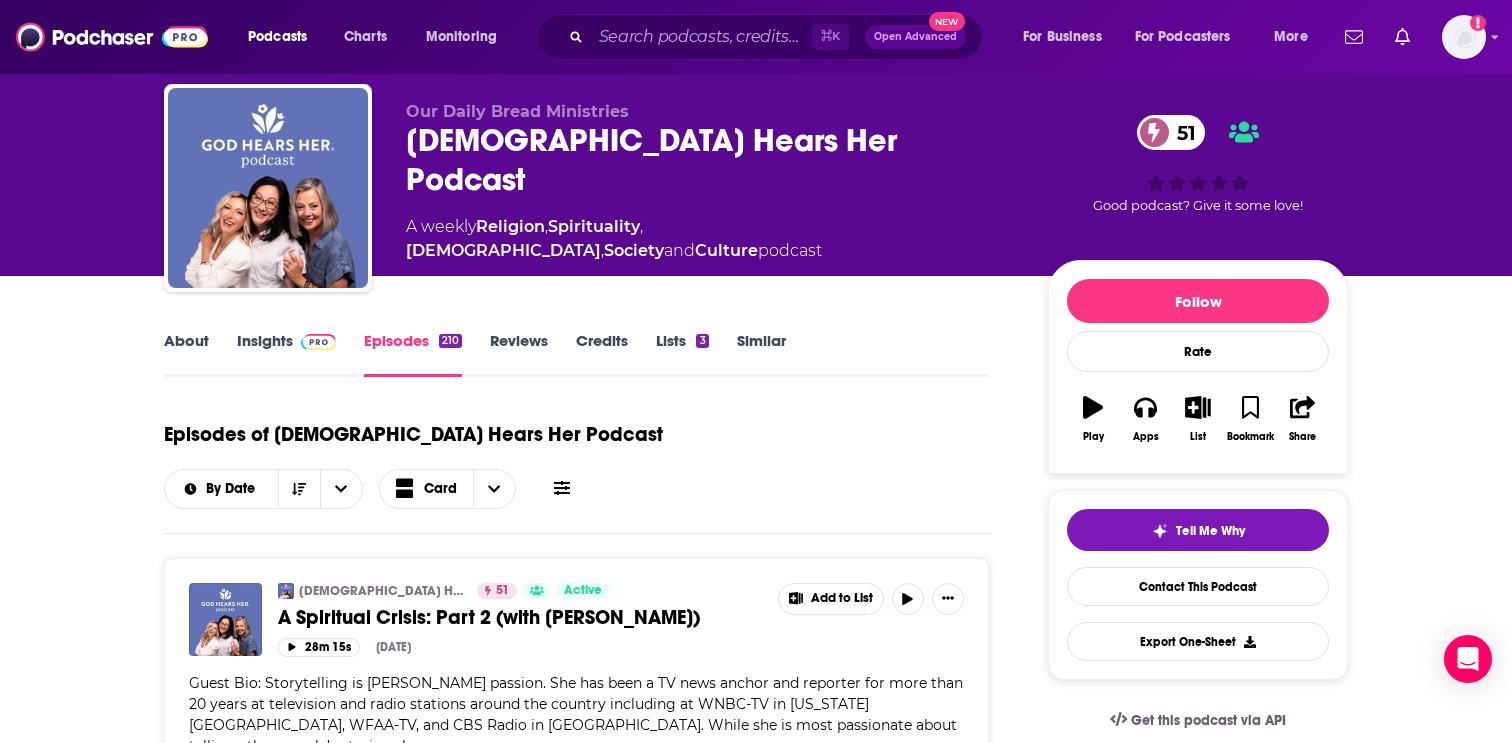 scroll, scrollTop: 0, scrollLeft: 0, axis: both 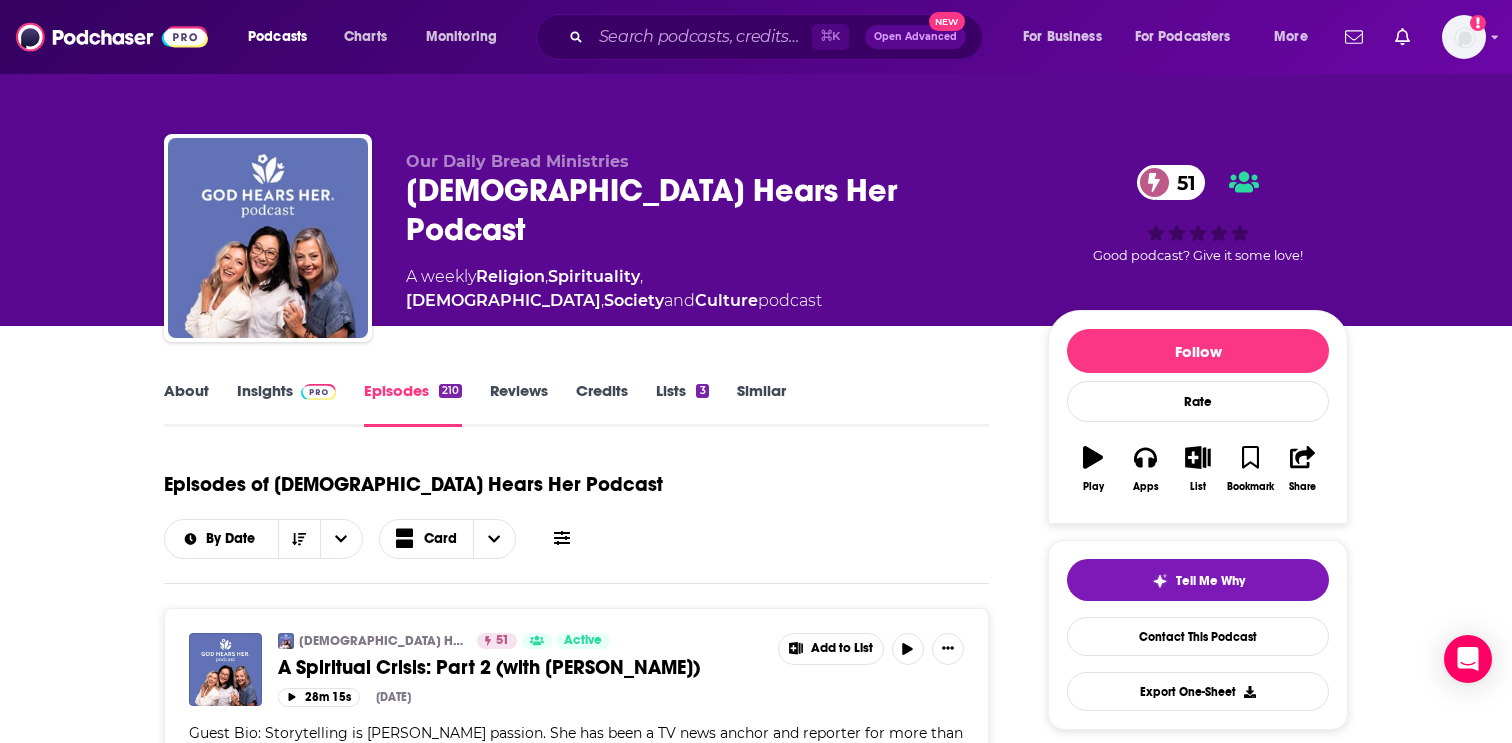 click on "Insights" at bounding box center (286, 404) 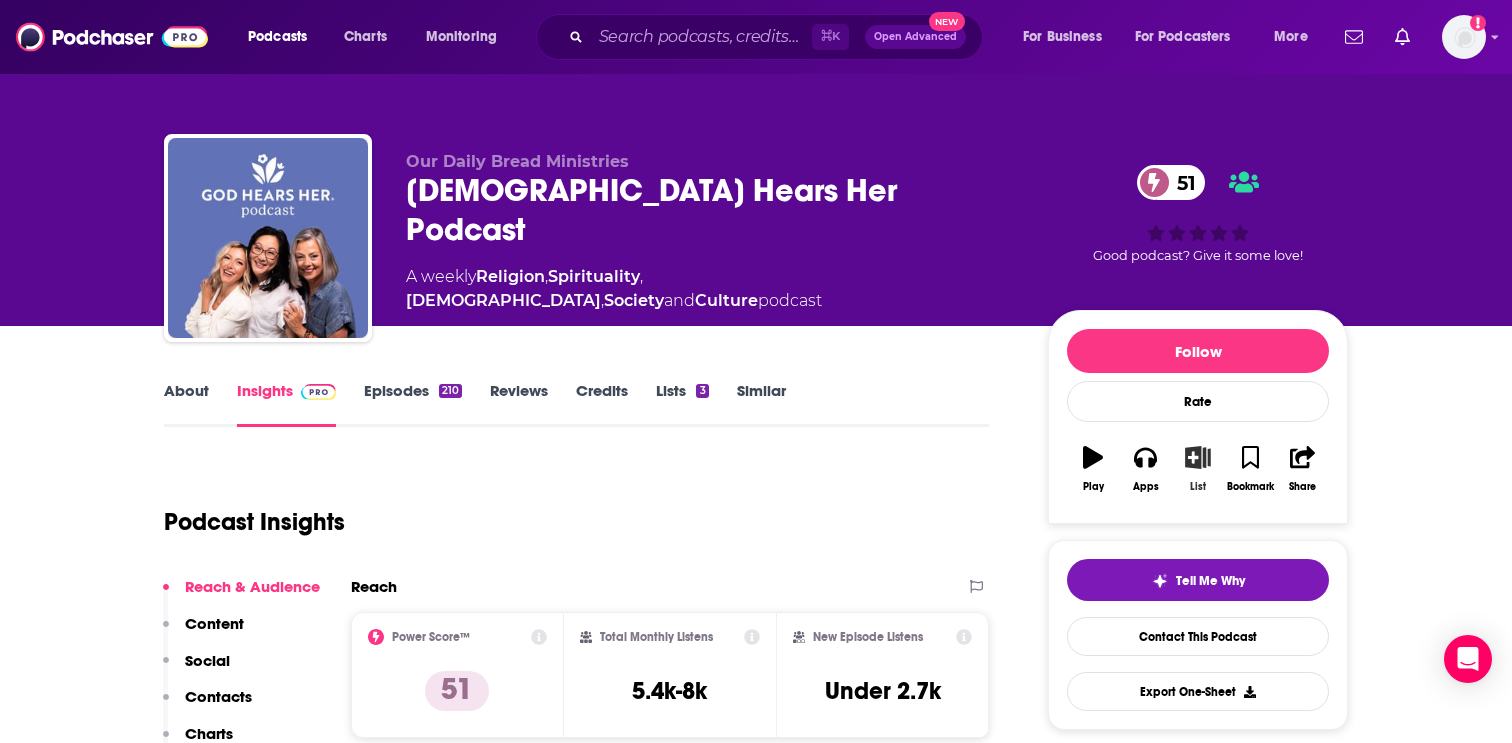 click on "List" at bounding box center (1198, 469) 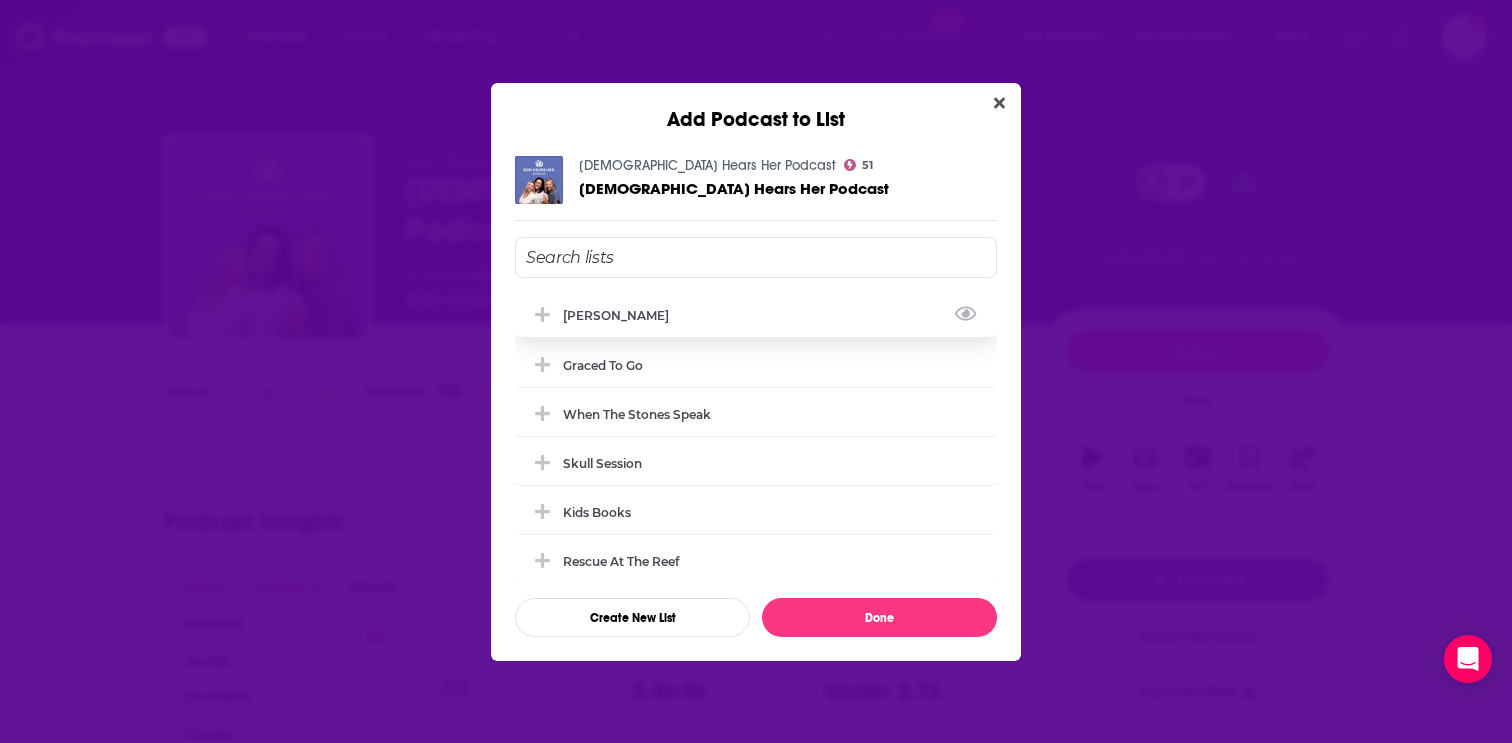click on "[PERSON_NAME]" at bounding box center [756, 315] 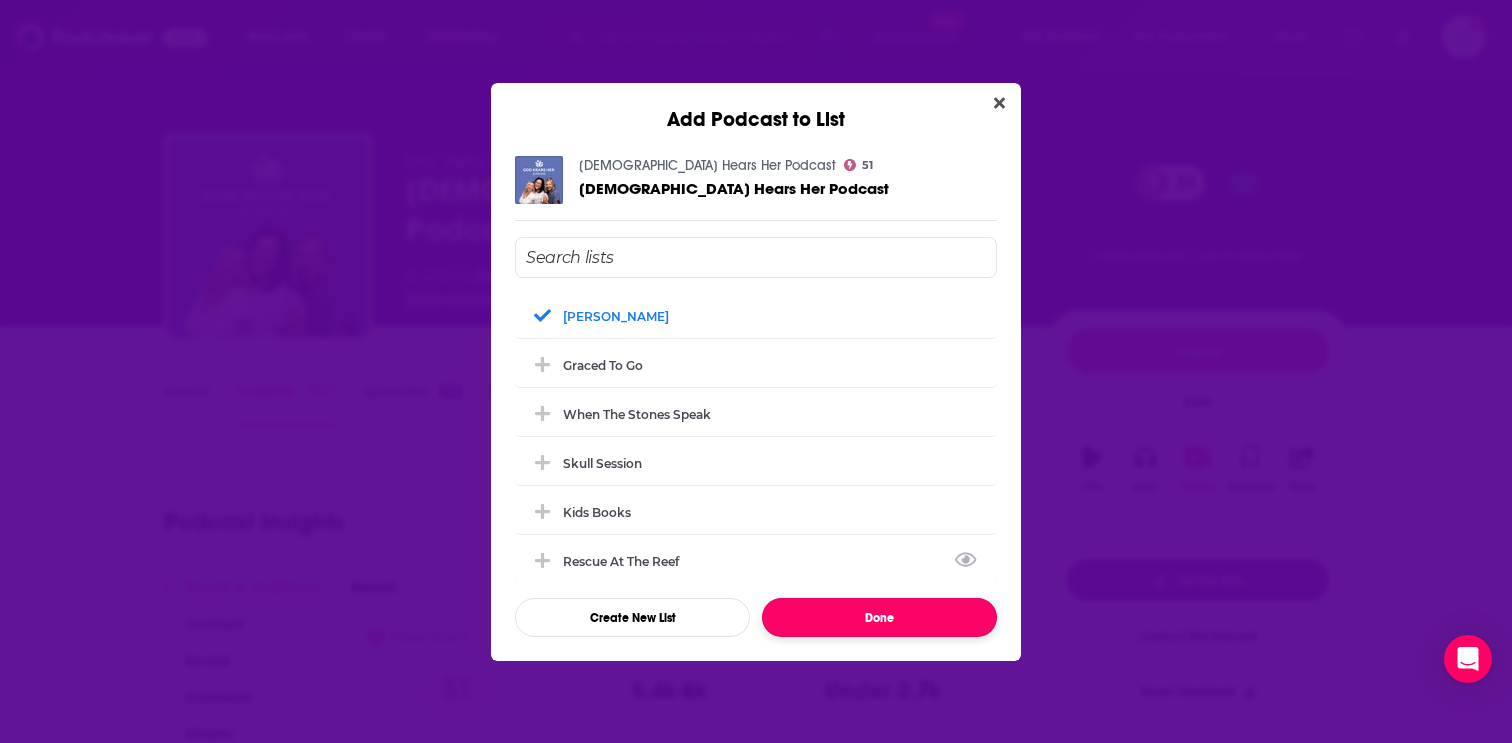 click on "Done" at bounding box center [879, 617] 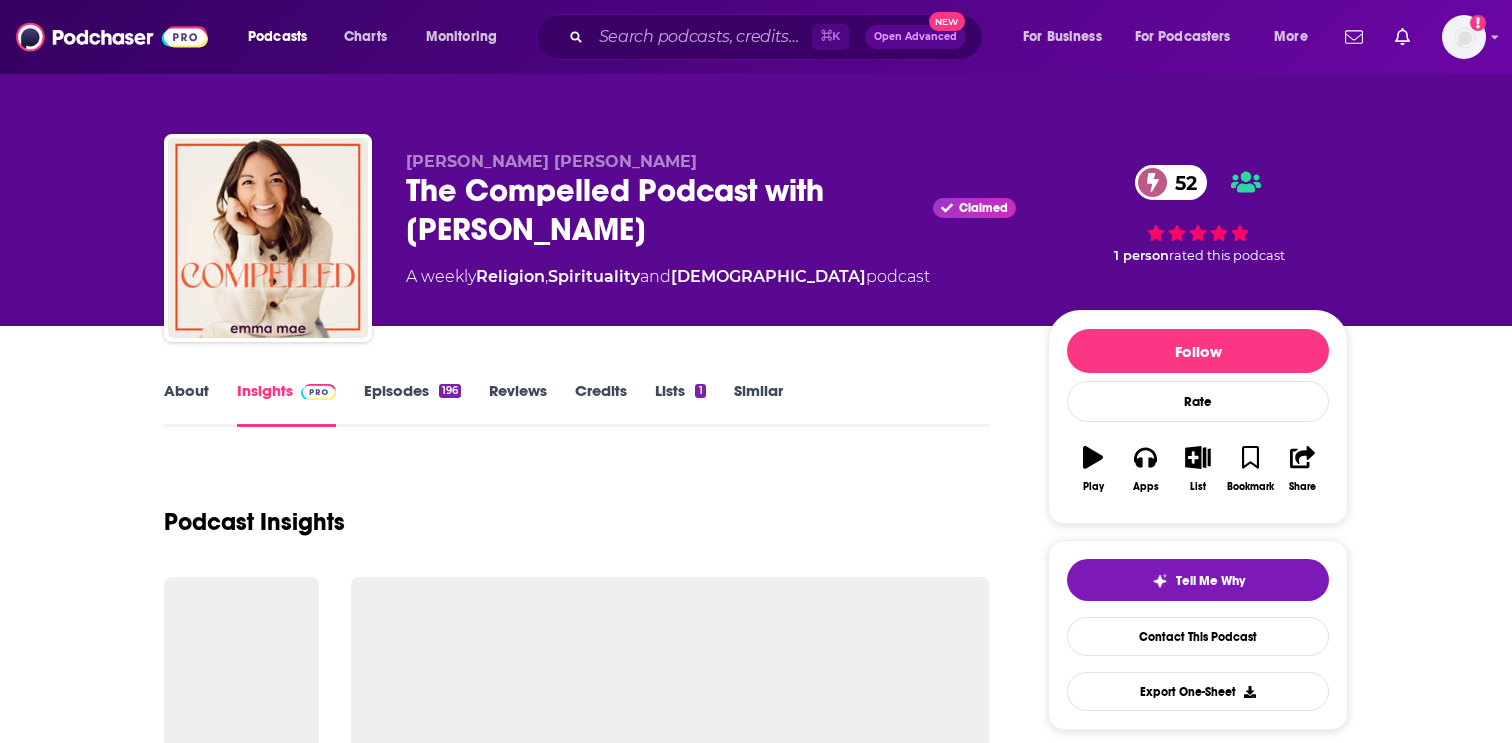 scroll, scrollTop: 0, scrollLeft: 0, axis: both 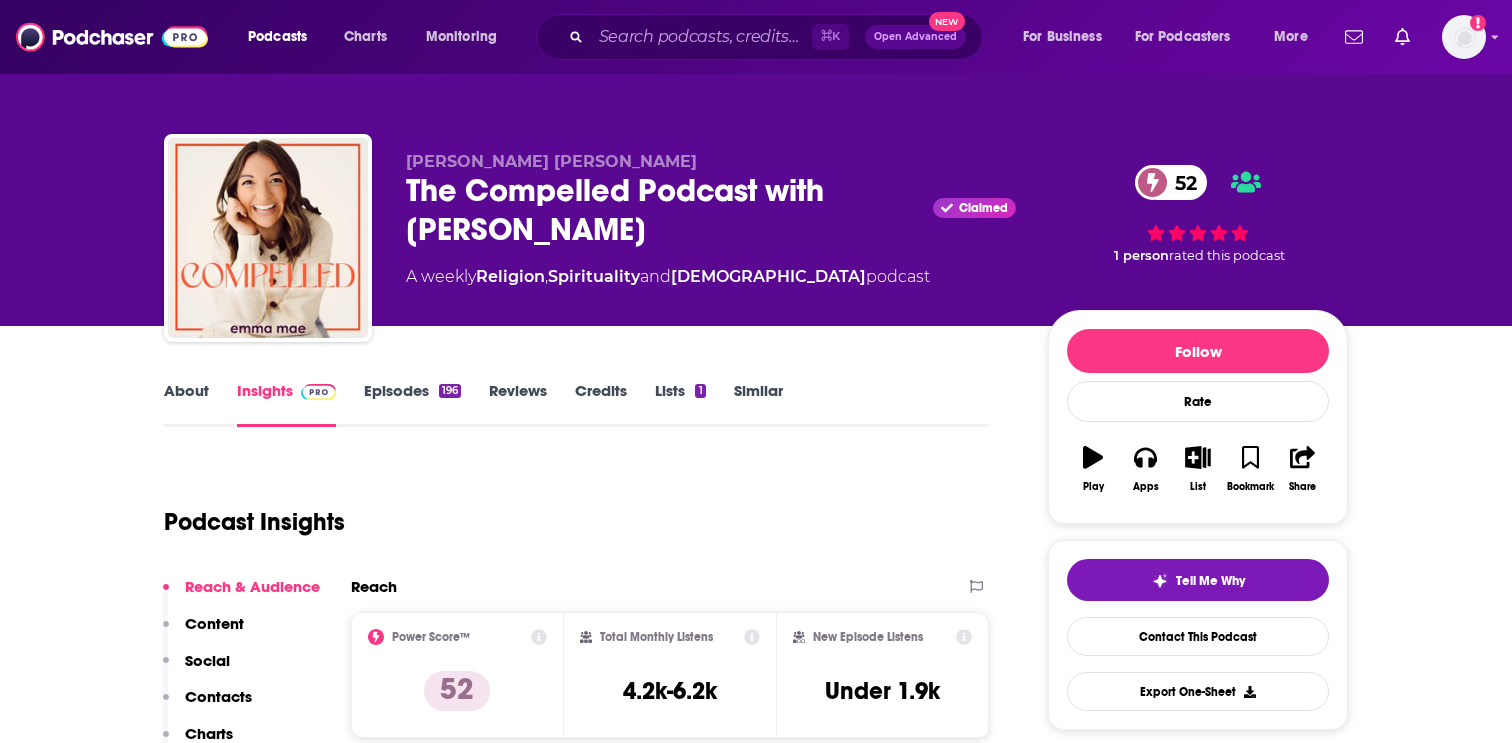 click on "About" at bounding box center [186, 404] 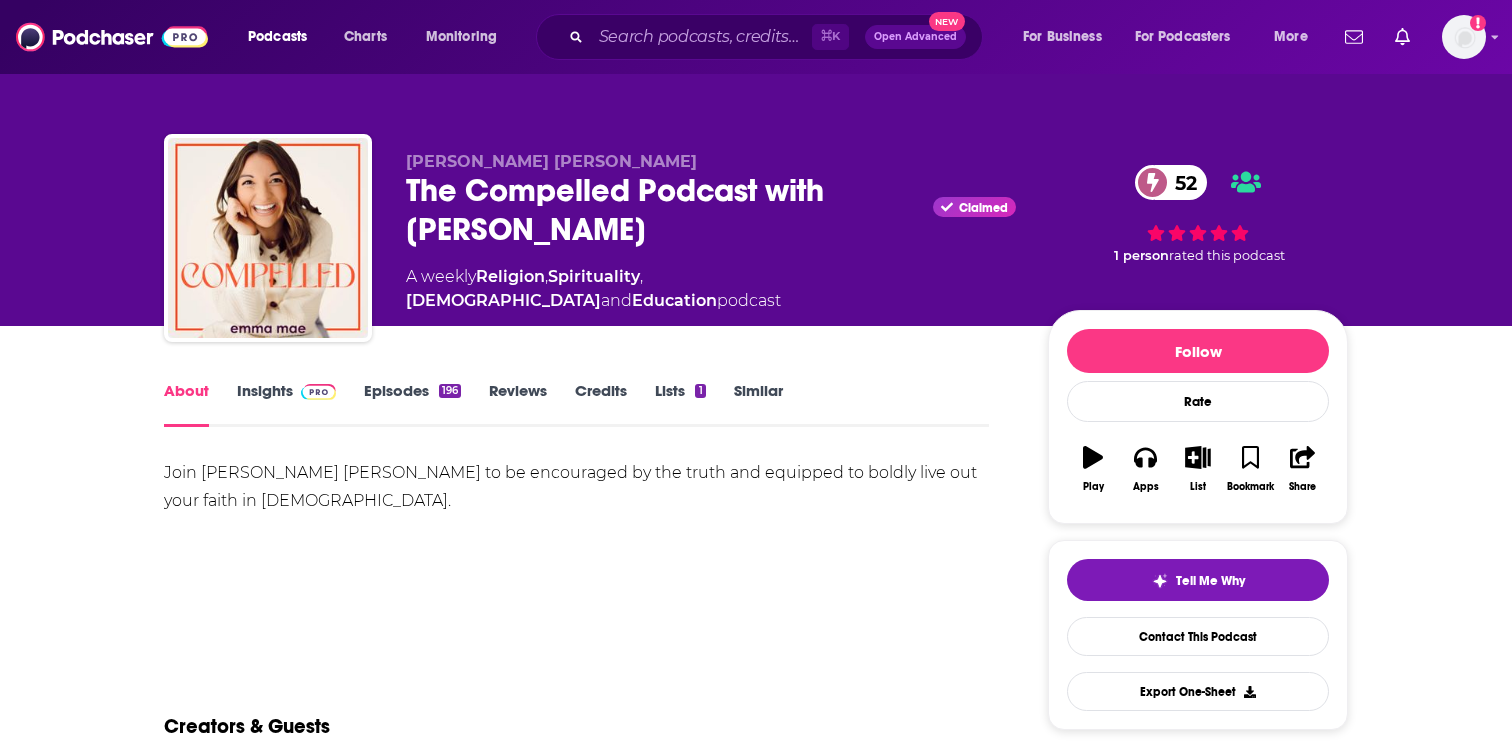 click on "Episodes 196" at bounding box center (412, 404) 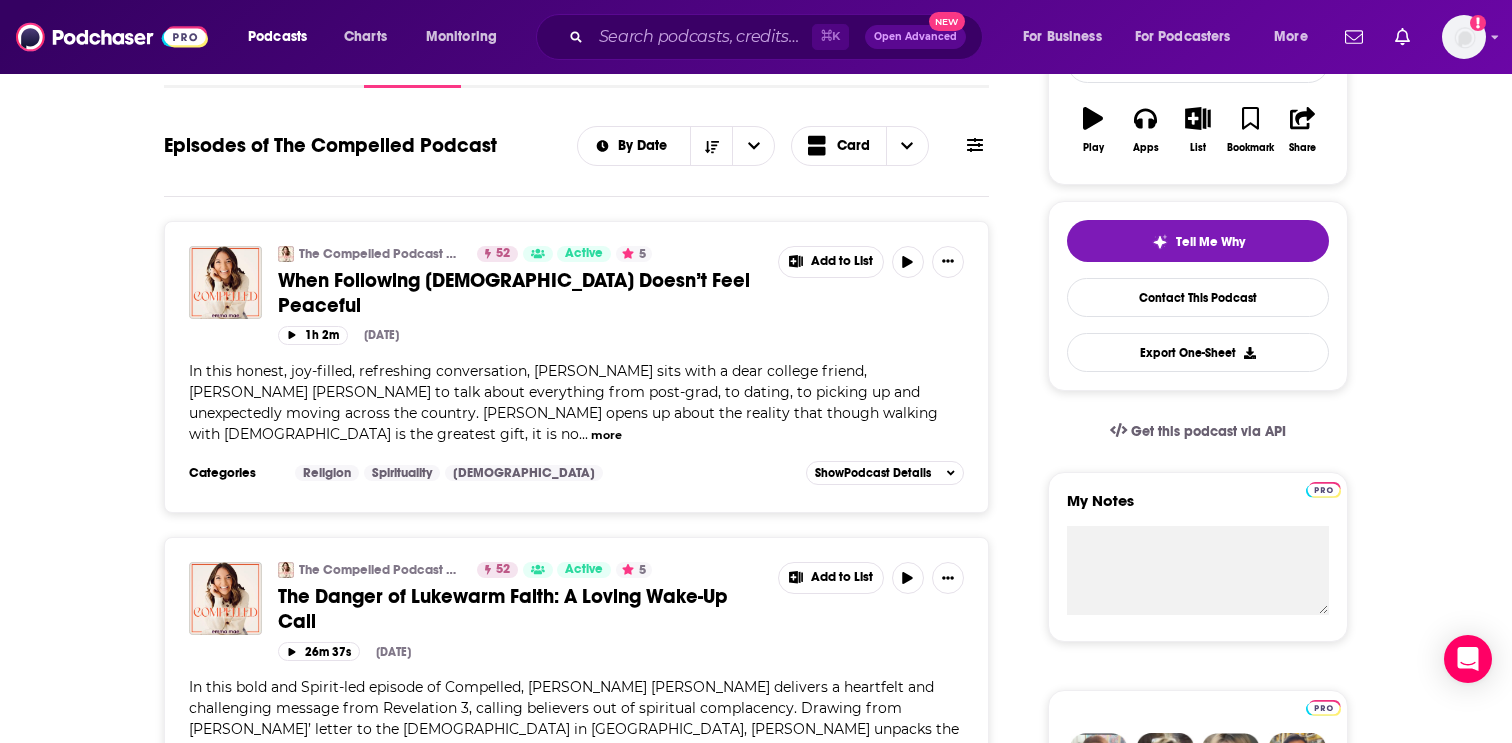 scroll, scrollTop: 0, scrollLeft: 0, axis: both 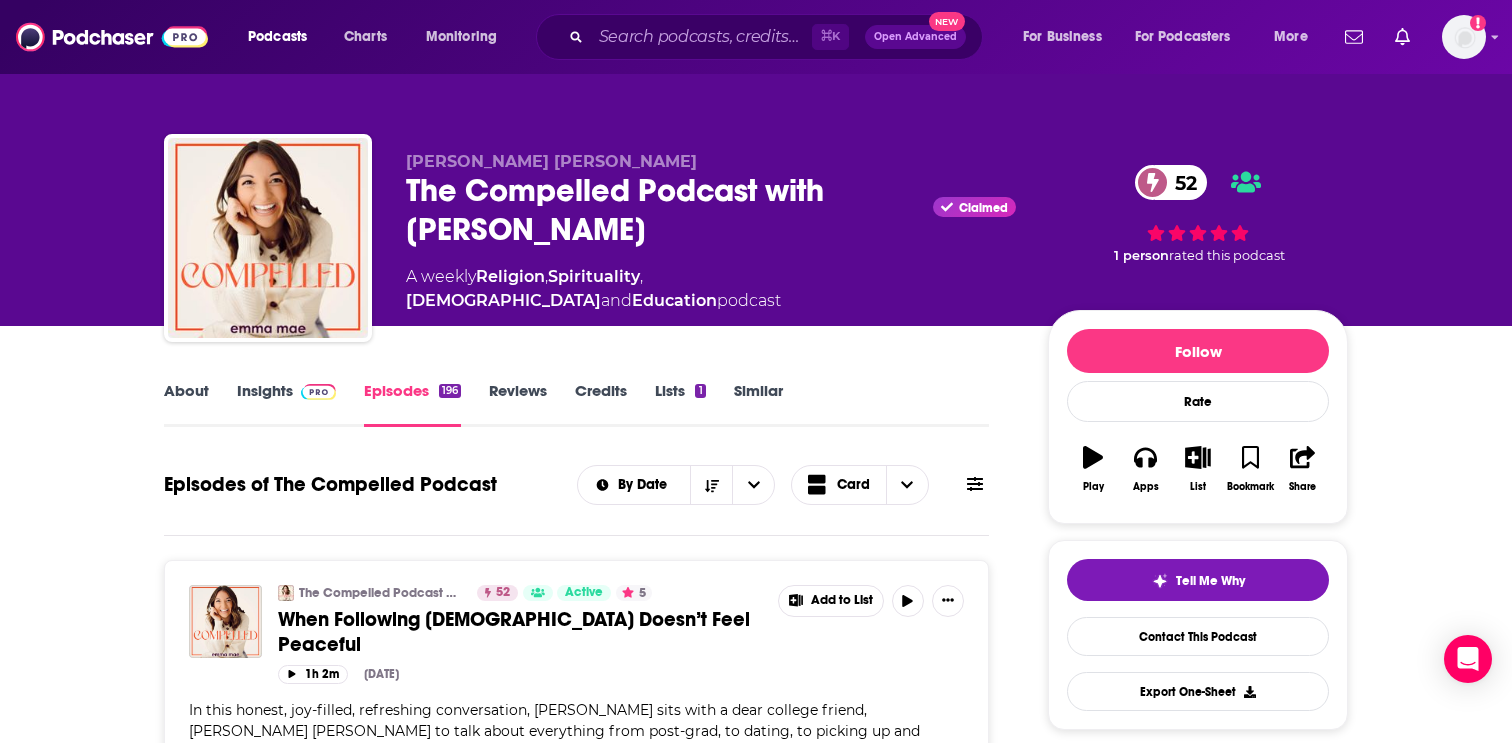 click on "Insights" at bounding box center [286, 404] 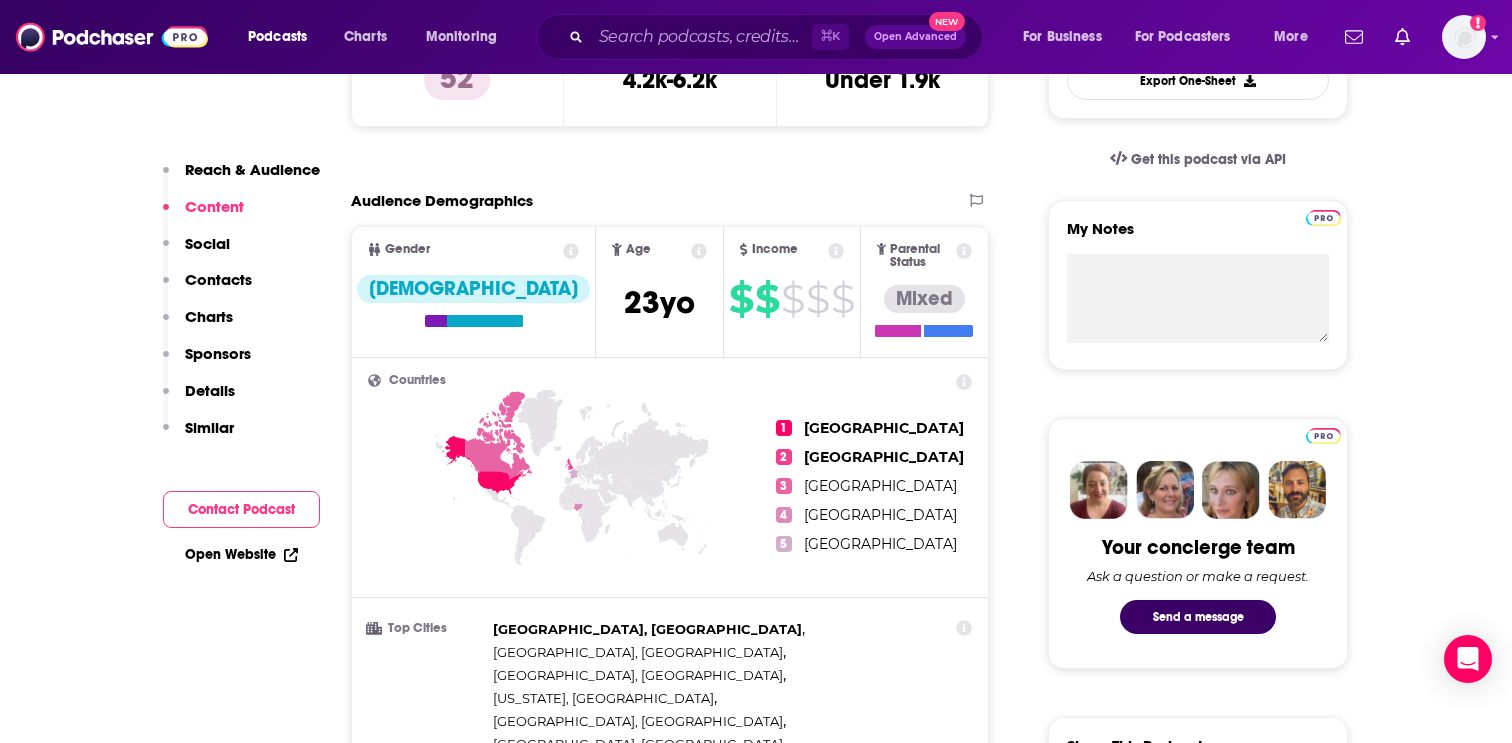 scroll, scrollTop: 0, scrollLeft: 0, axis: both 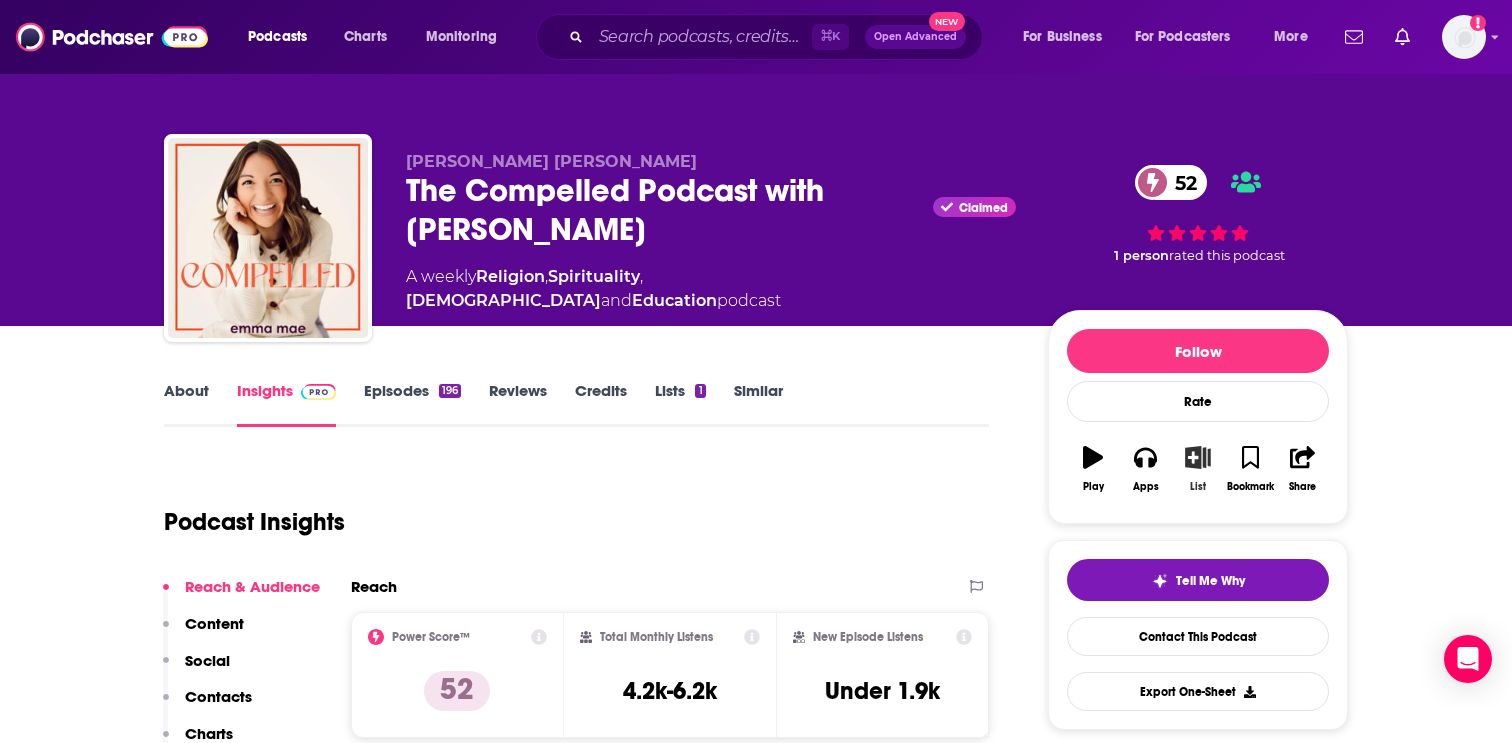 click 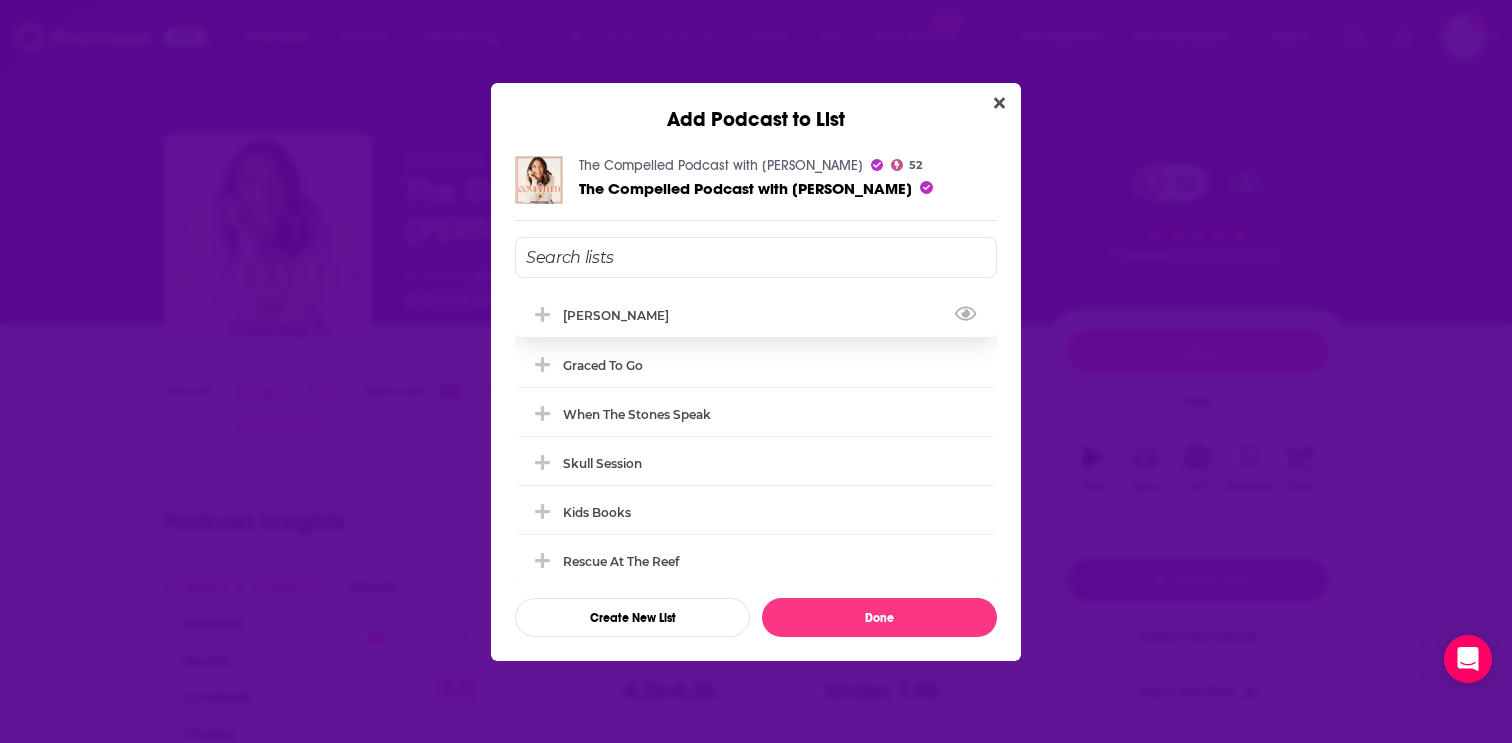 click on "[PERSON_NAME]" at bounding box center (756, 315) 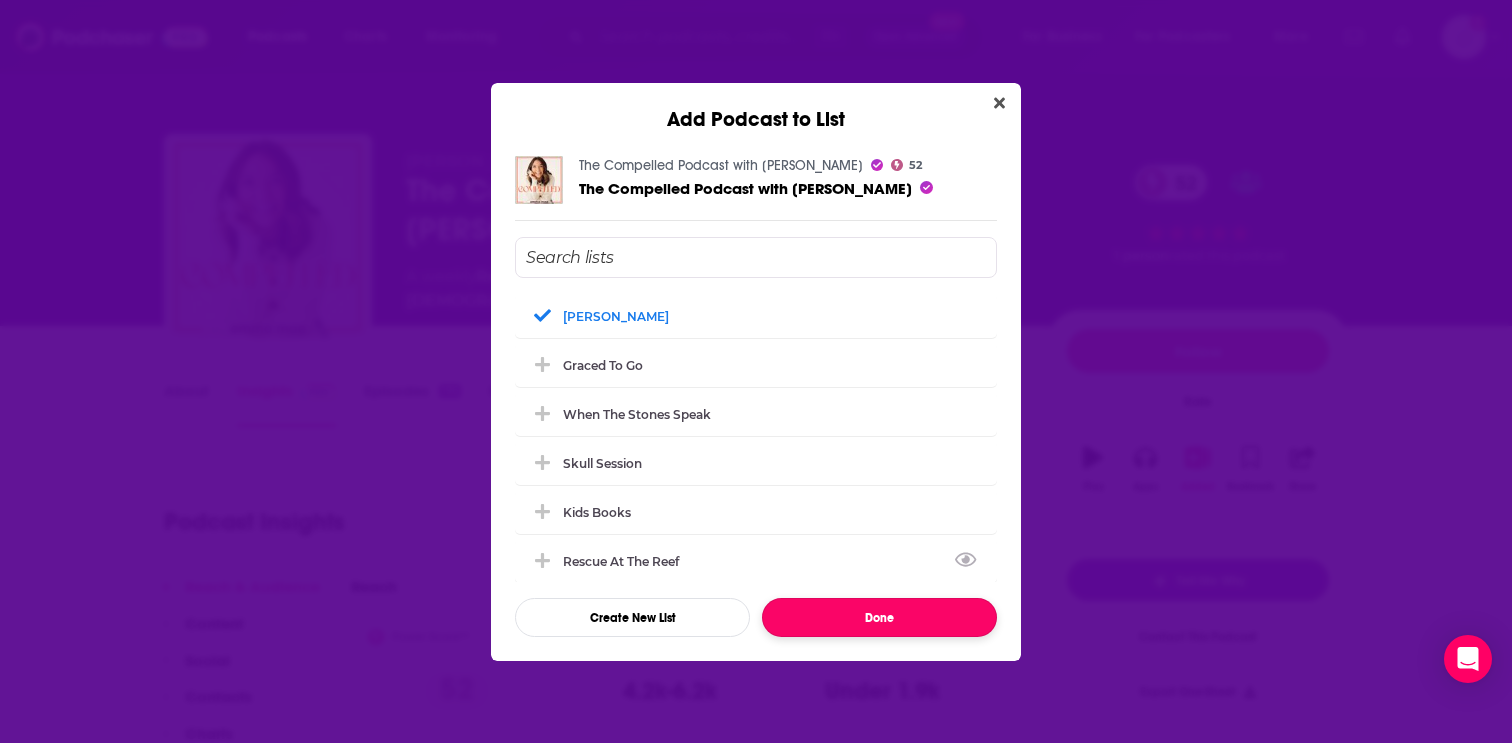 click on "Done" at bounding box center [879, 617] 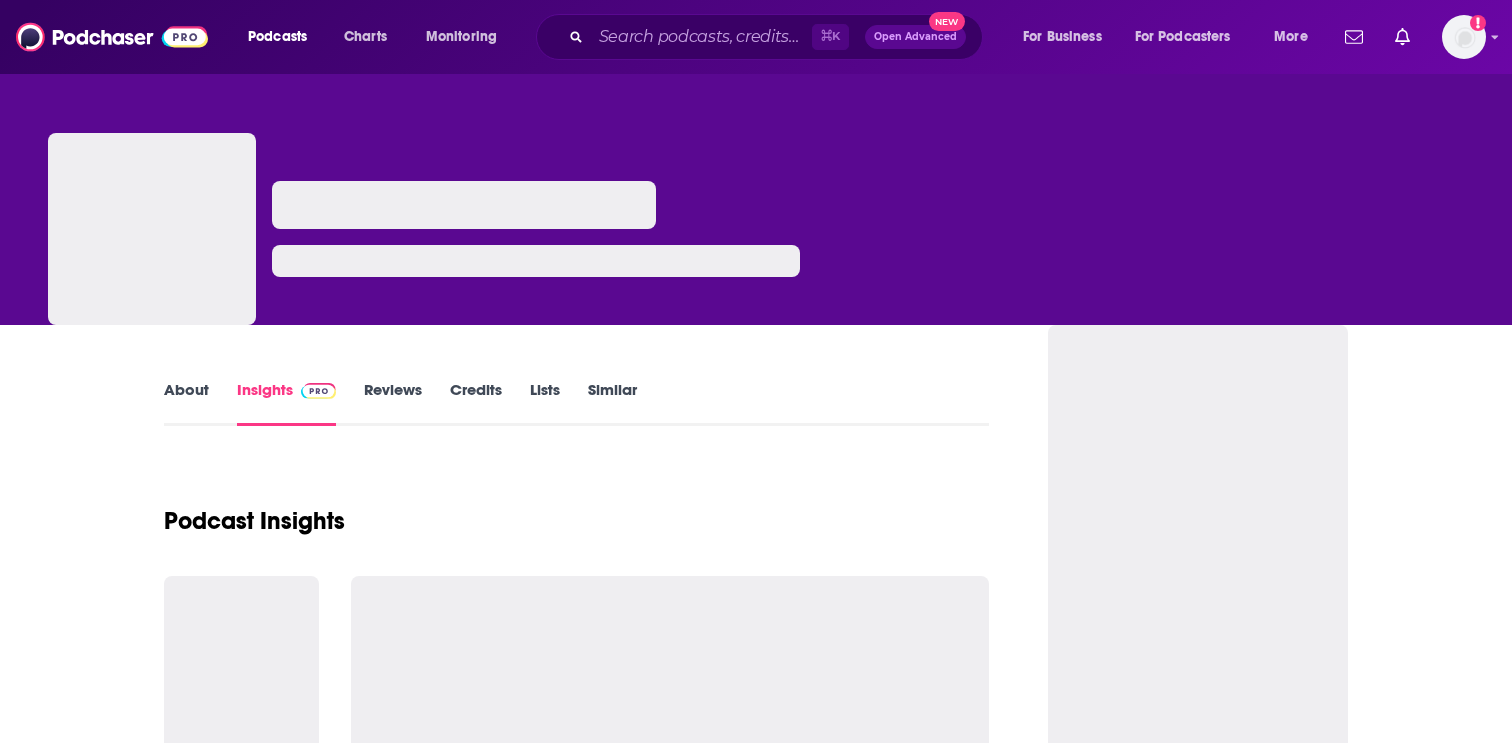 scroll, scrollTop: 0, scrollLeft: 0, axis: both 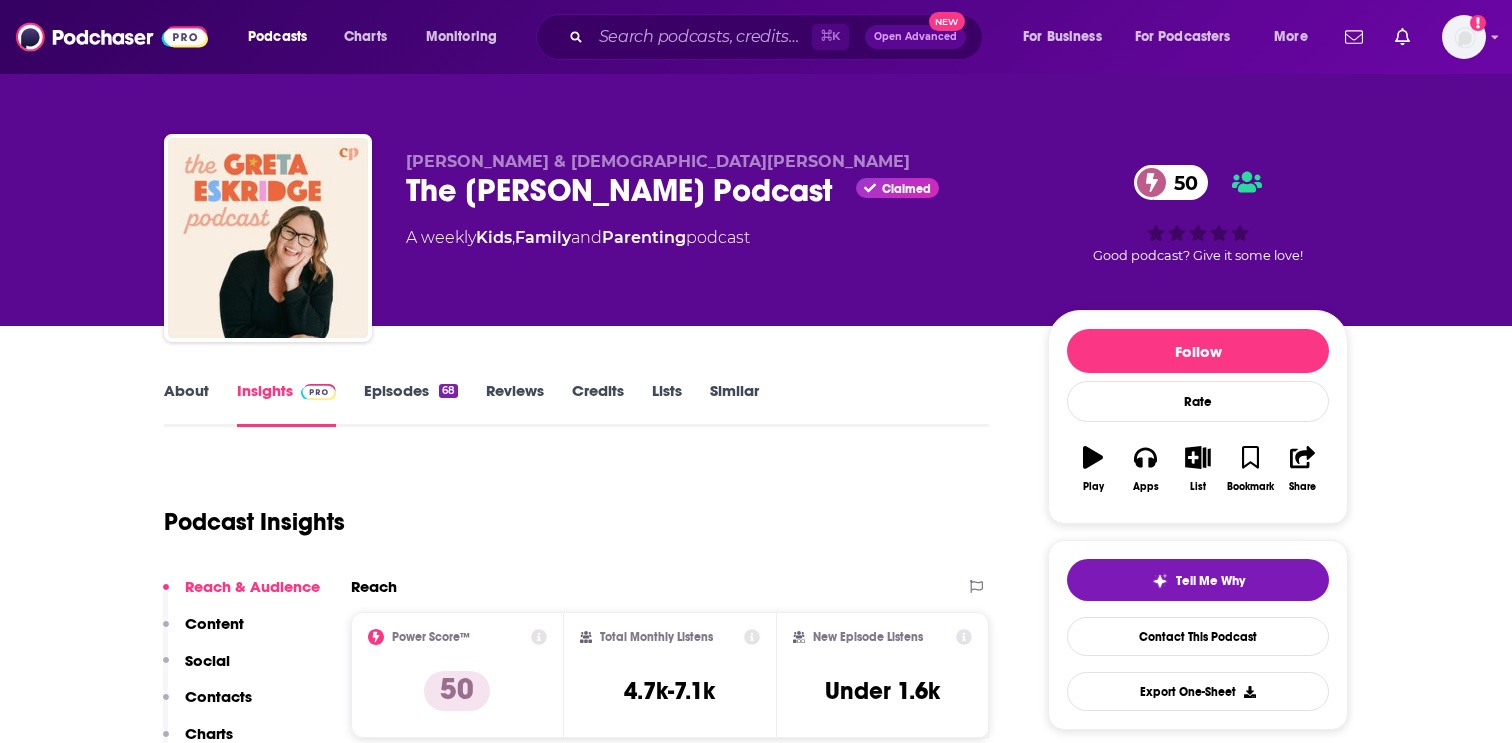 click on "About" at bounding box center [186, 404] 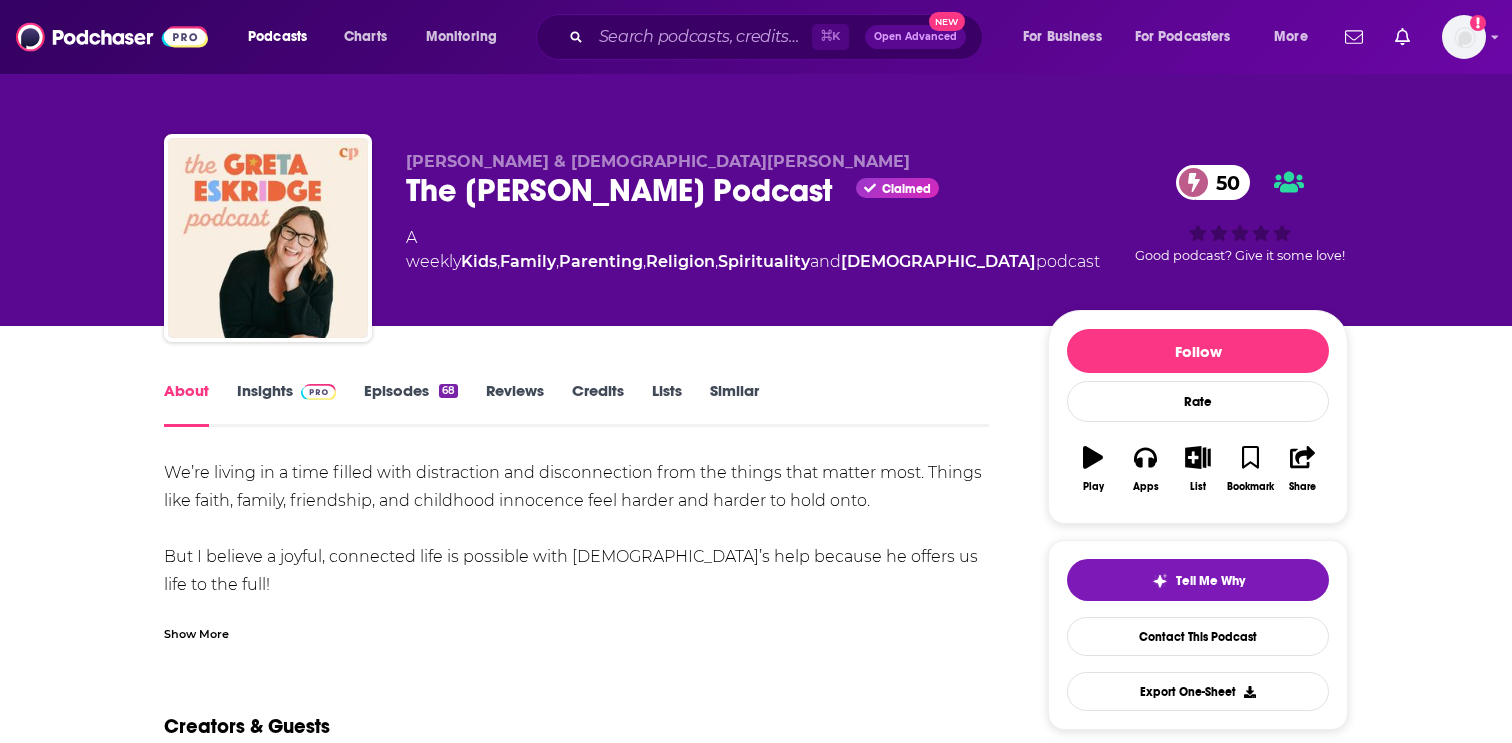 click on "Show More" at bounding box center (196, 632) 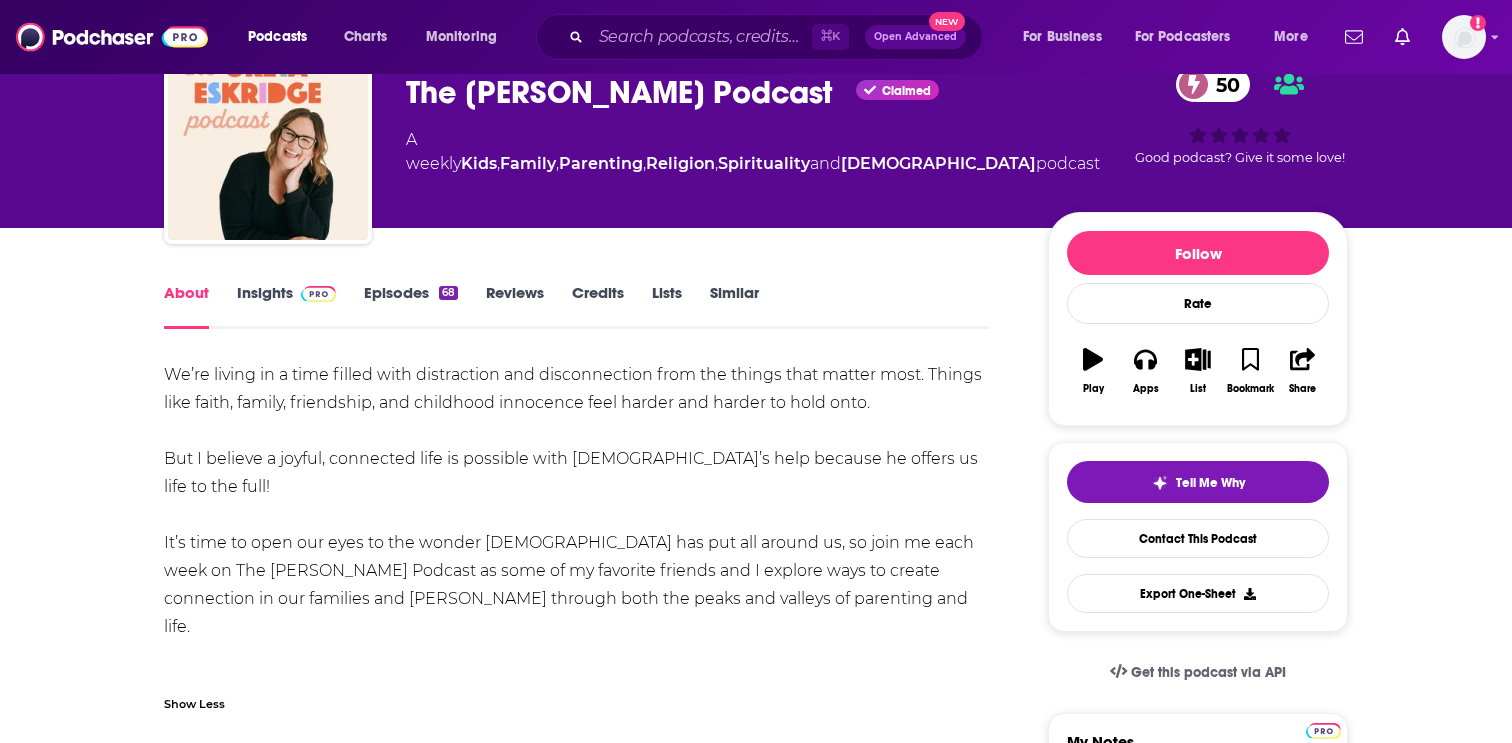 scroll, scrollTop: 113, scrollLeft: 0, axis: vertical 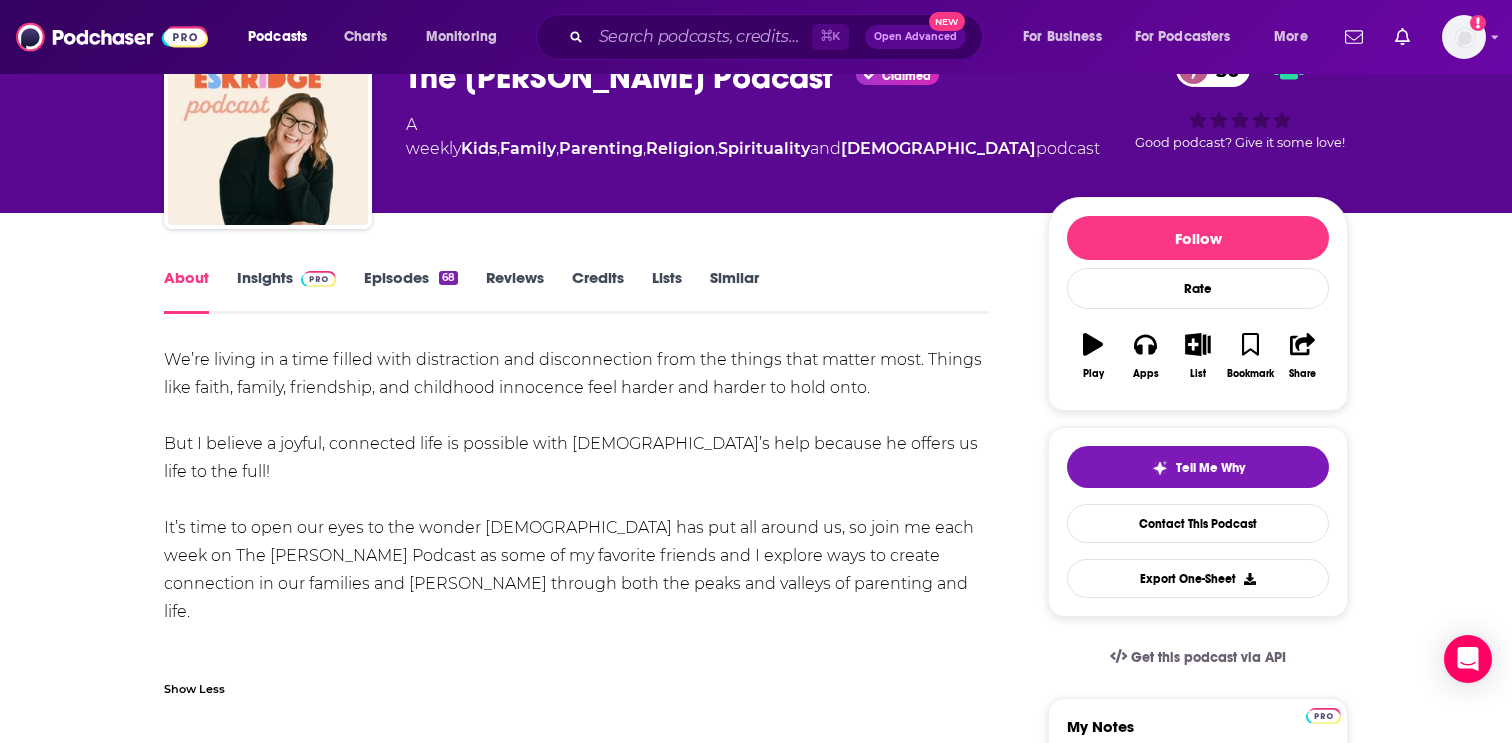 click on "68" at bounding box center (448, 278) 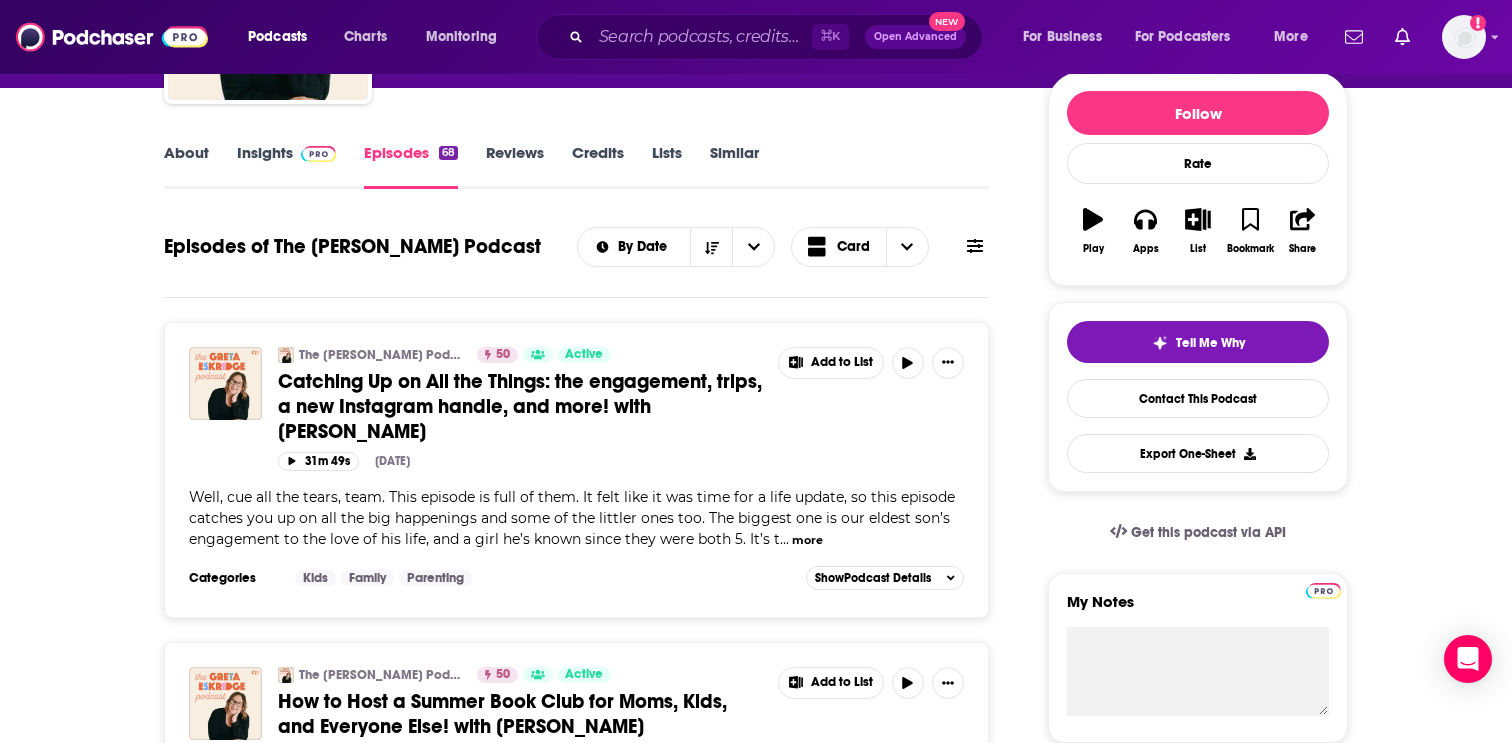 scroll, scrollTop: 0, scrollLeft: 0, axis: both 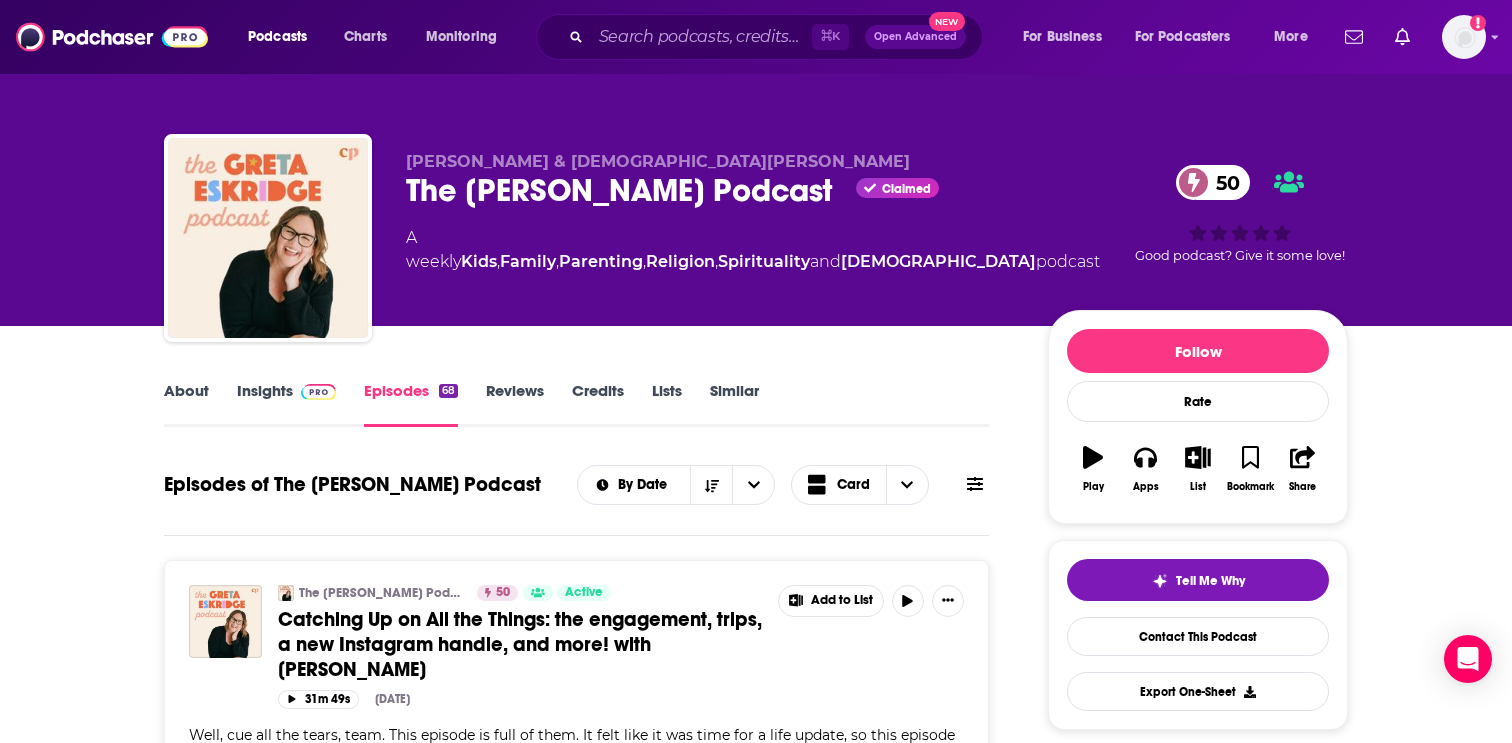click at bounding box center (314, 390) 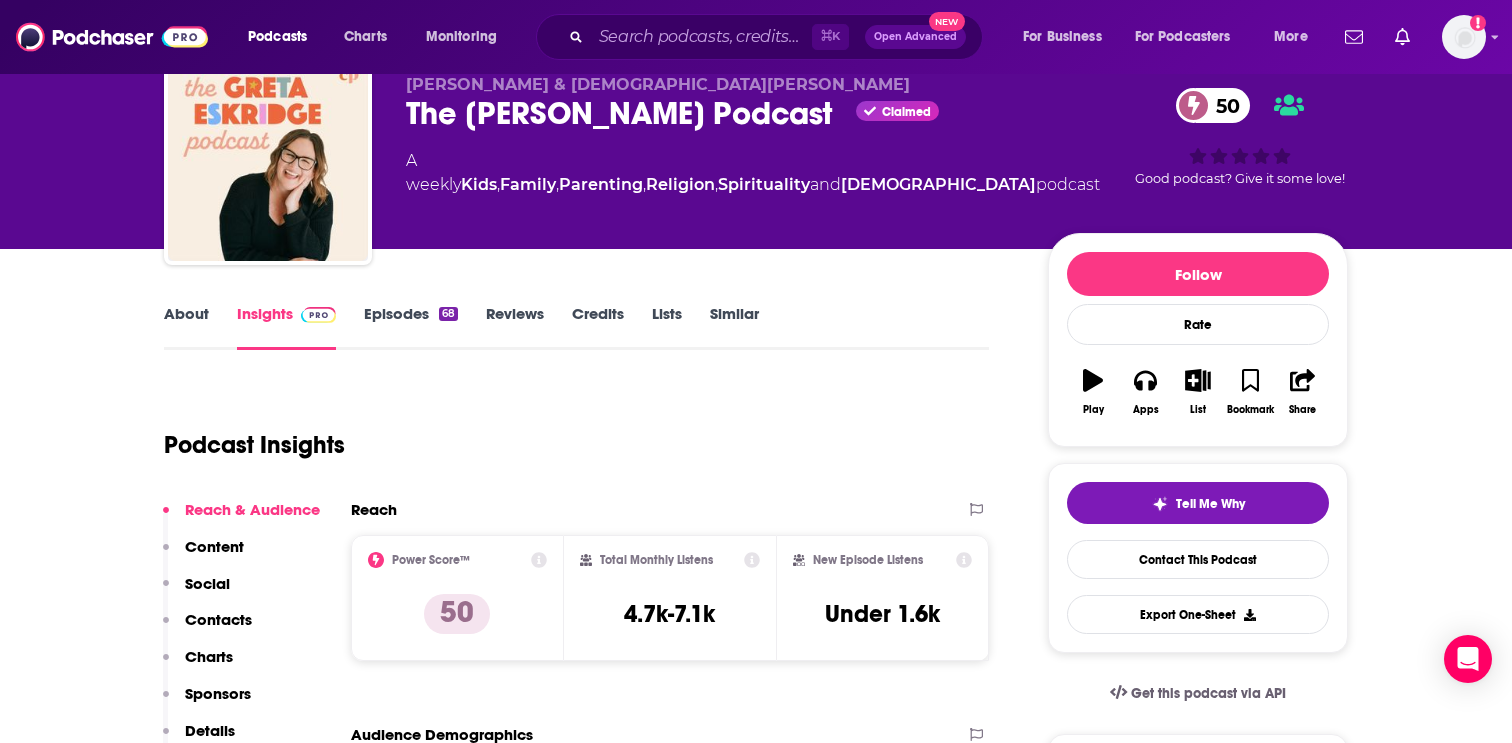 scroll, scrollTop: 0, scrollLeft: 0, axis: both 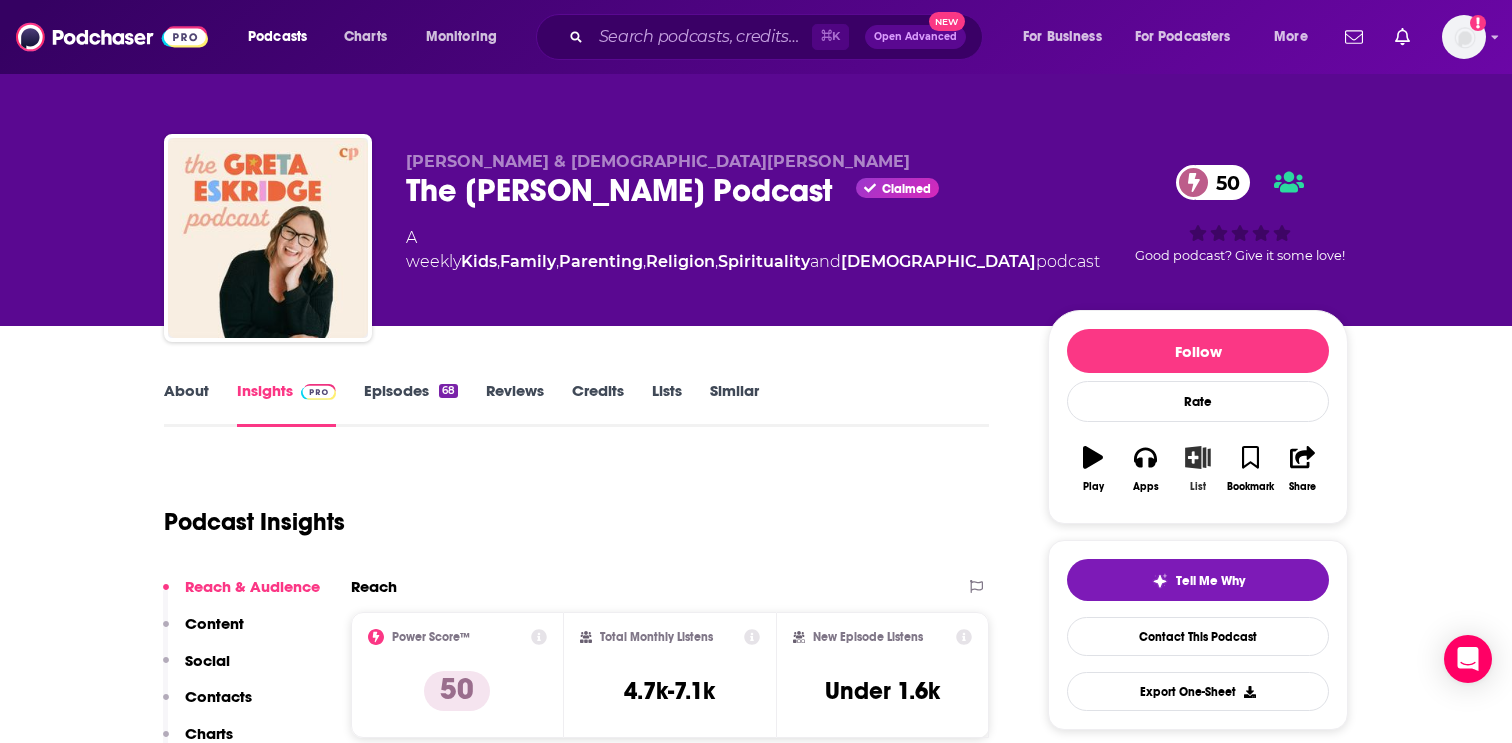 click 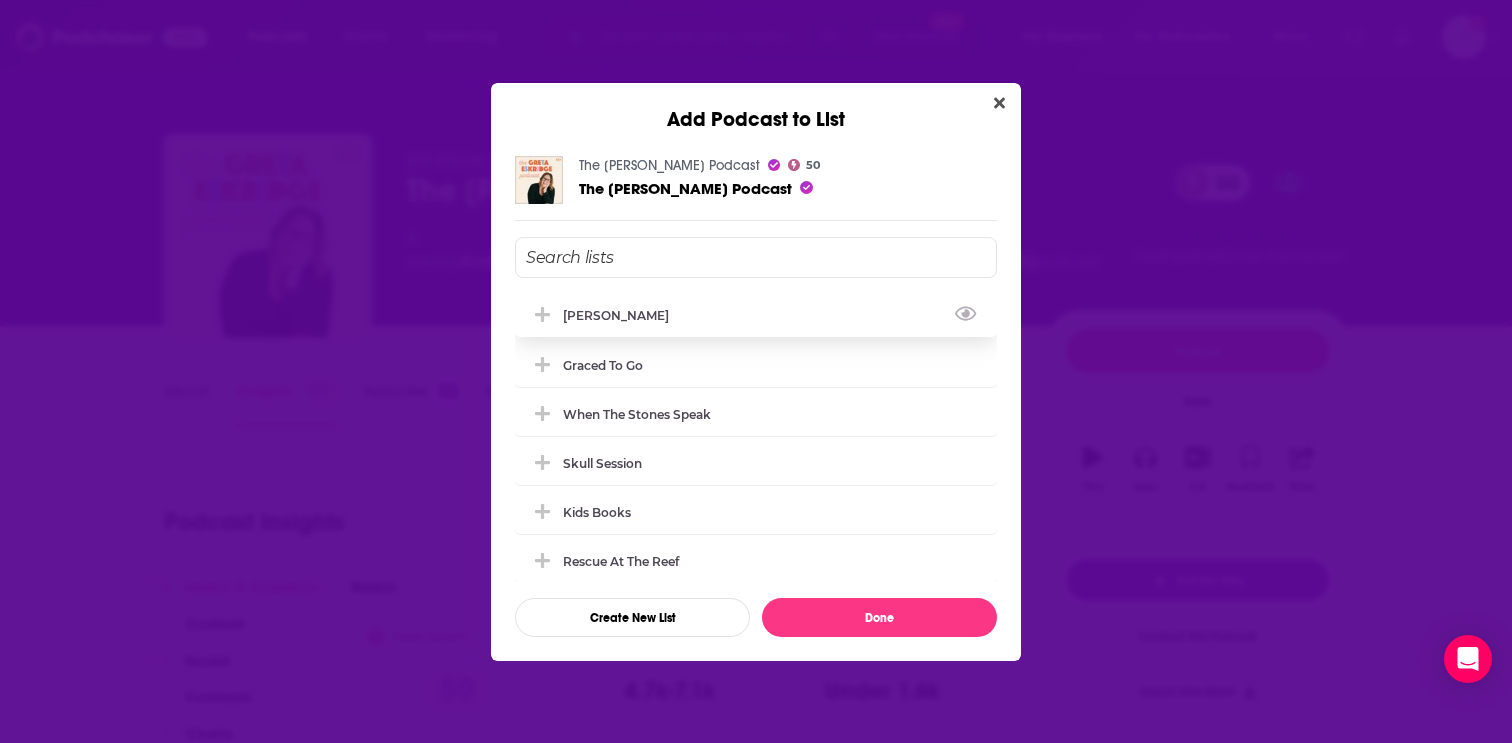 click on "[PERSON_NAME]" at bounding box center (756, 315) 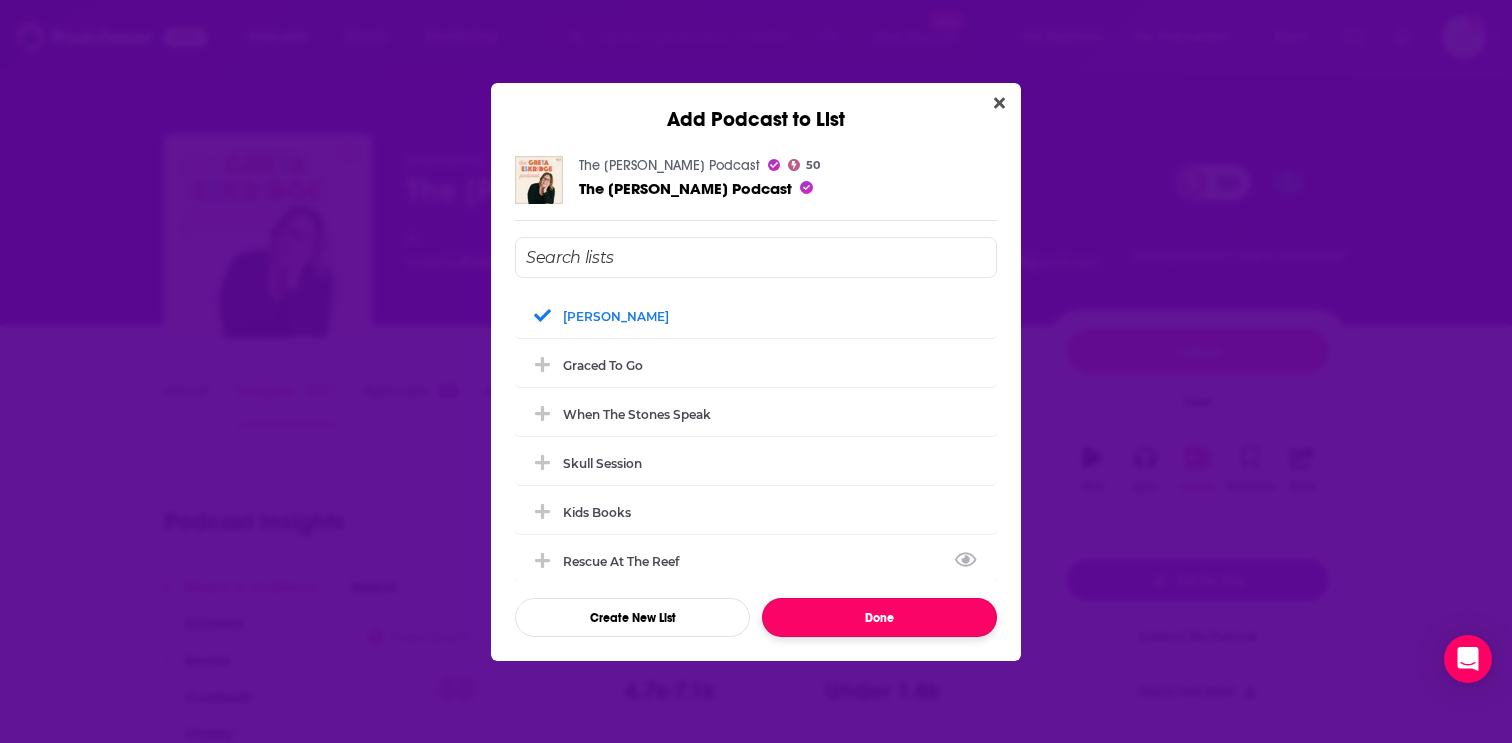 click on "Done" at bounding box center (879, 617) 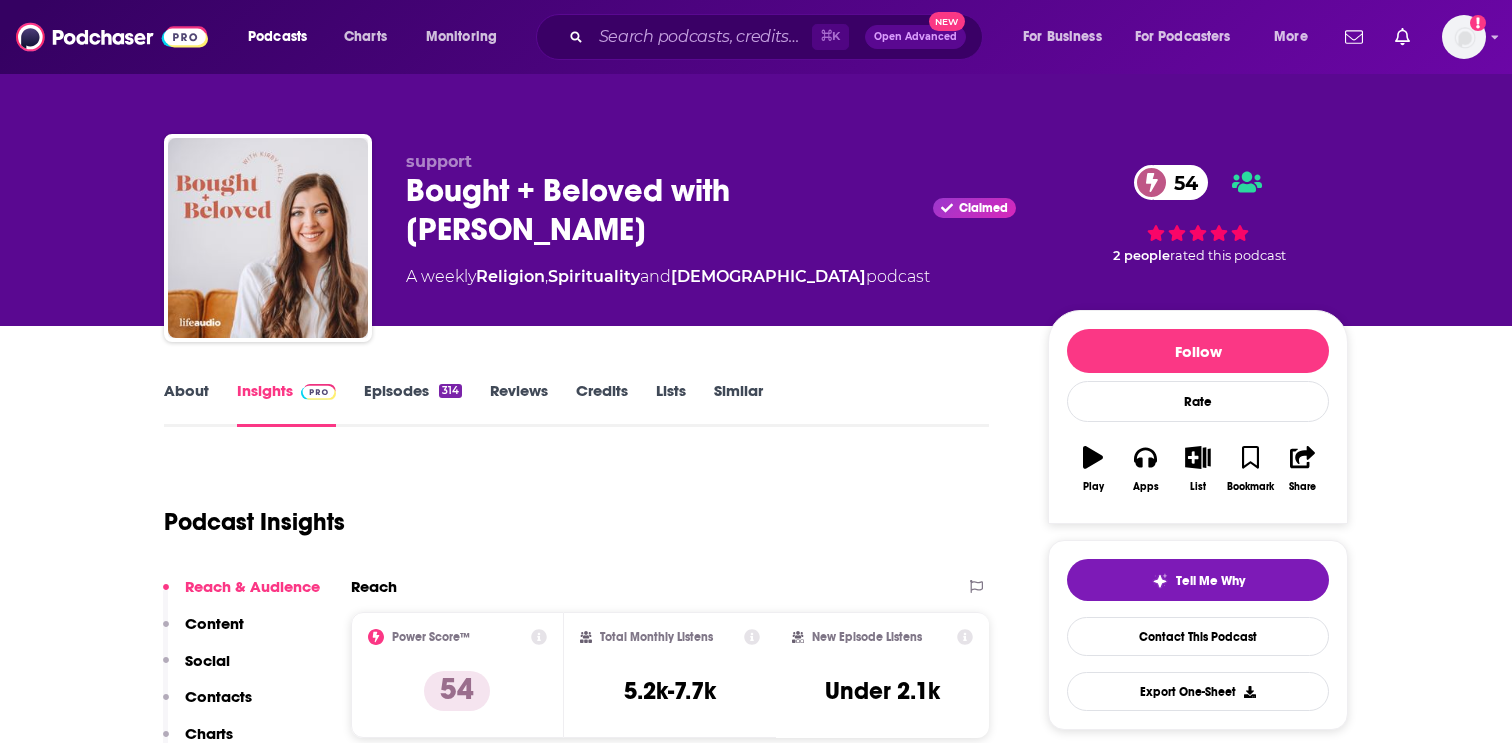 scroll, scrollTop: 0, scrollLeft: 0, axis: both 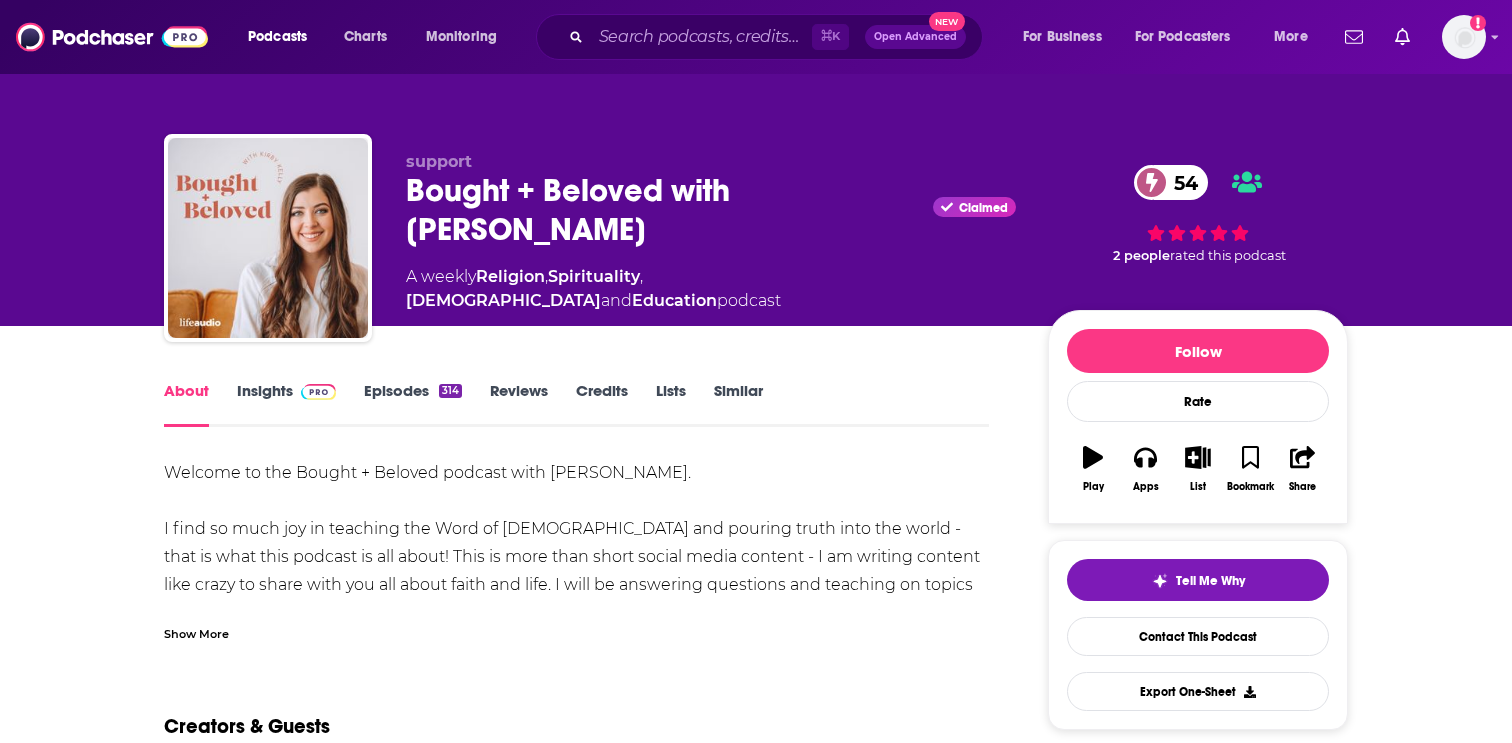click on "Show More" at bounding box center [576, 626] 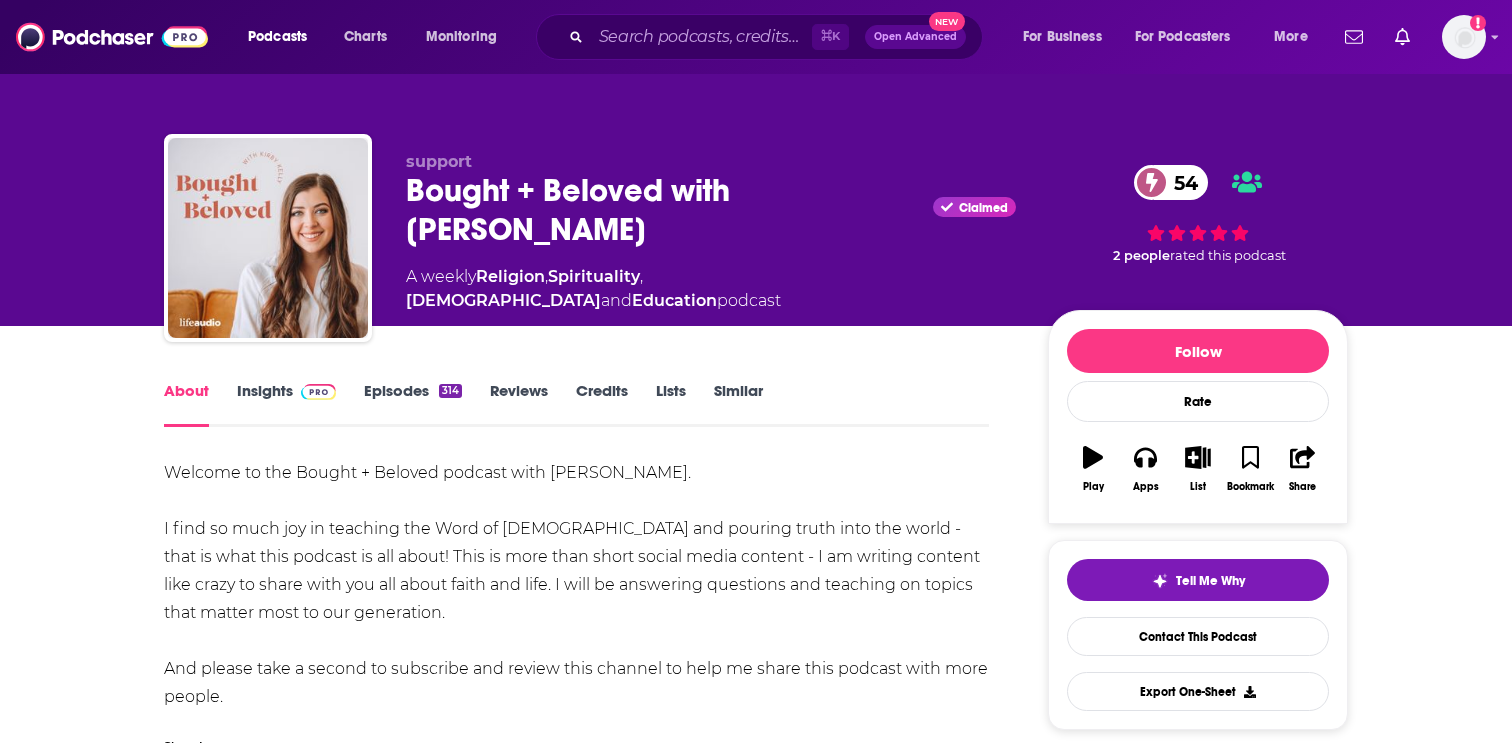 click at bounding box center [318, 392] 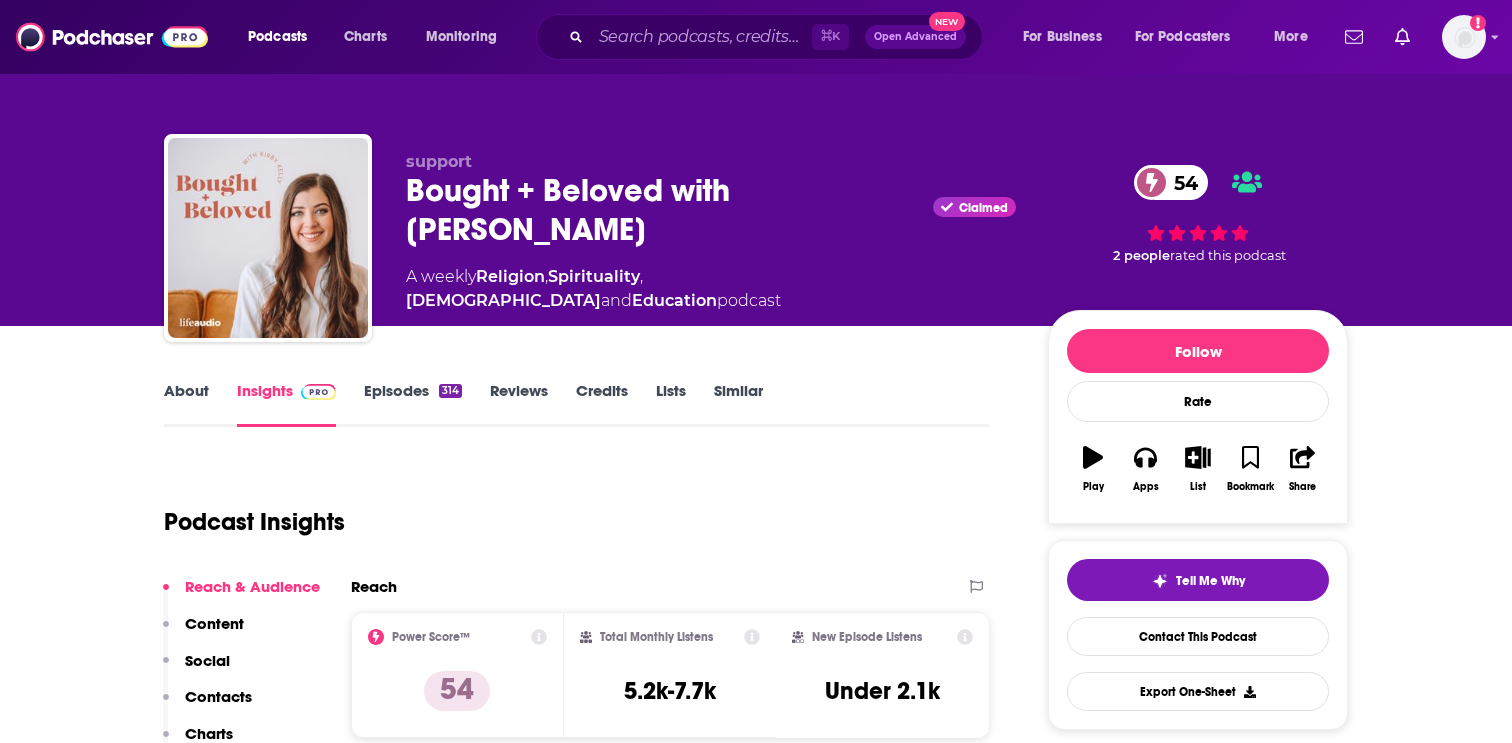 click on "About Insights Episodes 314 Reviews Credits Lists Similar Podcast Insights Reach & Audience Content Social Contacts Charts Sponsors Details Similar Contact Podcast Open Website  Reach Power Score™ 54 Total Monthly Listens 5.2k-7.7k New Episode Listens Under 2.1k Export One-Sheet Audience Demographics Gender [DEMOGRAPHIC_DATA] Age [DEMOGRAPHIC_DATA] yo Income $ $ $ $ $ Parental Status Mixed Countries 1 [GEOGRAPHIC_DATA] 2 [GEOGRAPHIC_DATA] 3 [GEOGRAPHIC_DATA] 4 [GEOGRAPHIC_DATA] 5 [GEOGRAPHIC_DATA] Top Cities [GEOGRAPHIC_DATA] , [GEOGRAPHIC_DATA] , [GEOGRAPHIC_DATA] , [GEOGRAPHIC_DATA], [GEOGRAPHIC_DATA] , [GEOGRAPHIC_DATA], [GEOGRAPHIC_DATA] , [GEOGRAPHIC_DATA] Interests [DEMOGRAPHIC_DATA] & [DEMOGRAPHIC_DATA] , Religion , Spirituality , Music , Charity , R&B Jobs Principals/Owners , Teachers , Managers , Pastors/Ministers , Care Workers , Sales Associates Ethnicities White / Caucasian , [DEMOGRAPHIC_DATA] , [DEMOGRAPHIC_DATA] Show More Content Political Skew Low Right Socials Youtube @kirbyisaboss 168k X/Twitter @kirbyisaboss 16k Instagram @kirbyisaboss 125k Facebook @Kirbyisaboss 6k Contacts   RSS   Podcast Email support [PERSON_NAME][DOMAIN_NAME][EMAIL_ADDRESS][DOMAIN_NAME] [PERSON_NAME][DOMAIN_NAME][EMAIL_ADDRESS][DOMAIN_NAME] Charts 52" at bounding box center (756, 5518) 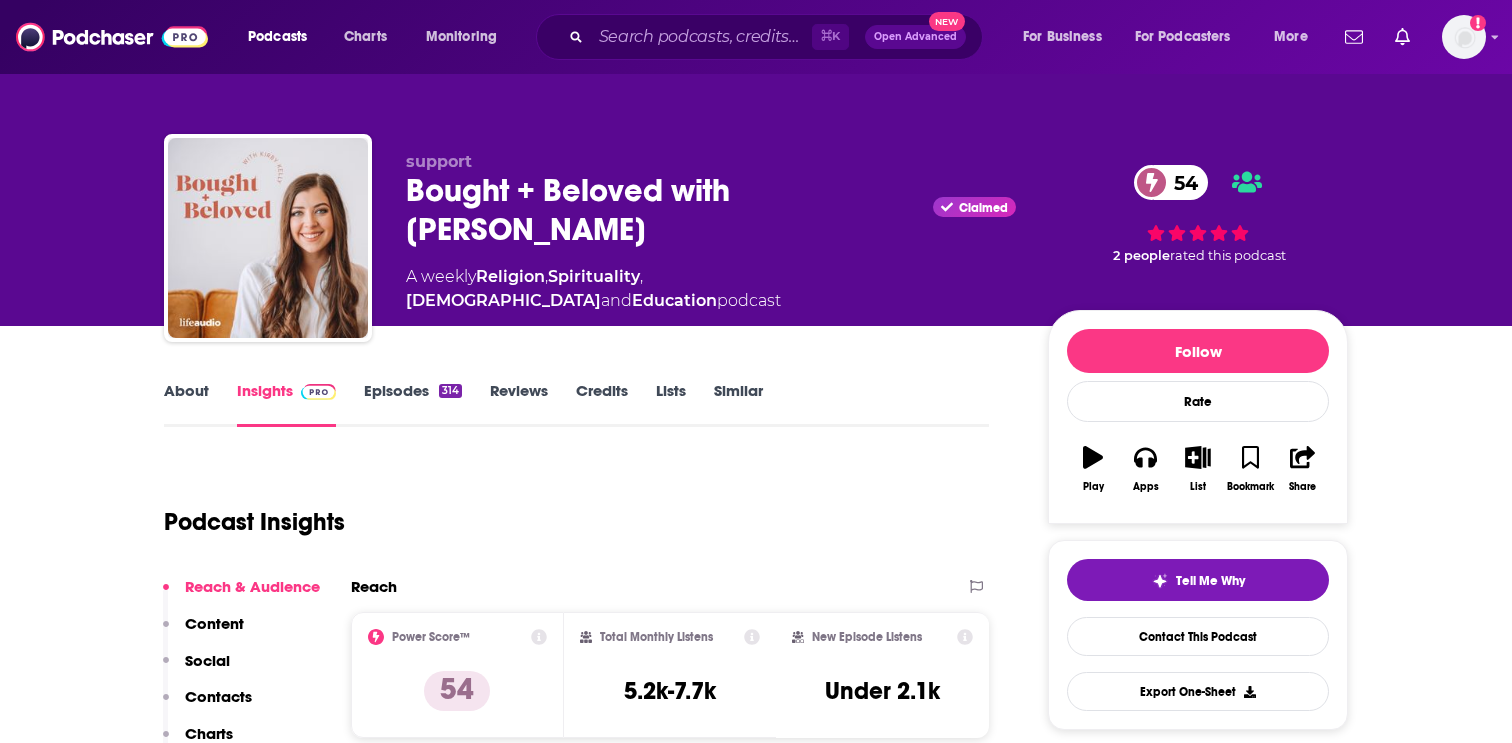 click on "Episodes 314" at bounding box center [413, 404] 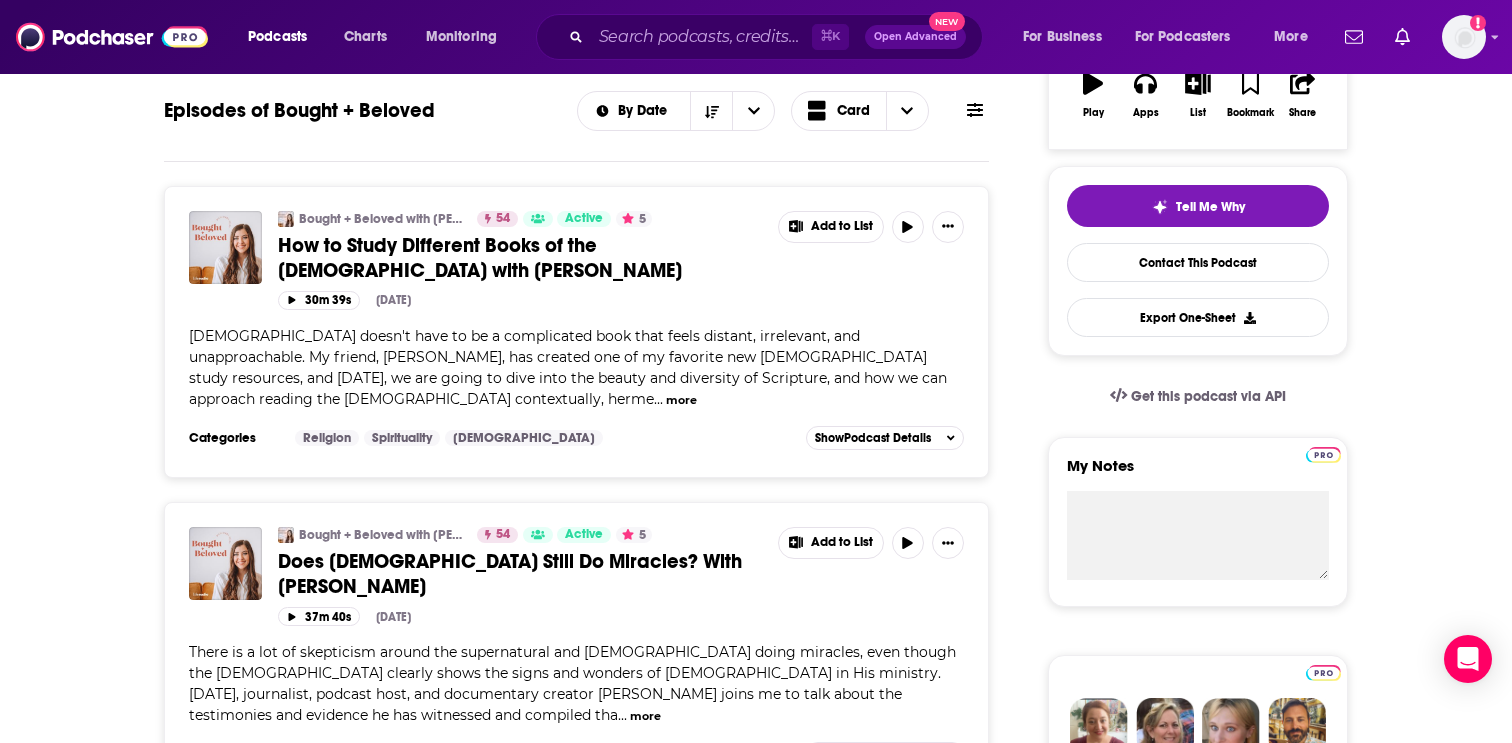 scroll, scrollTop: 0, scrollLeft: 0, axis: both 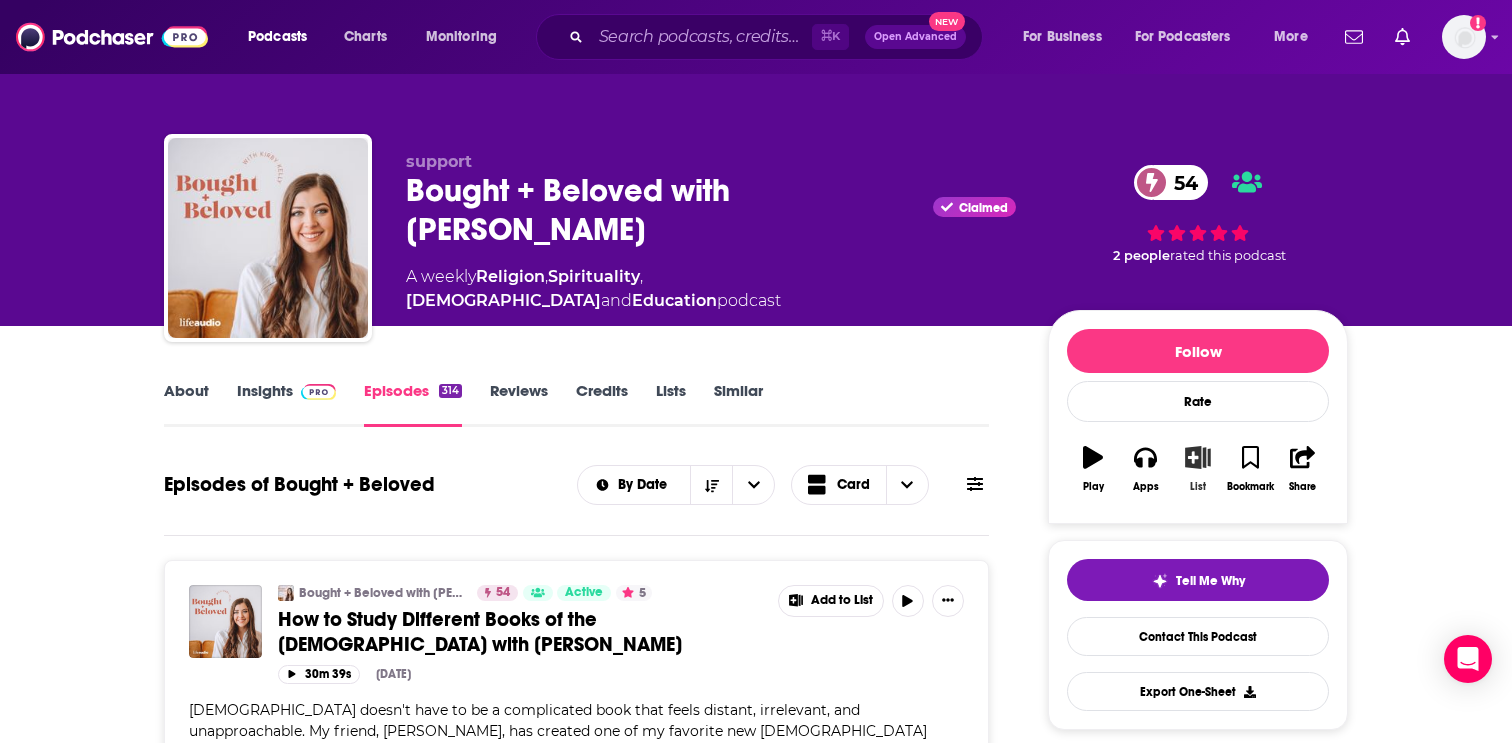 click on "List" at bounding box center [1198, 469] 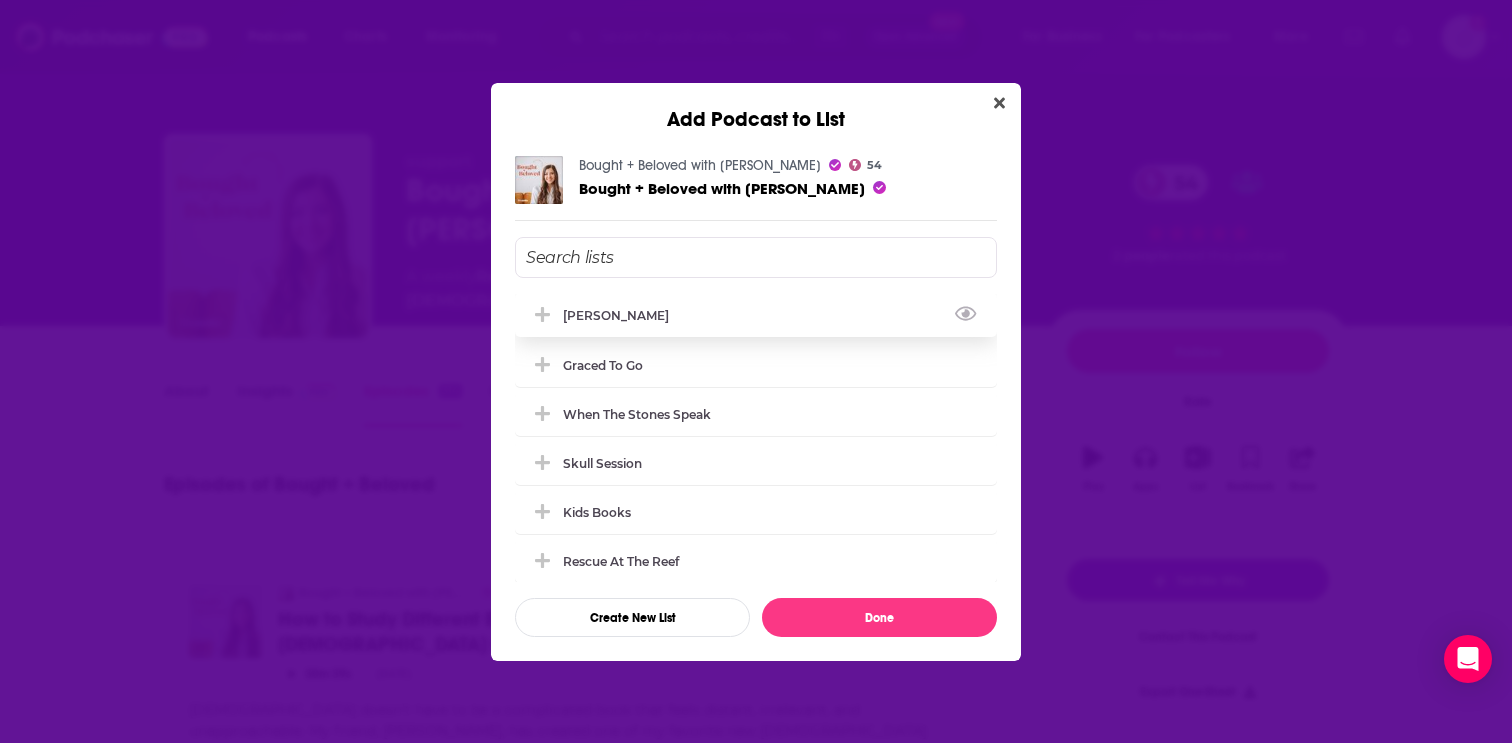 click on "[PERSON_NAME]" at bounding box center [756, 315] 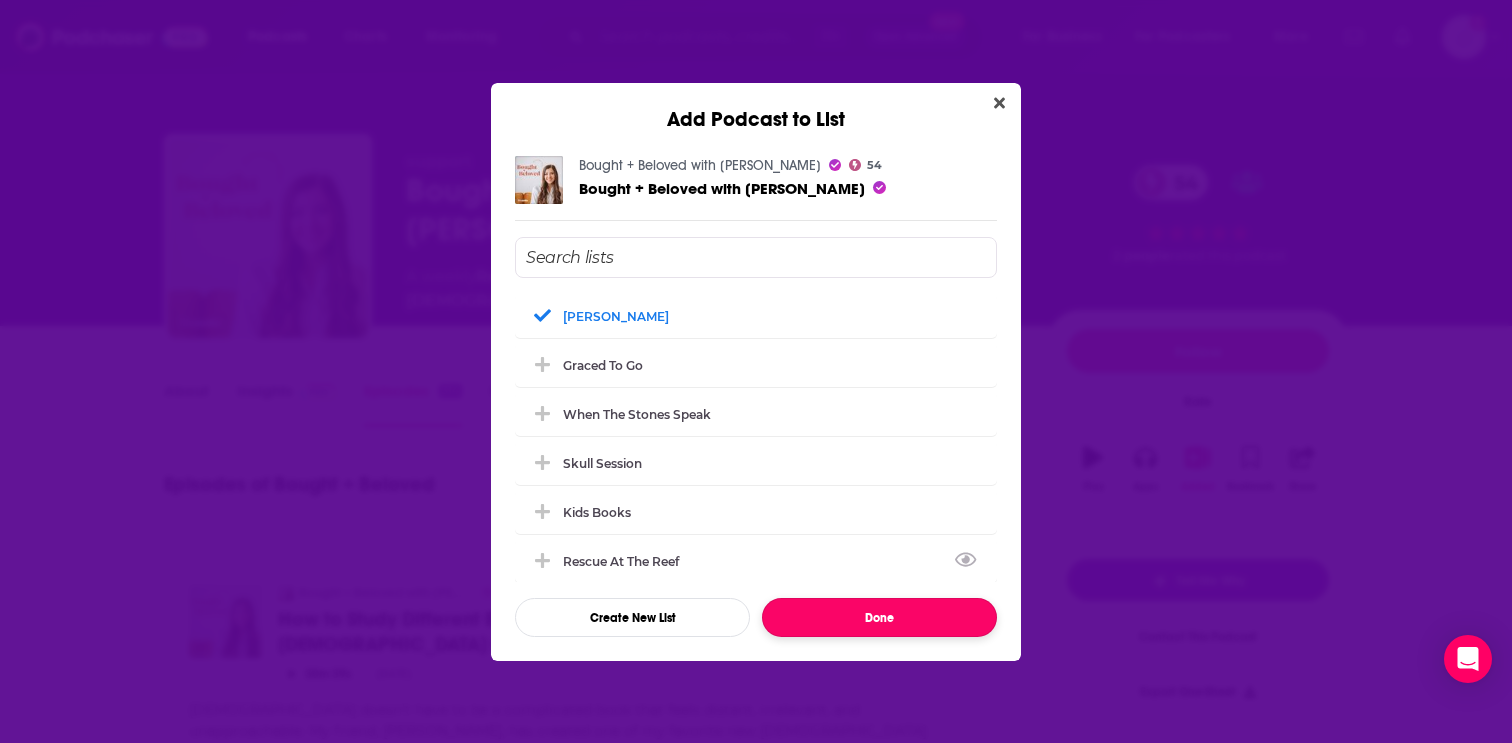 click on "Done" at bounding box center [879, 617] 